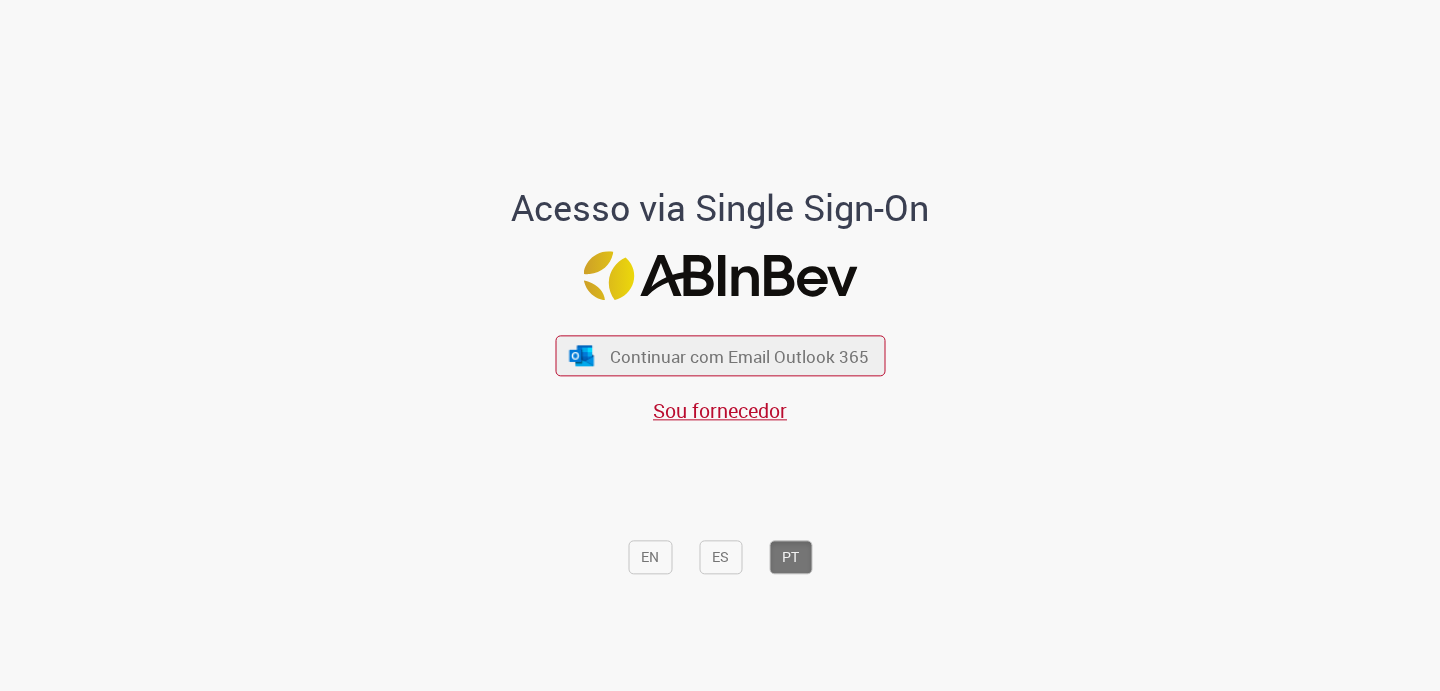 scroll, scrollTop: 0, scrollLeft: 0, axis: both 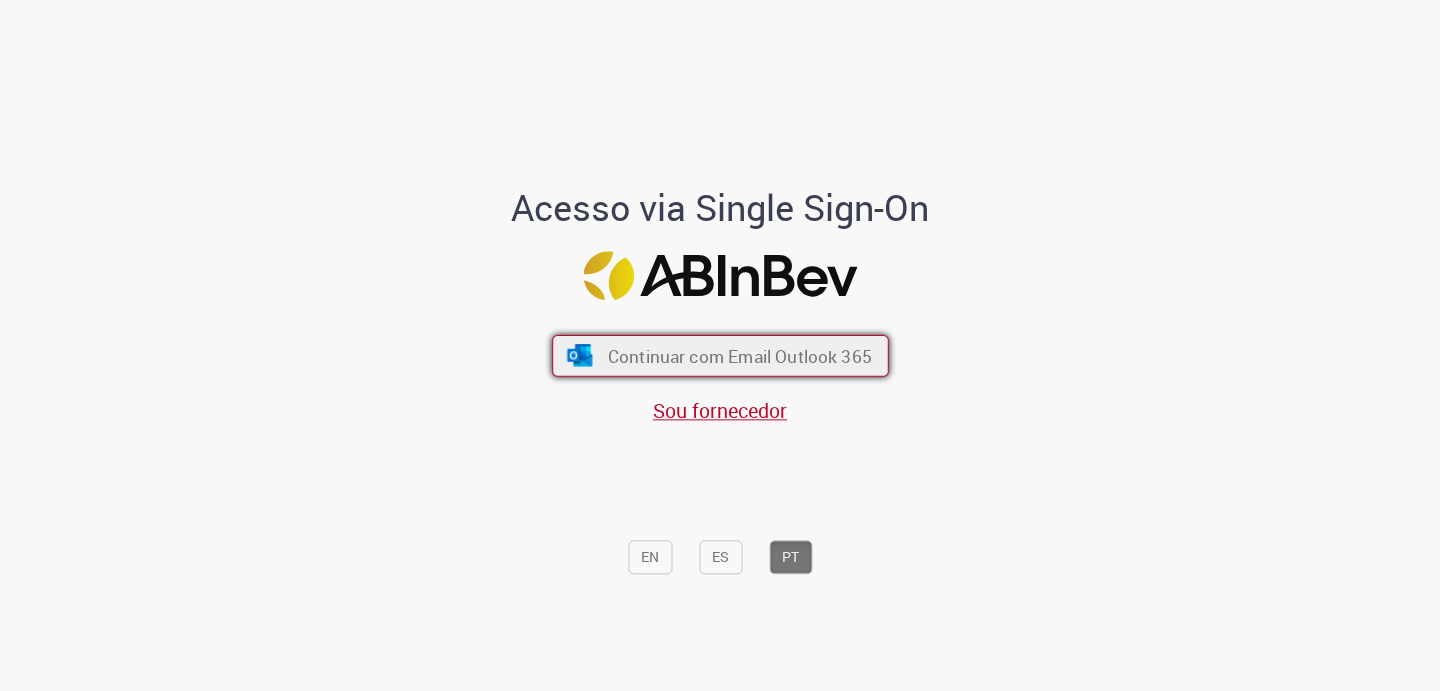 click on "Continuar com Email Outlook 365" at bounding box center [720, 356] 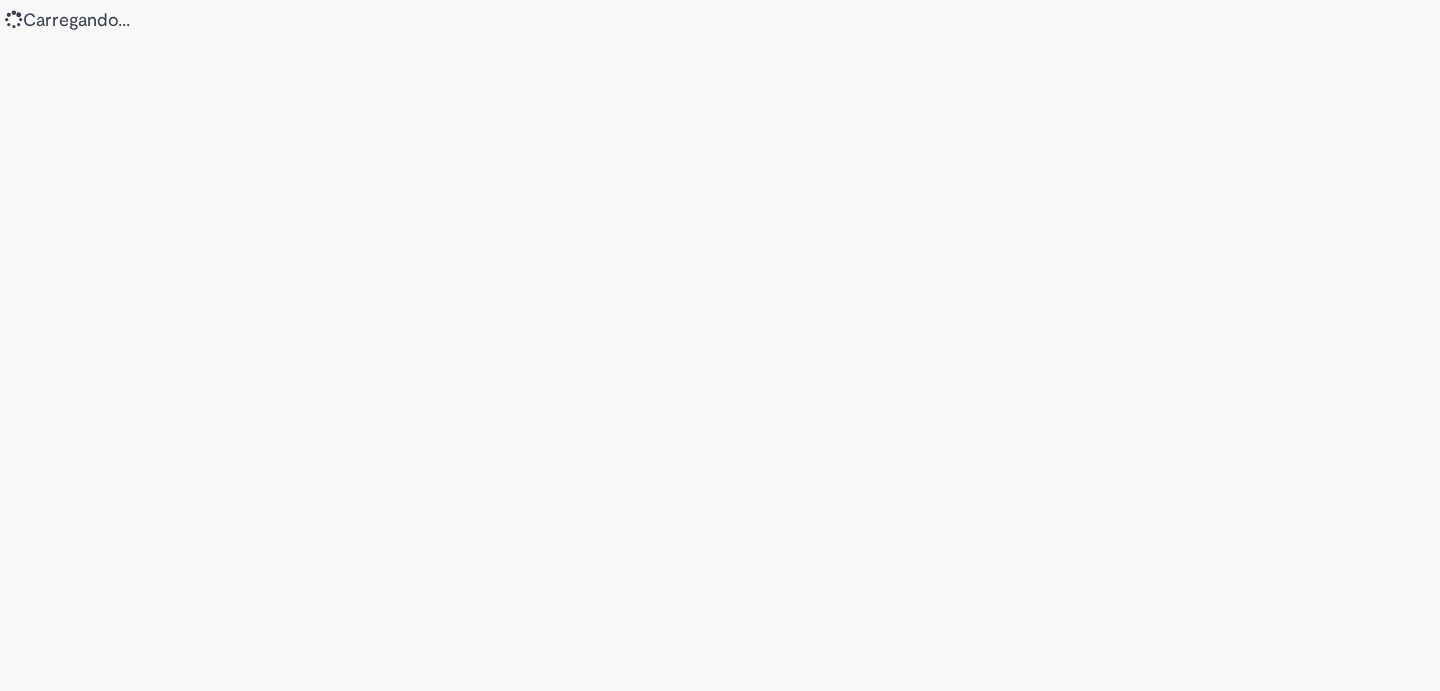 scroll, scrollTop: 0, scrollLeft: 0, axis: both 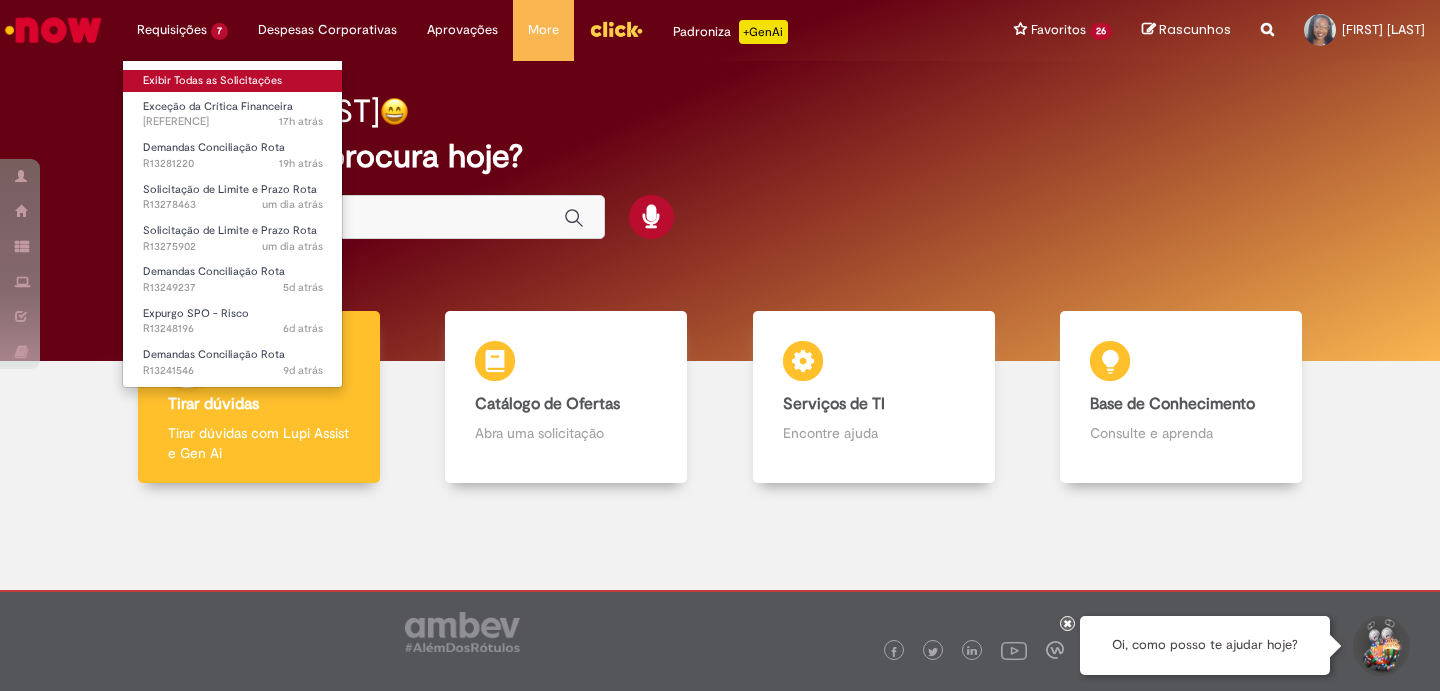 click on "Exibir Todas as Solicitações" at bounding box center [233, 81] 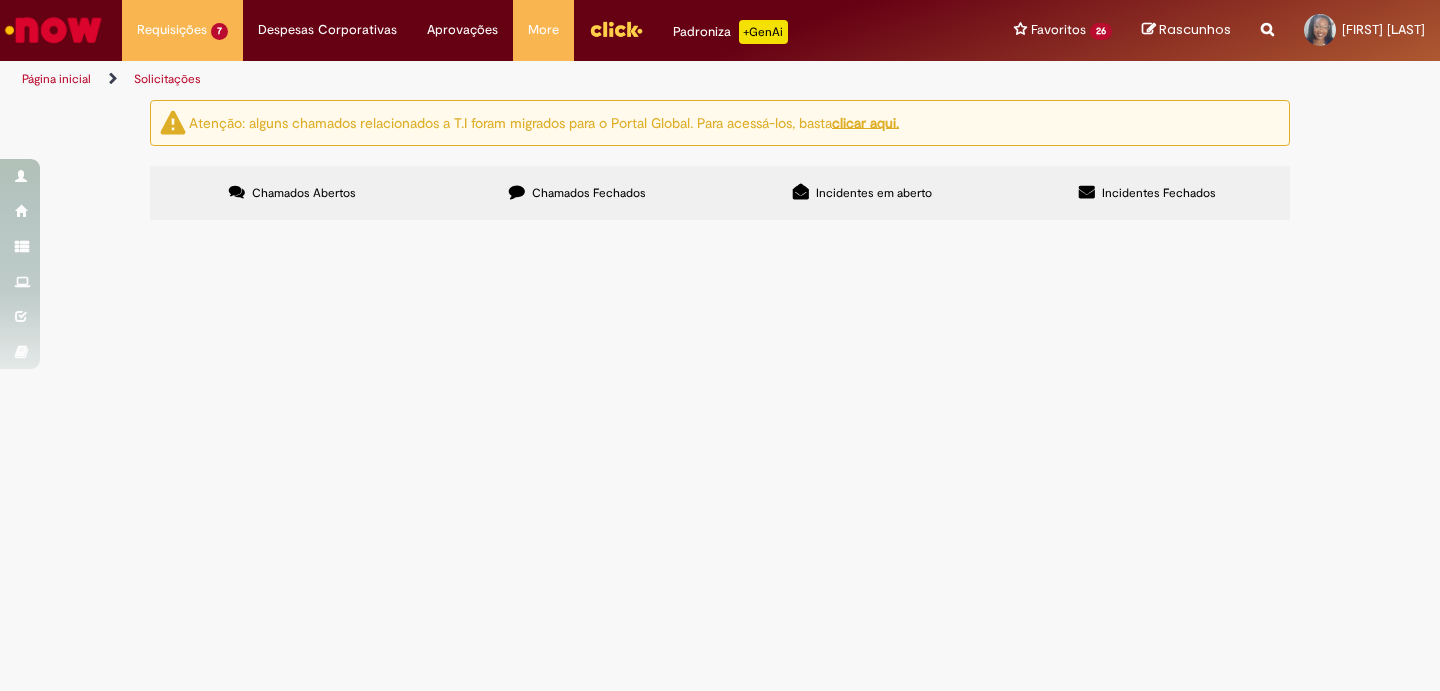 scroll, scrollTop: 130, scrollLeft: 0, axis: vertical 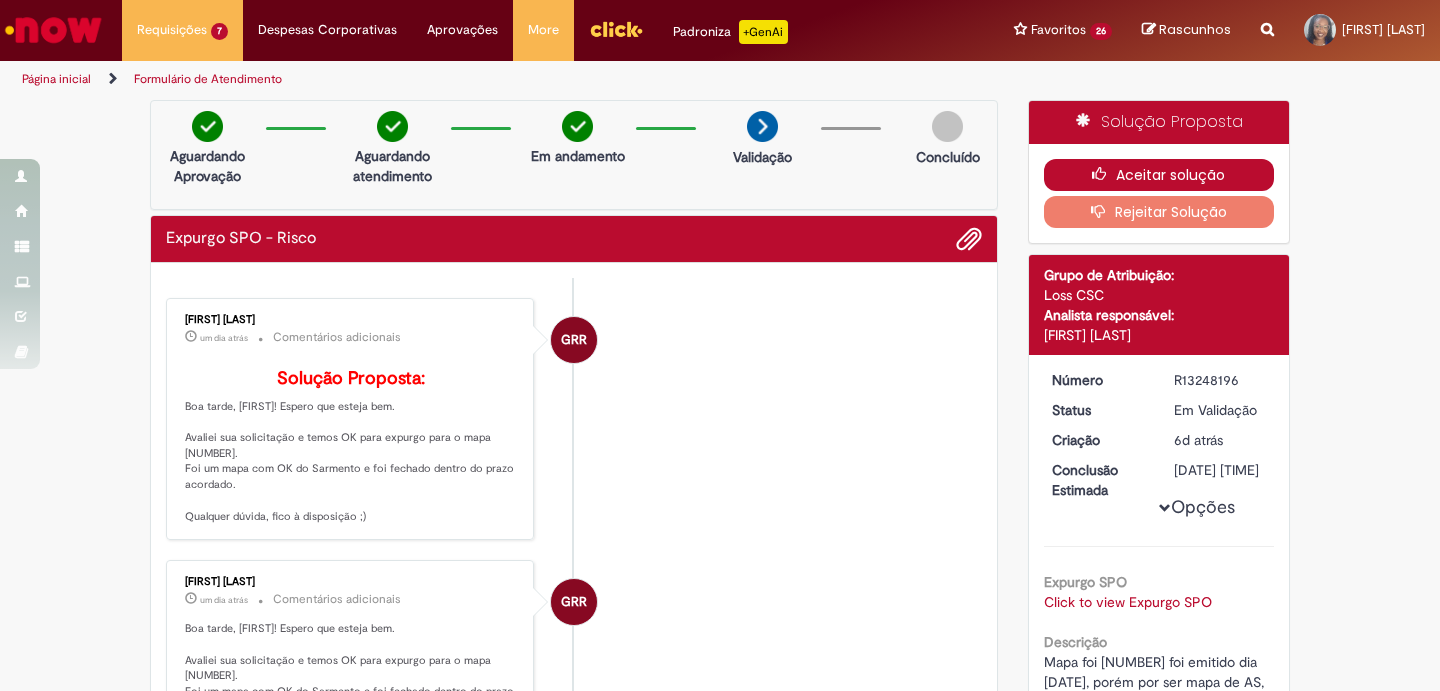 click on "Aceitar solução" at bounding box center (1159, 175) 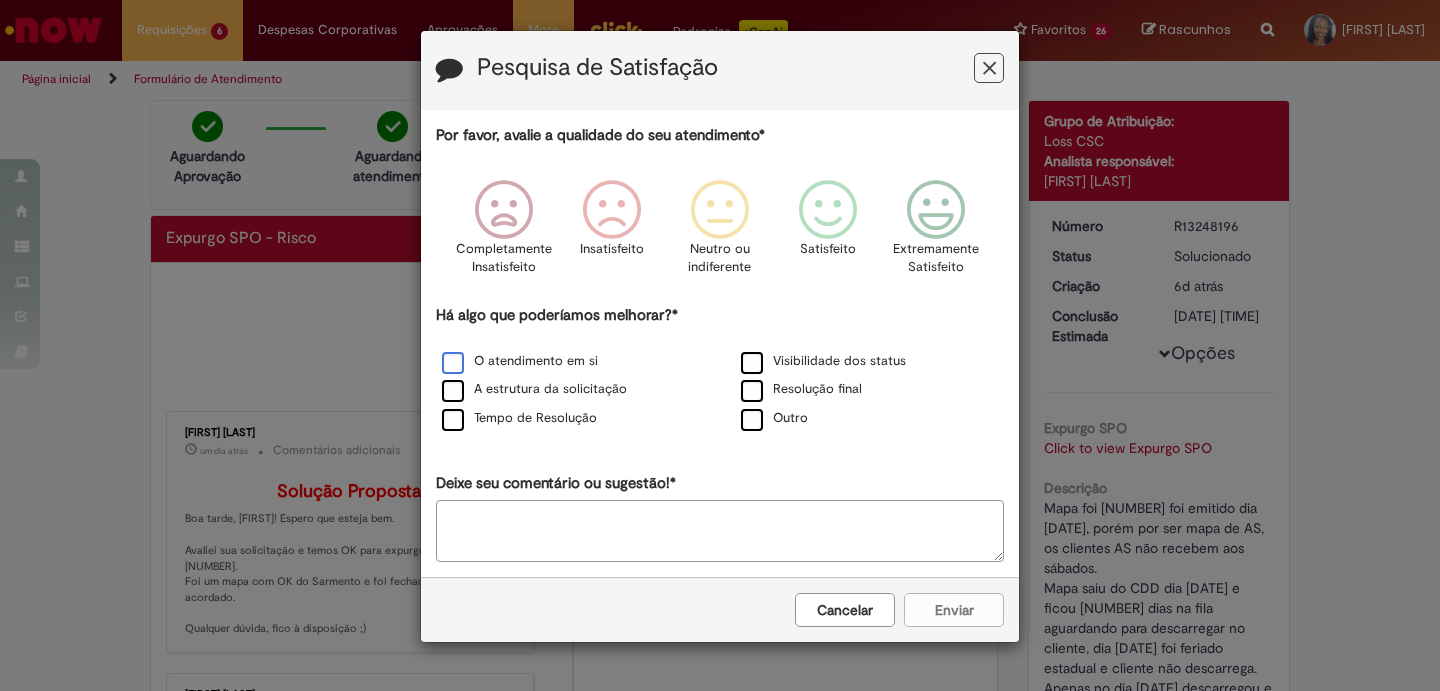 click on "O atendimento em si" at bounding box center [520, 361] 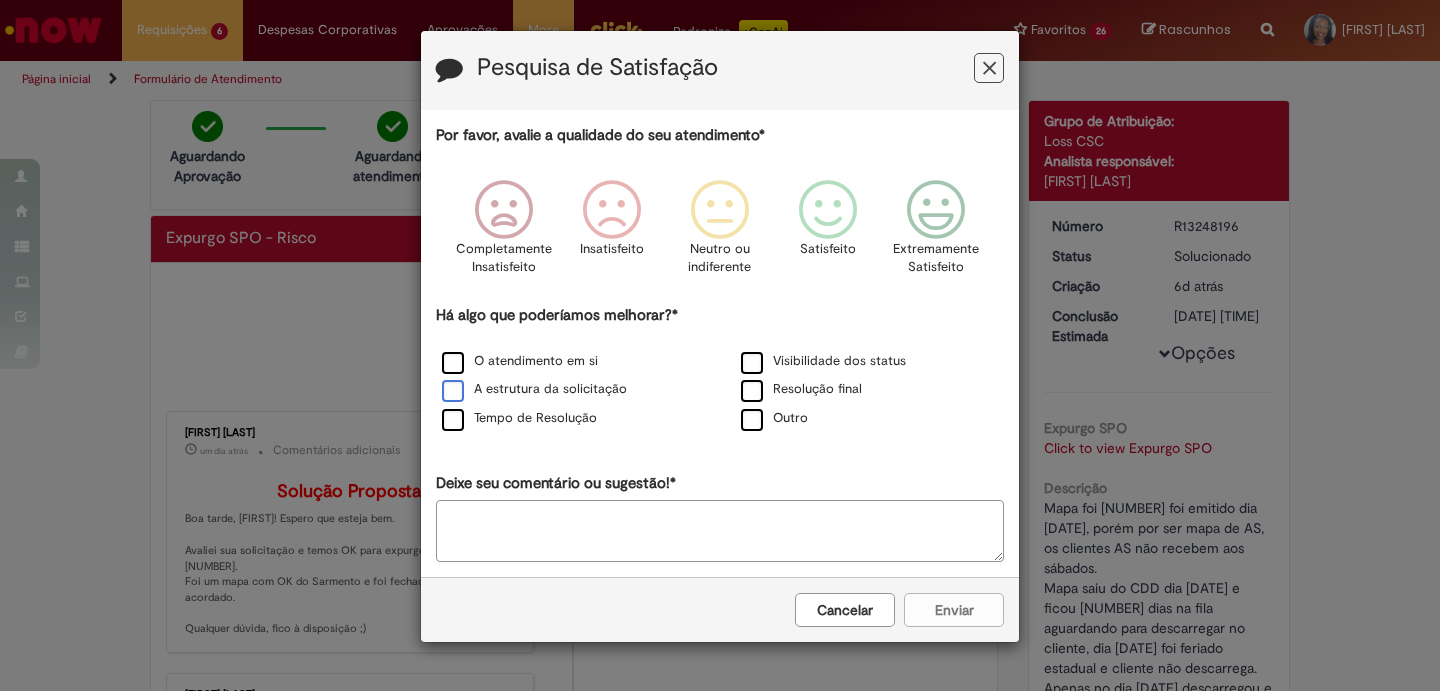 click on "A estrutura da solicitação" at bounding box center (534, 389) 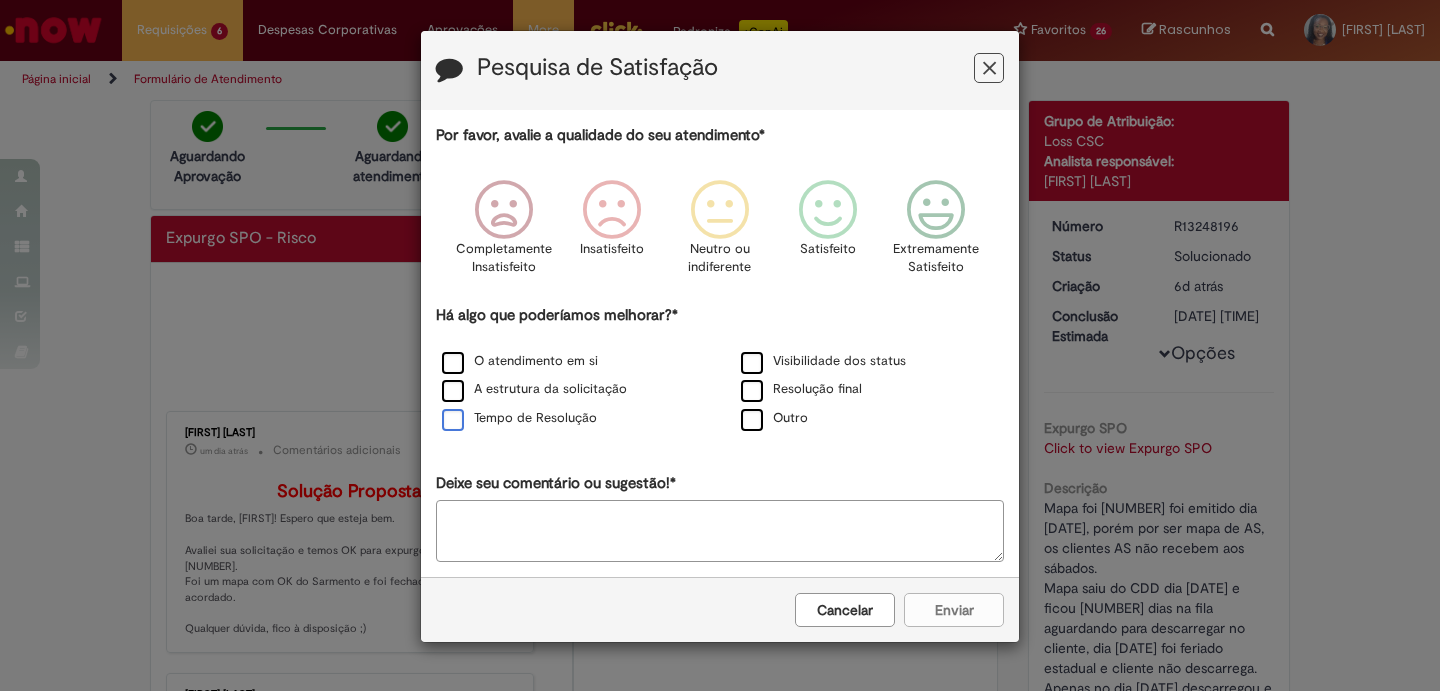 click on "Tempo de Resolução" at bounding box center (519, 418) 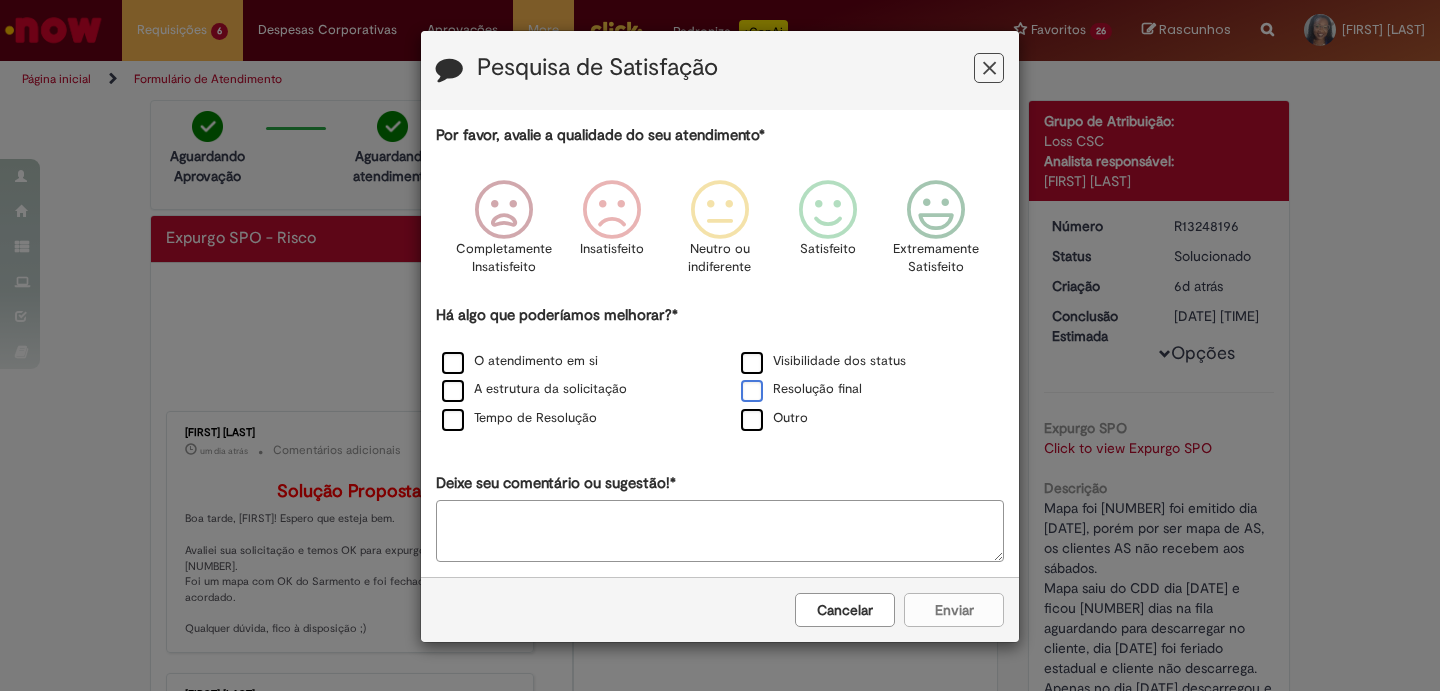 drag, startPoint x: 751, startPoint y: 364, endPoint x: 751, endPoint y: 390, distance: 26 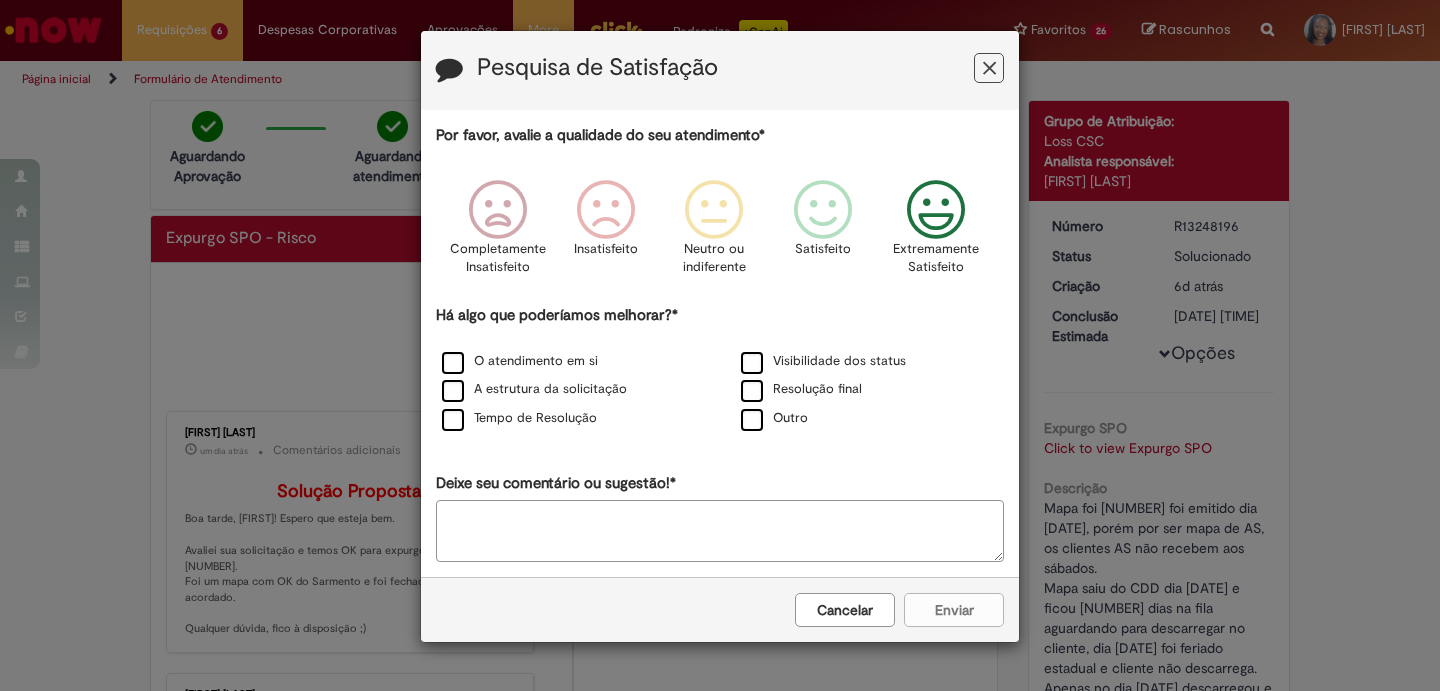 click at bounding box center [936, 210] 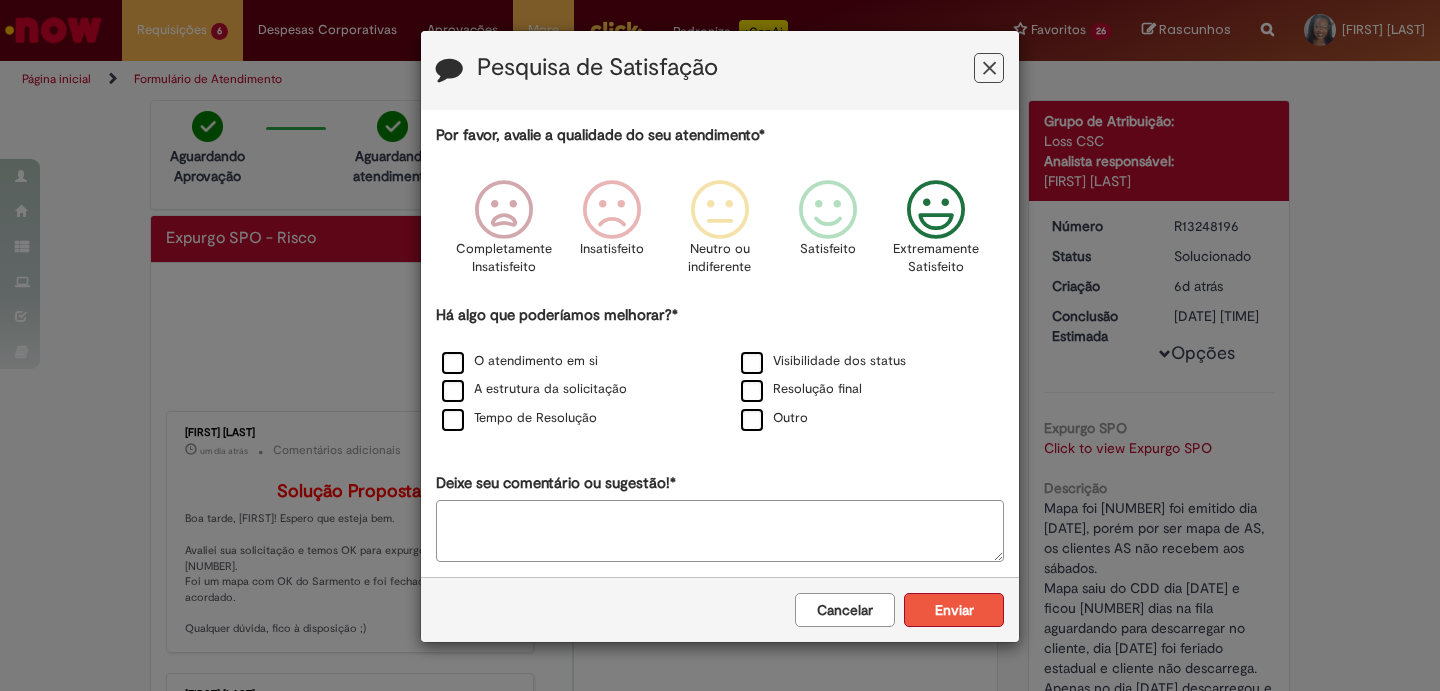 click on "Enviar" at bounding box center [954, 610] 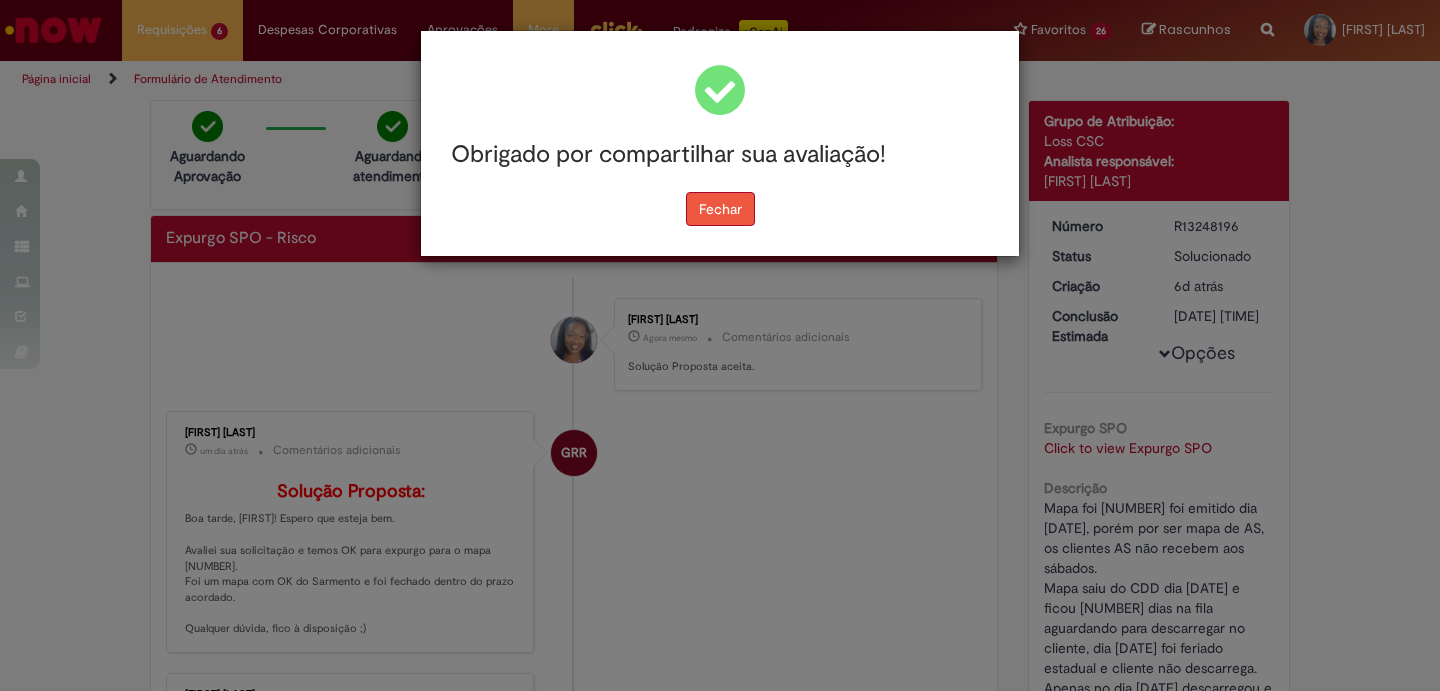 click on "Fechar" at bounding box center [720, 209] 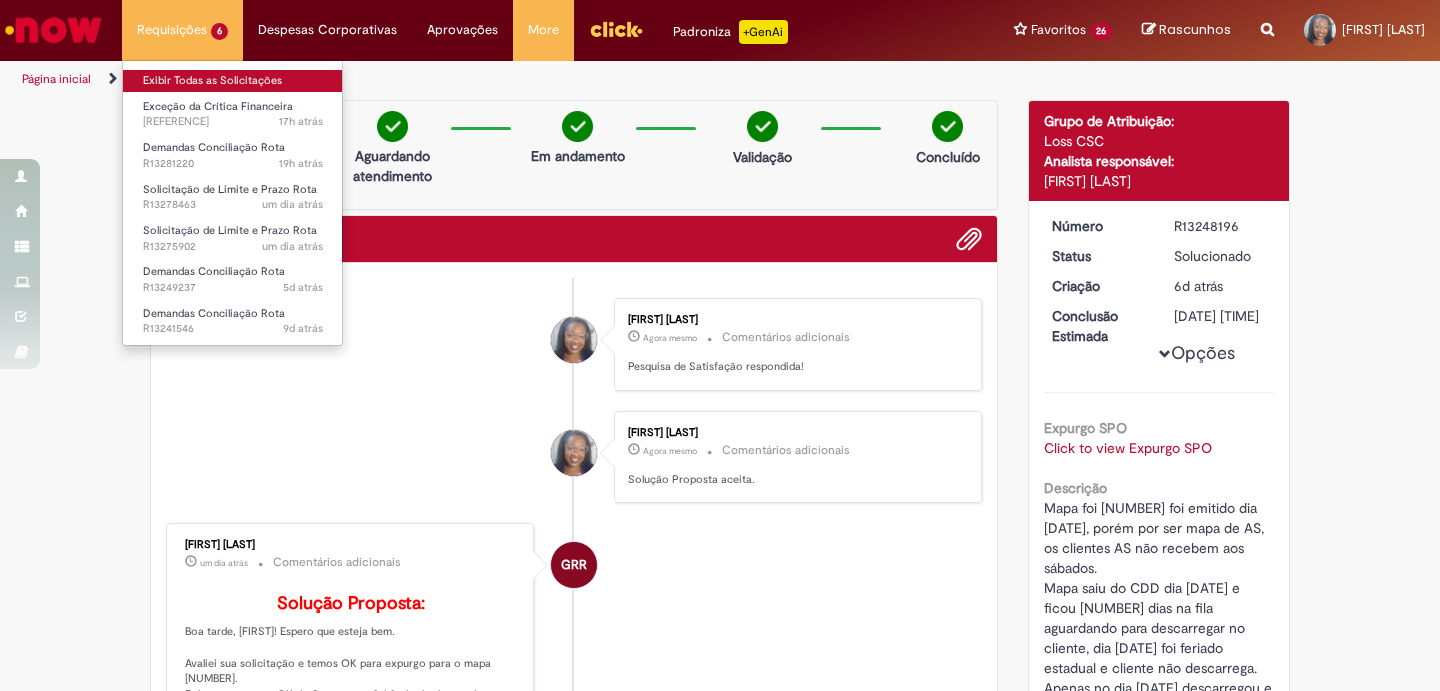 click on "Exibir Todas as Solicitações" at bounding box center [233, 81] 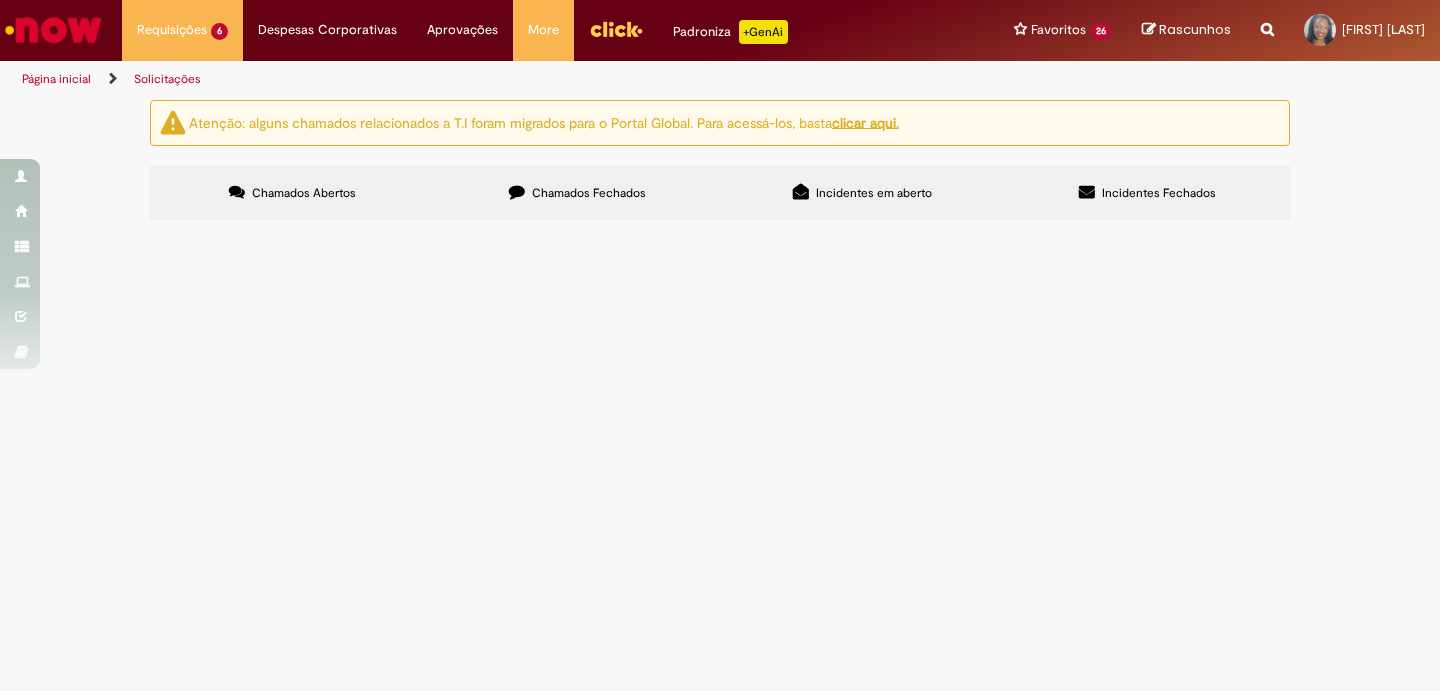 click on "Aprovar:
[NUMBER]
[NUMBER]
[NUMBER]
[NUMBER]" at bounding box center [0, 0] 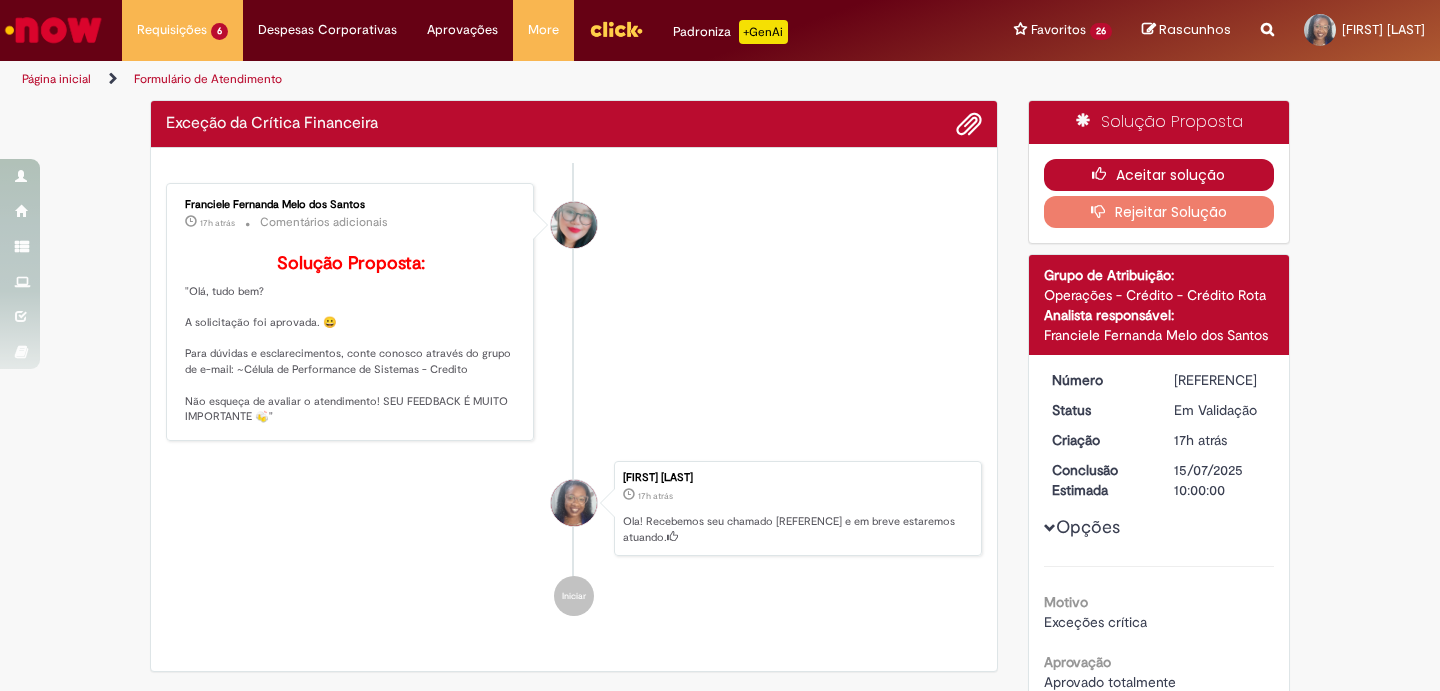 click on "Aceitar solução" at bounding box center [1159, 175] 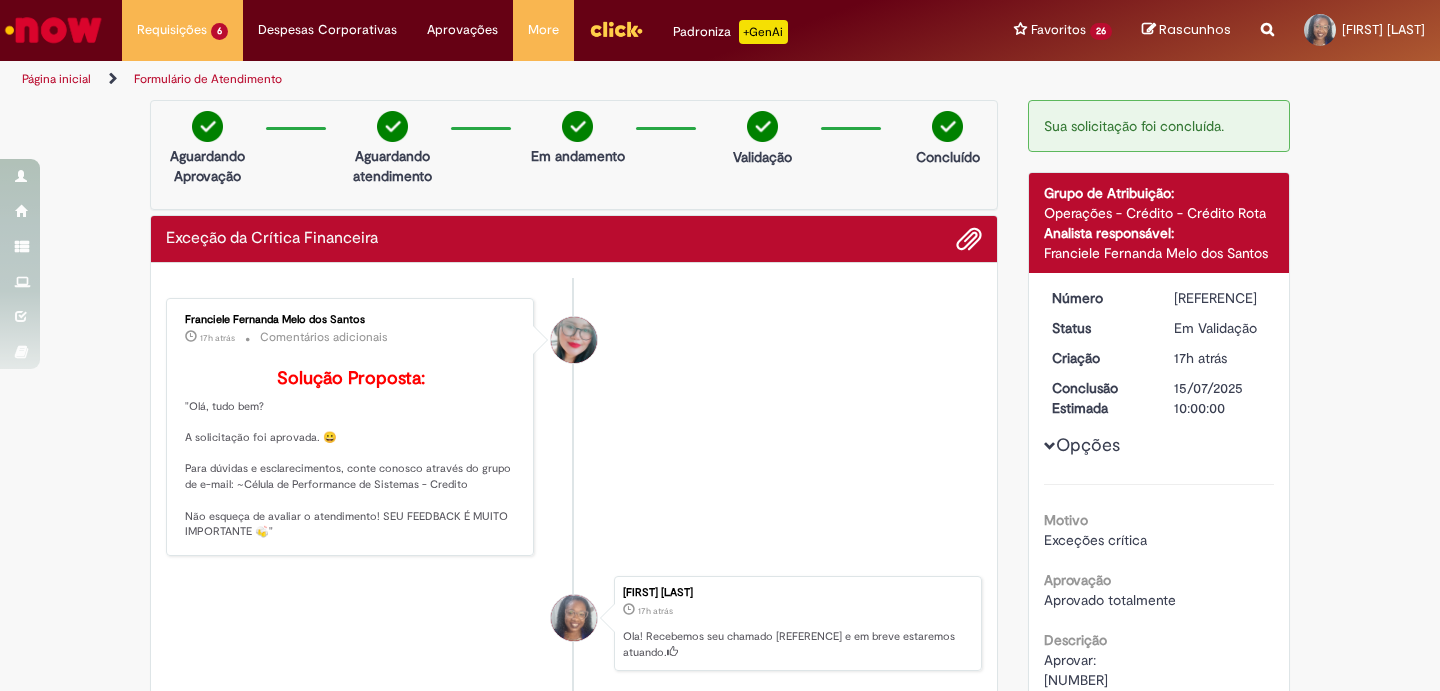 scroll, scrollTop: 250, scrollLeft: 0, axis: vertical 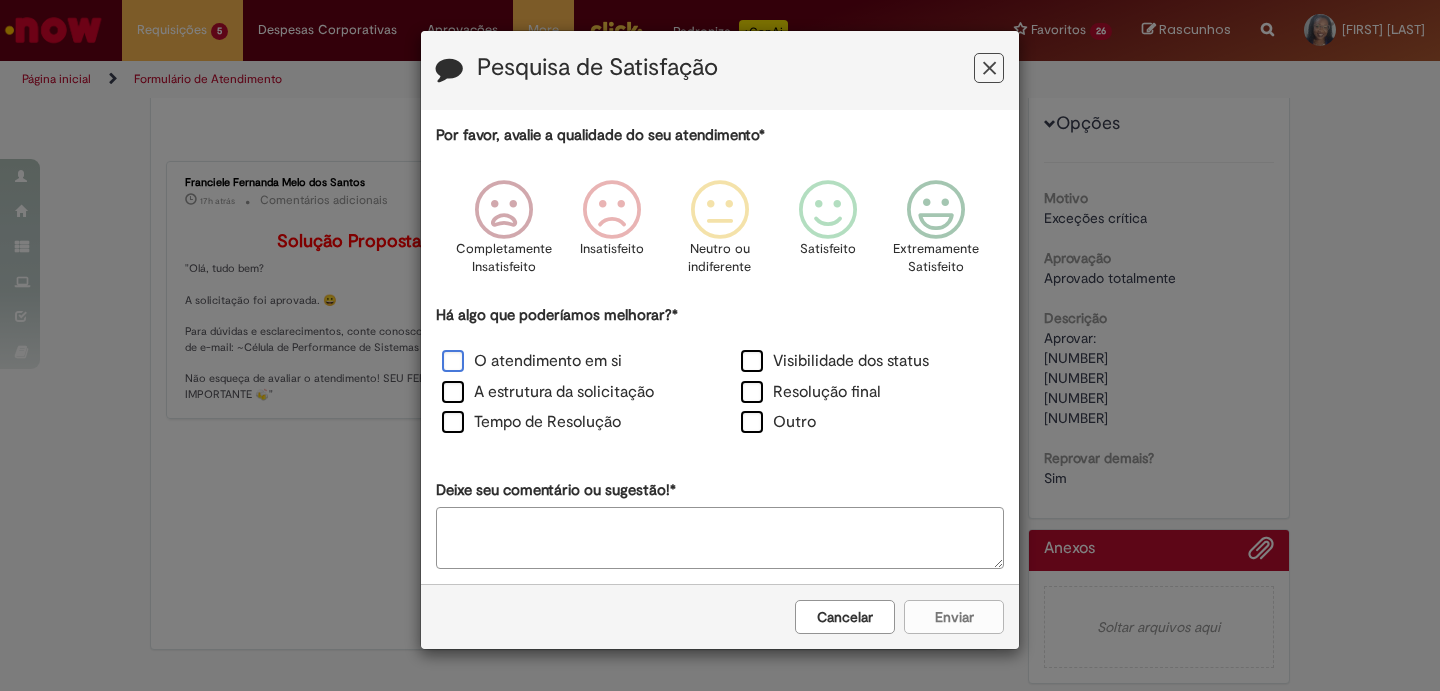 click on "O atendimento em si" at bounding box center (532, 361) 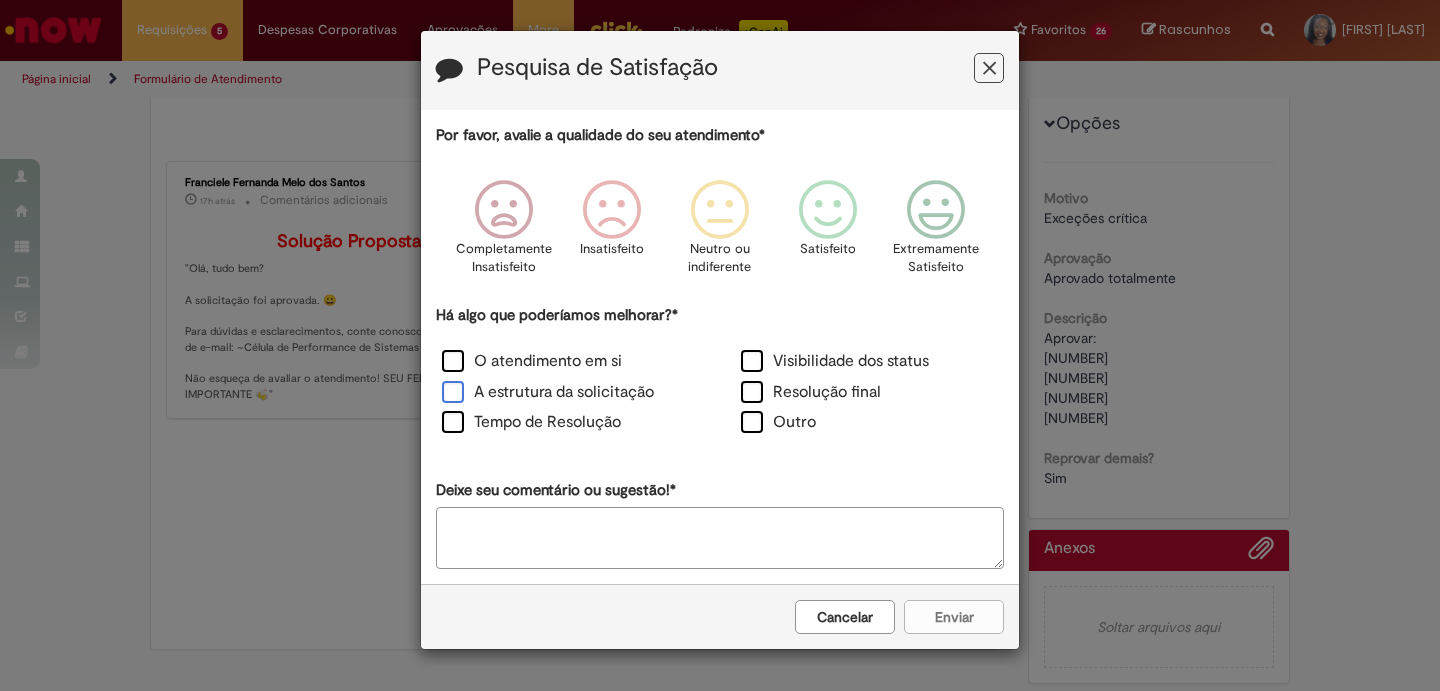 click on "A estrutura da solicitação" at bounding box center (548, 392) 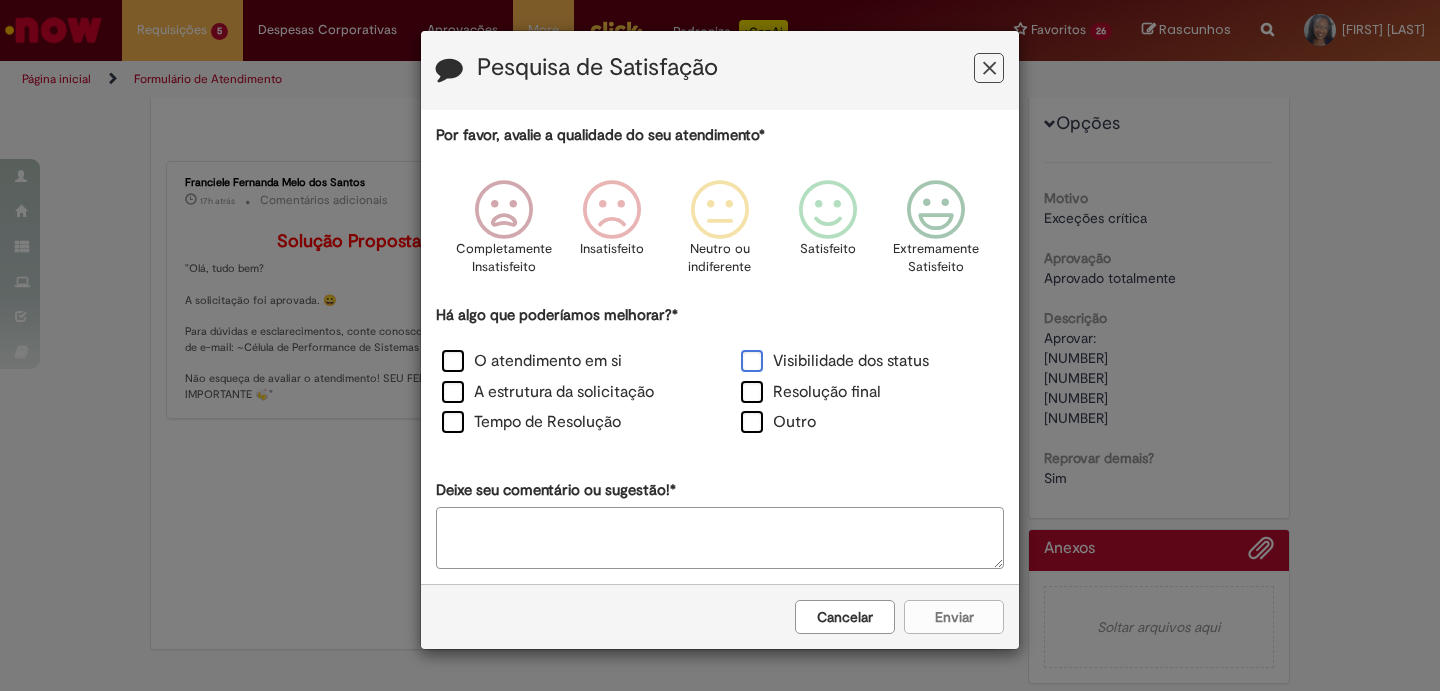 click on "Visibilidade dos status" at bounding box center (835, 361) 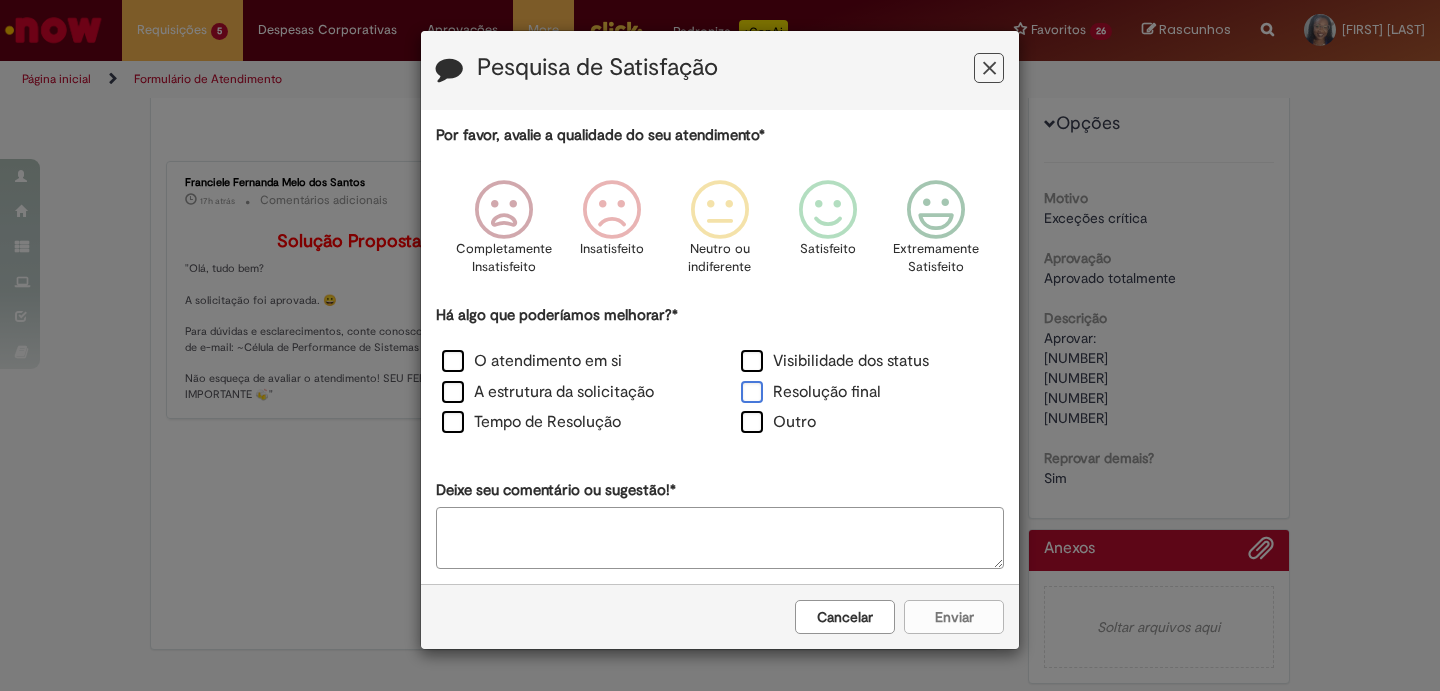 click on "Resolução final" at bounding box center [811, 392] 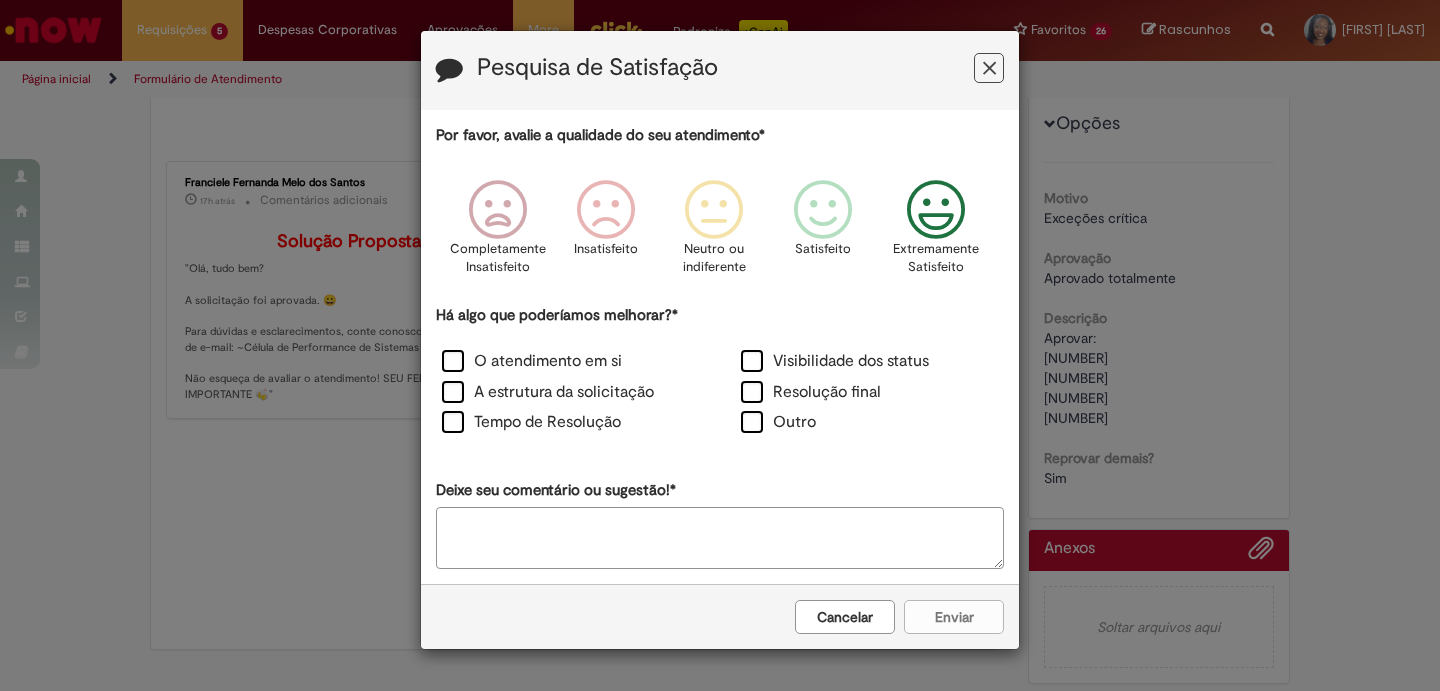 click on "Extremamente Satisfeito" at bounding box center (936, 258) 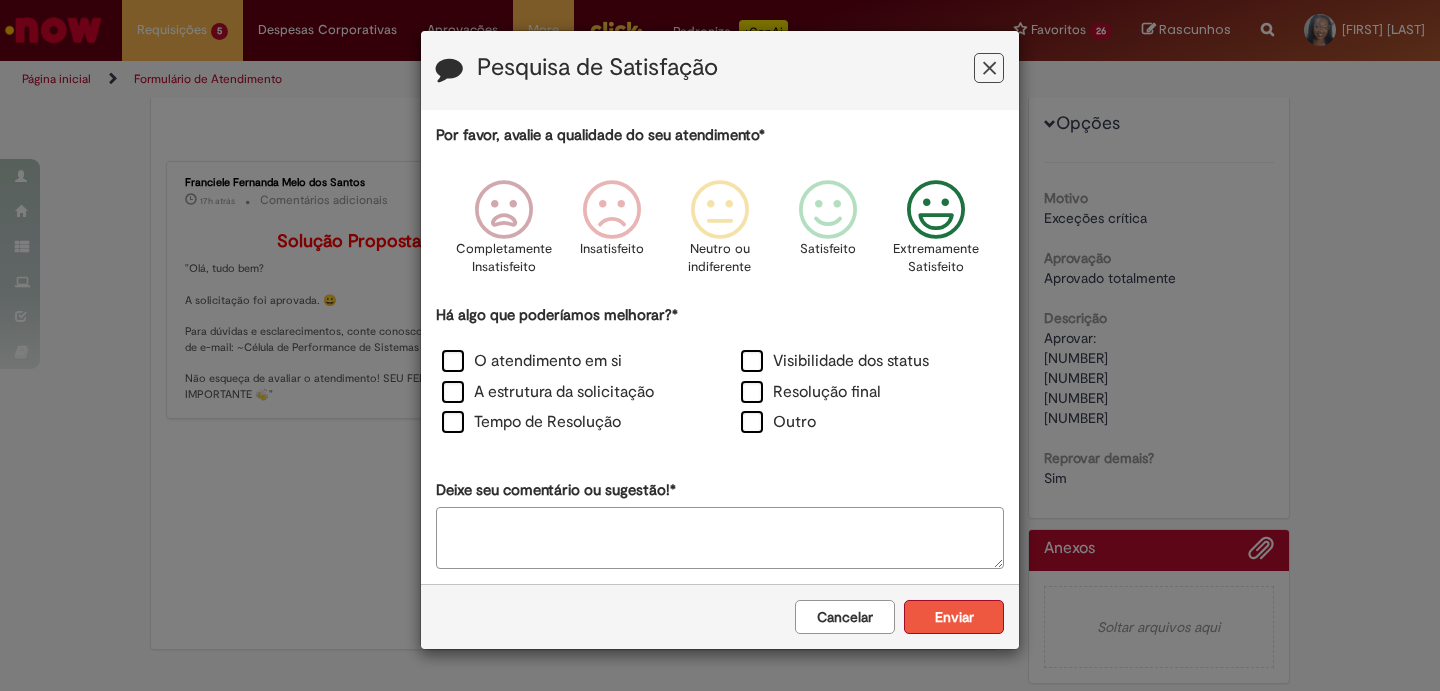 click on "Enviar" at bounding box center (954, 617) 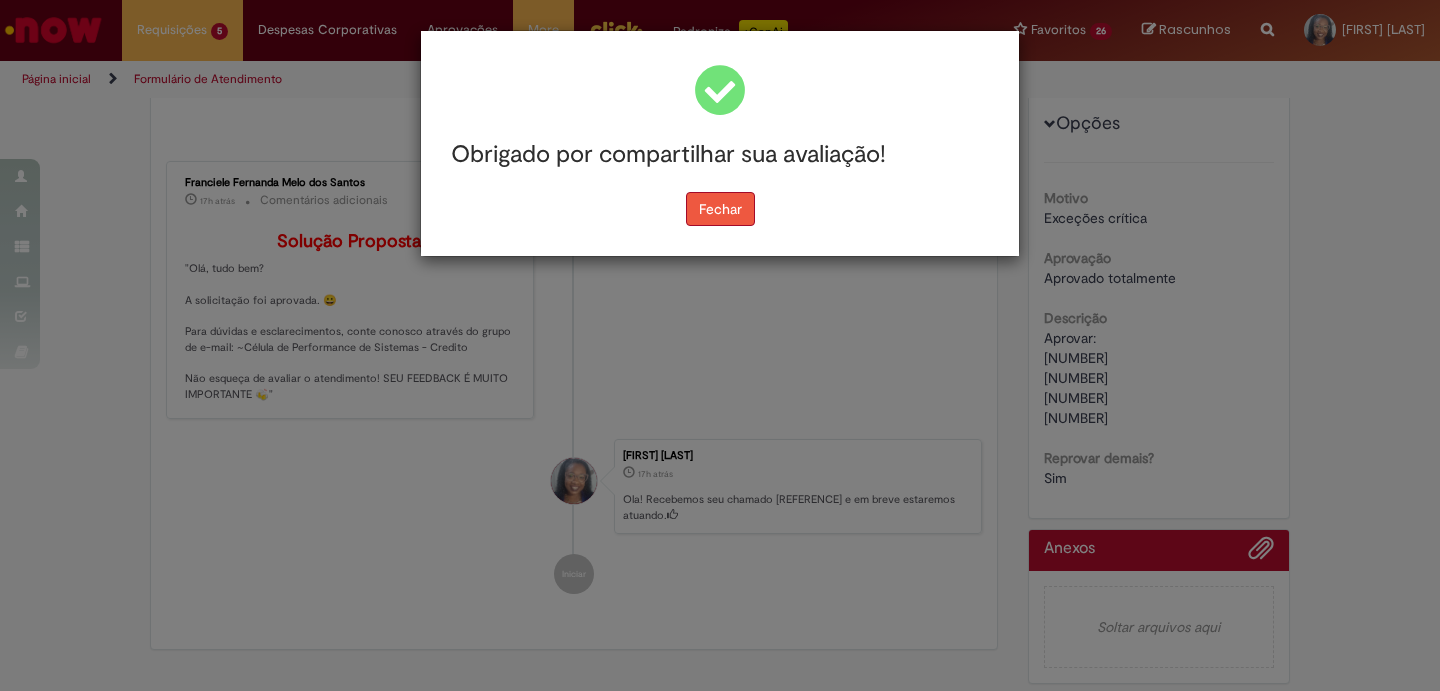 click on "Fechar" at bounding box center (720, 209) 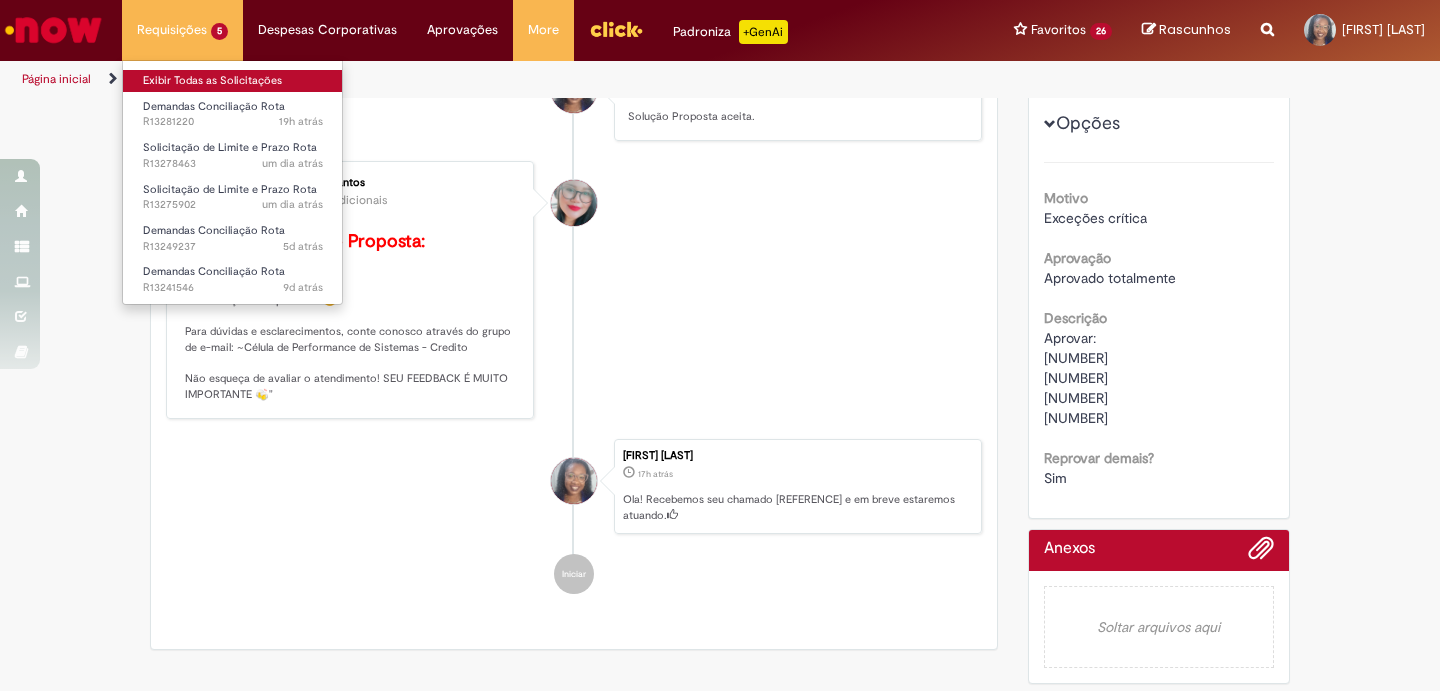 click on "Exibir Todas as Solicitações" at bounding box center [233, 81] 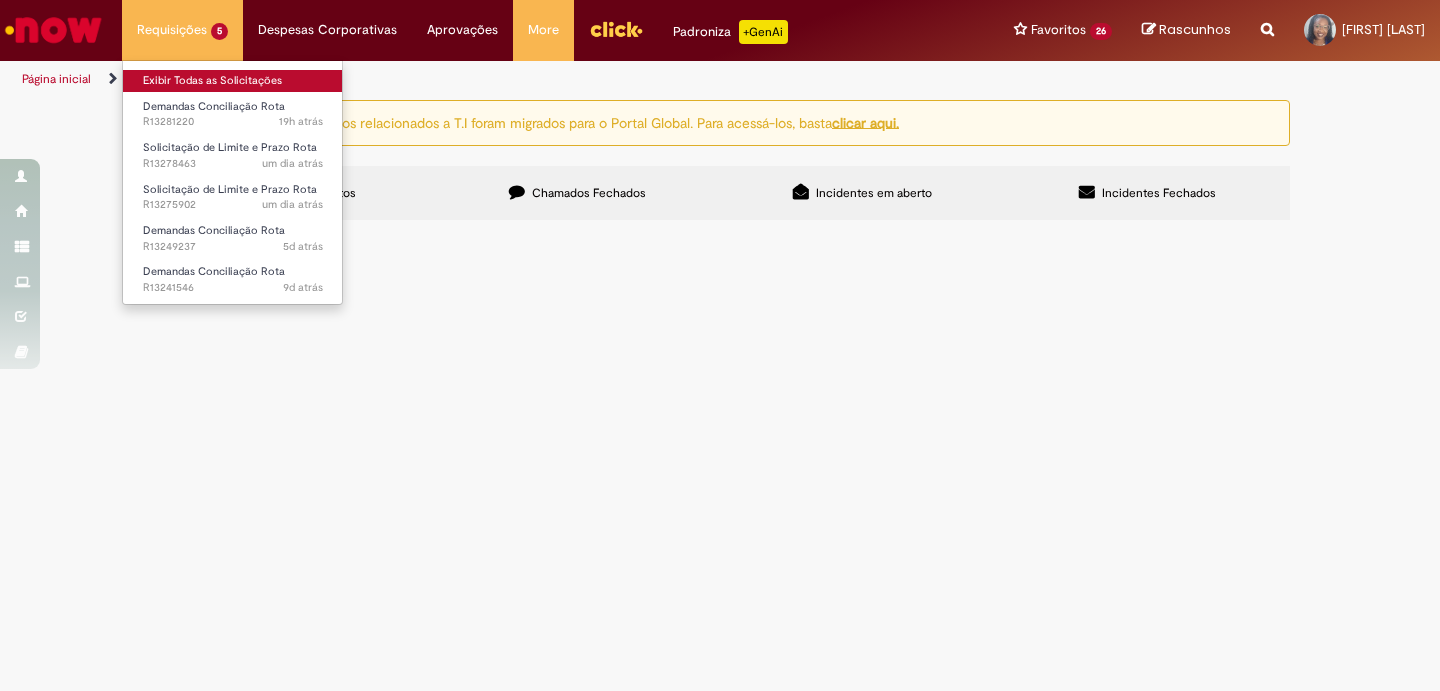 scroll, scrollTop: 0, scrollLeft: 0, axis: both 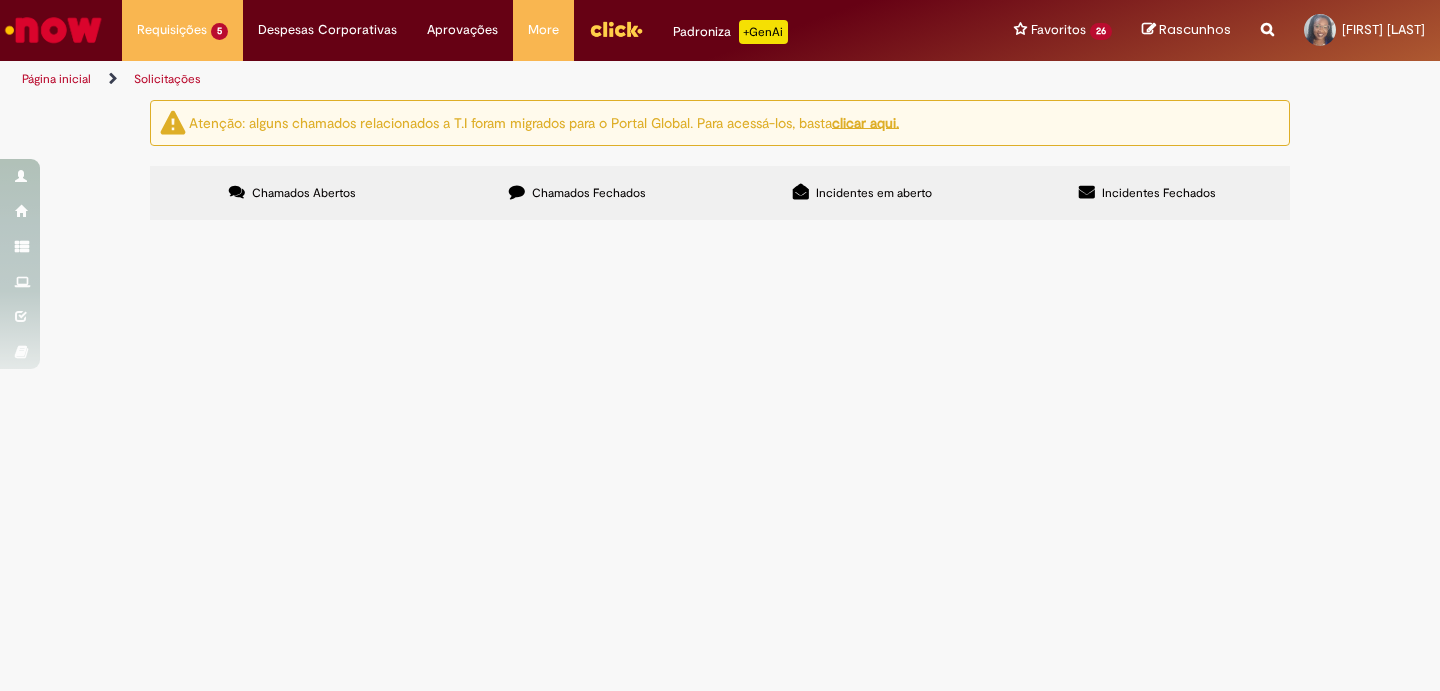 click on "Solicito ajuste de limite para pdv [NUMBER]" at bounding box center [0, 0] 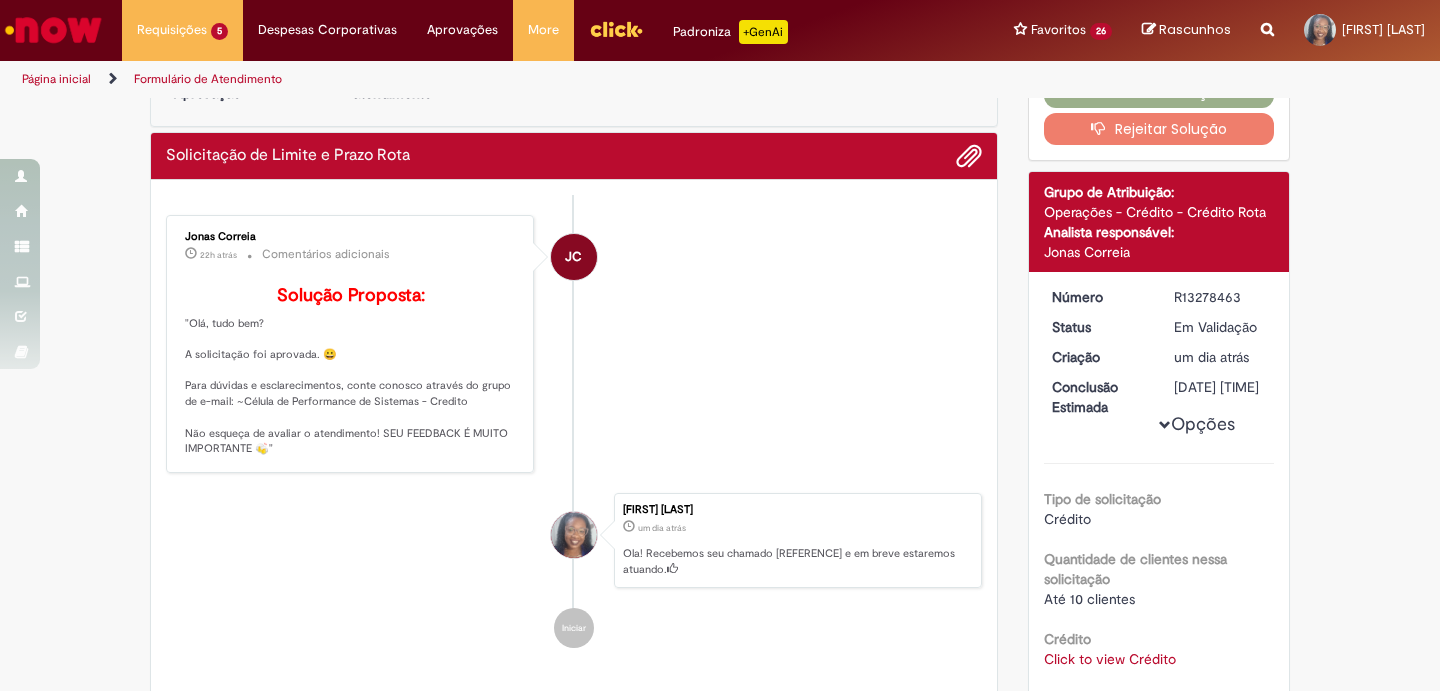 scroll, scrollTop: 333, scrollLeft: 0, axis: vertical 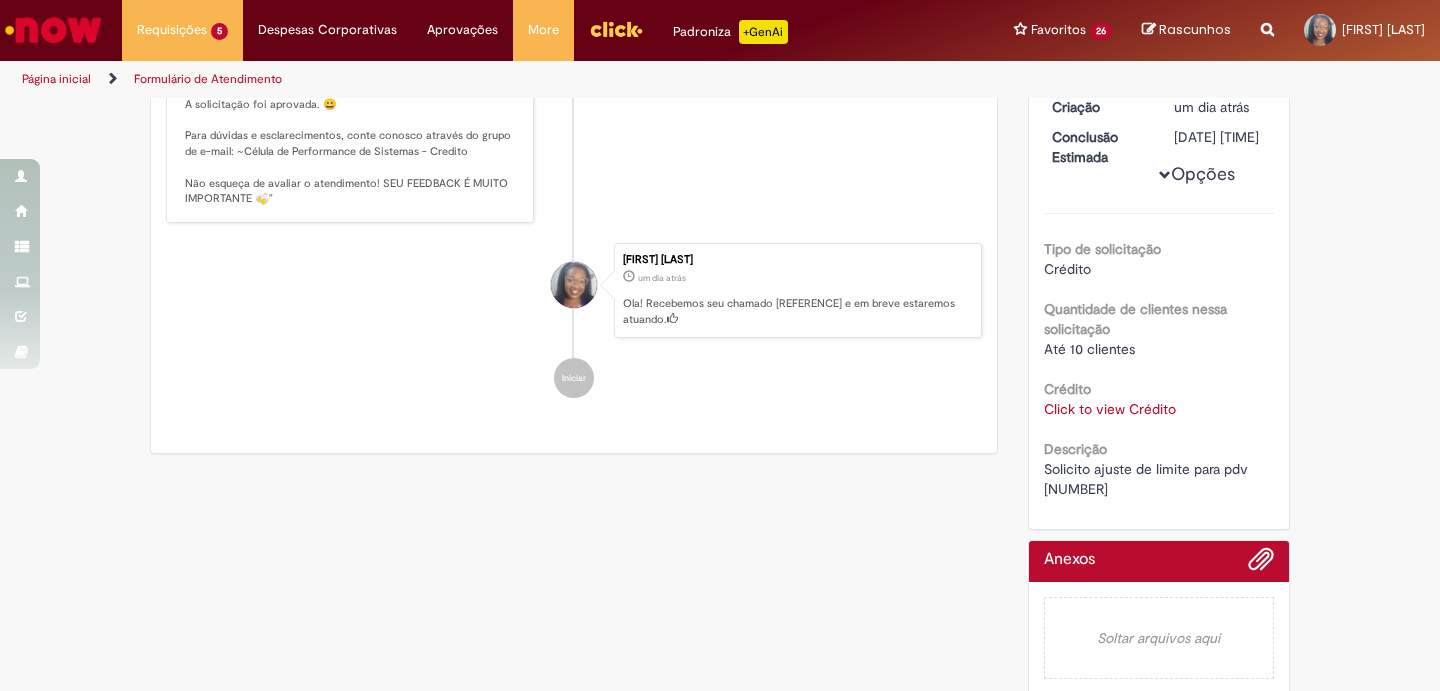 click on "Click to view Crédito" at bounding box center [1110, 409] 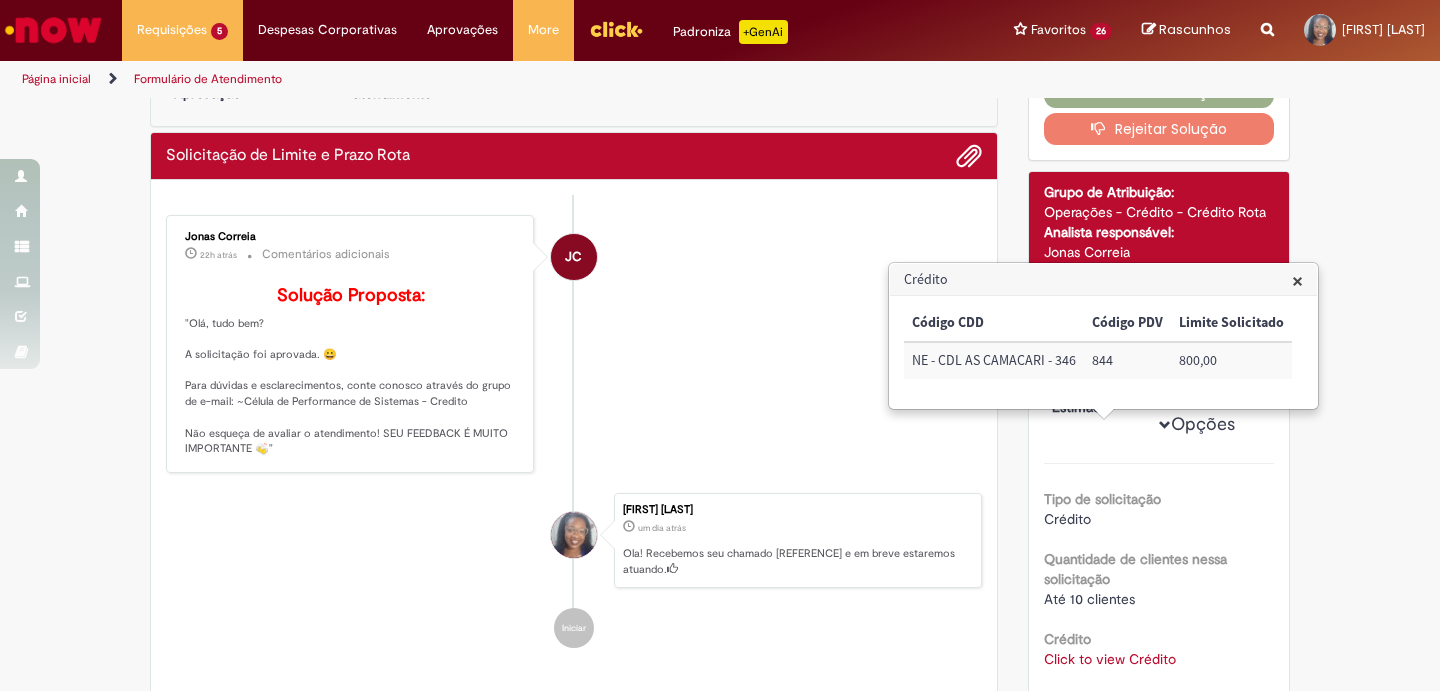 scroll, scrollTop: 0, scrollLeft: 0, axis: both 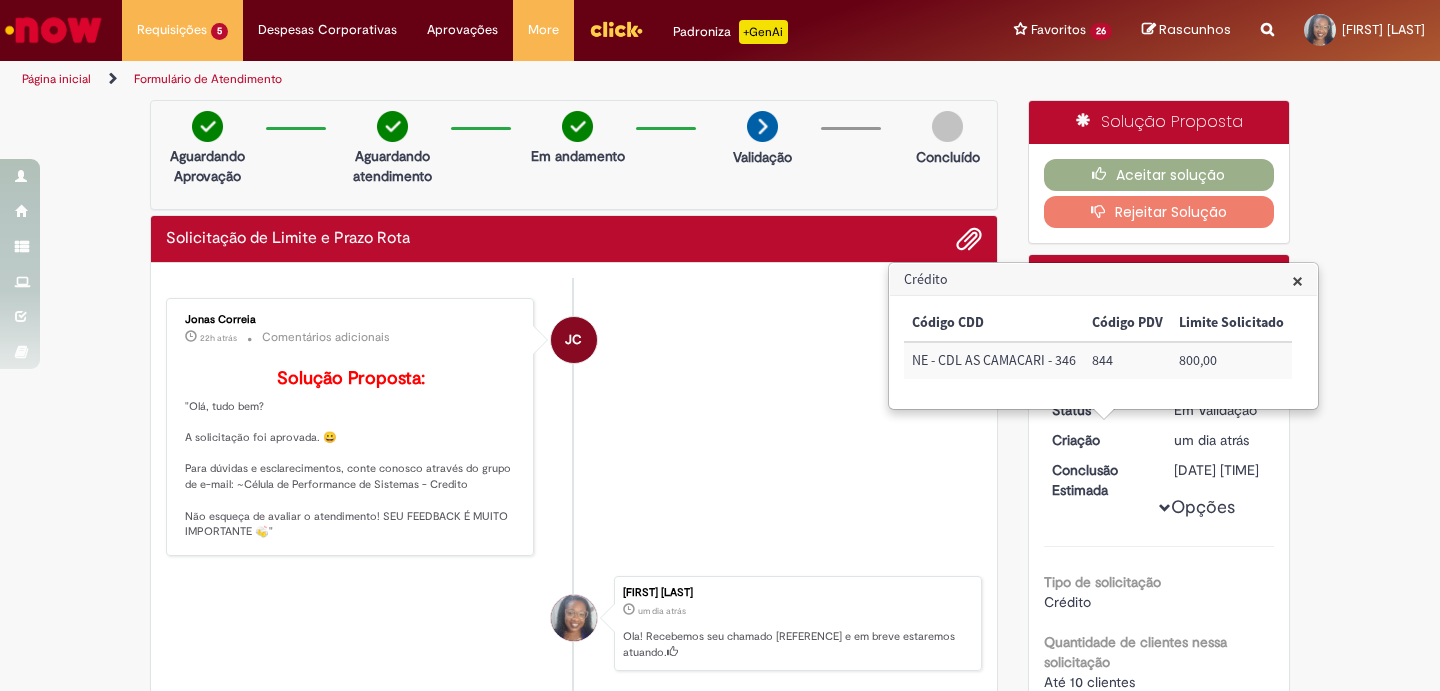 click on "×" at bounding box center (1297, 280) 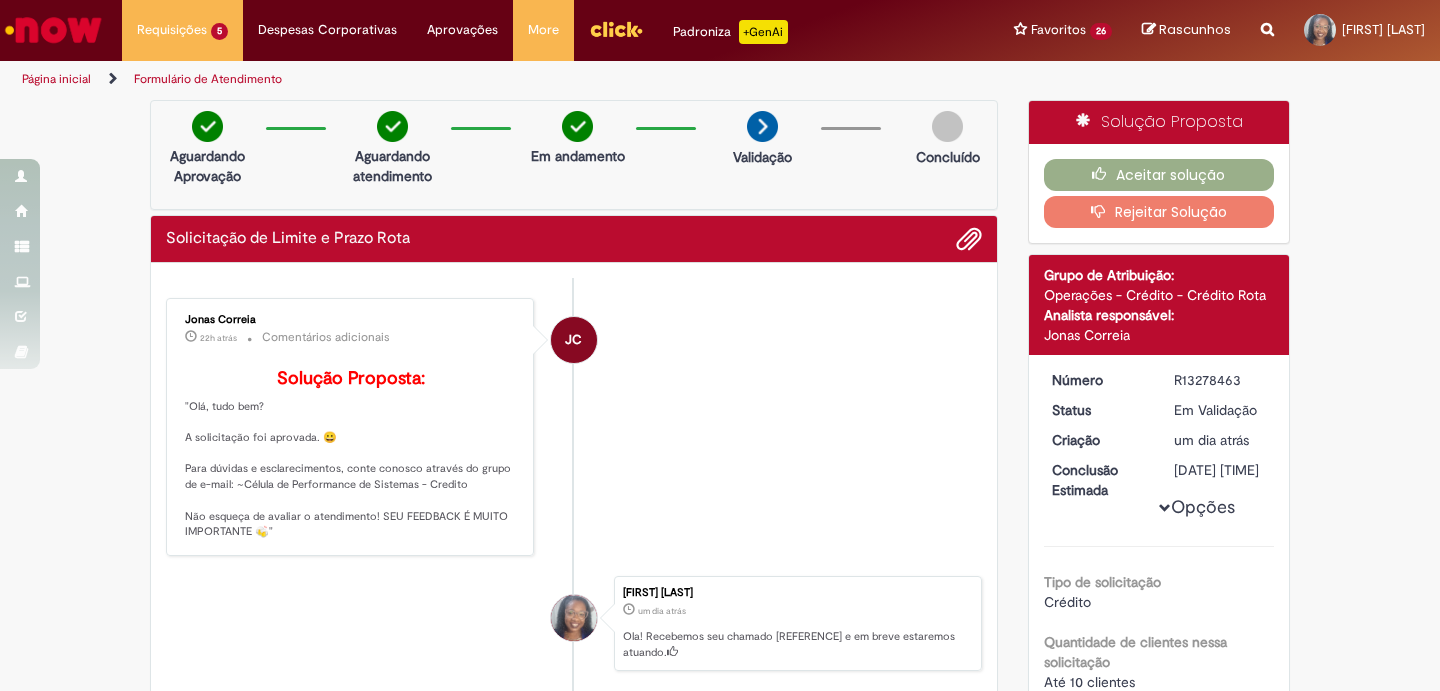 scroll, scrollTop: 367, scrollLeft: 0, axis: vertical 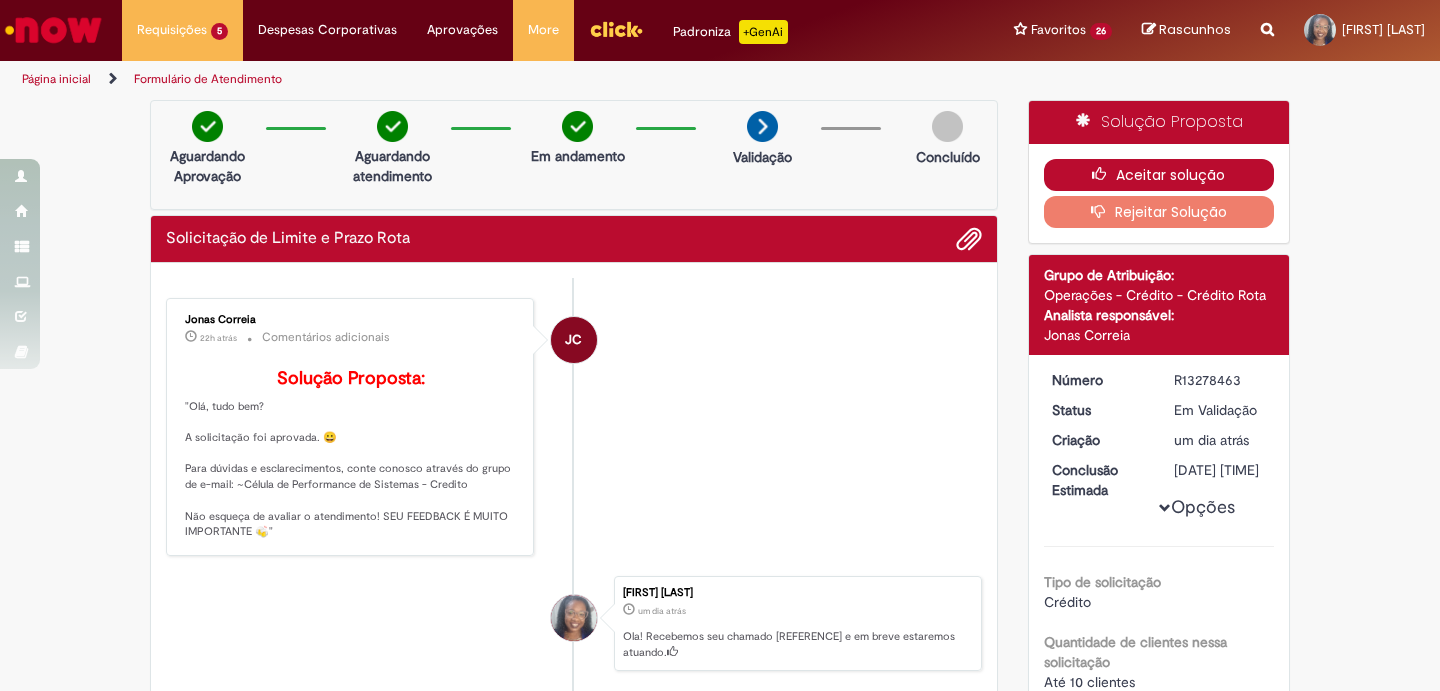 click on "Aceitar solução" at bounding box center (1159, 175) 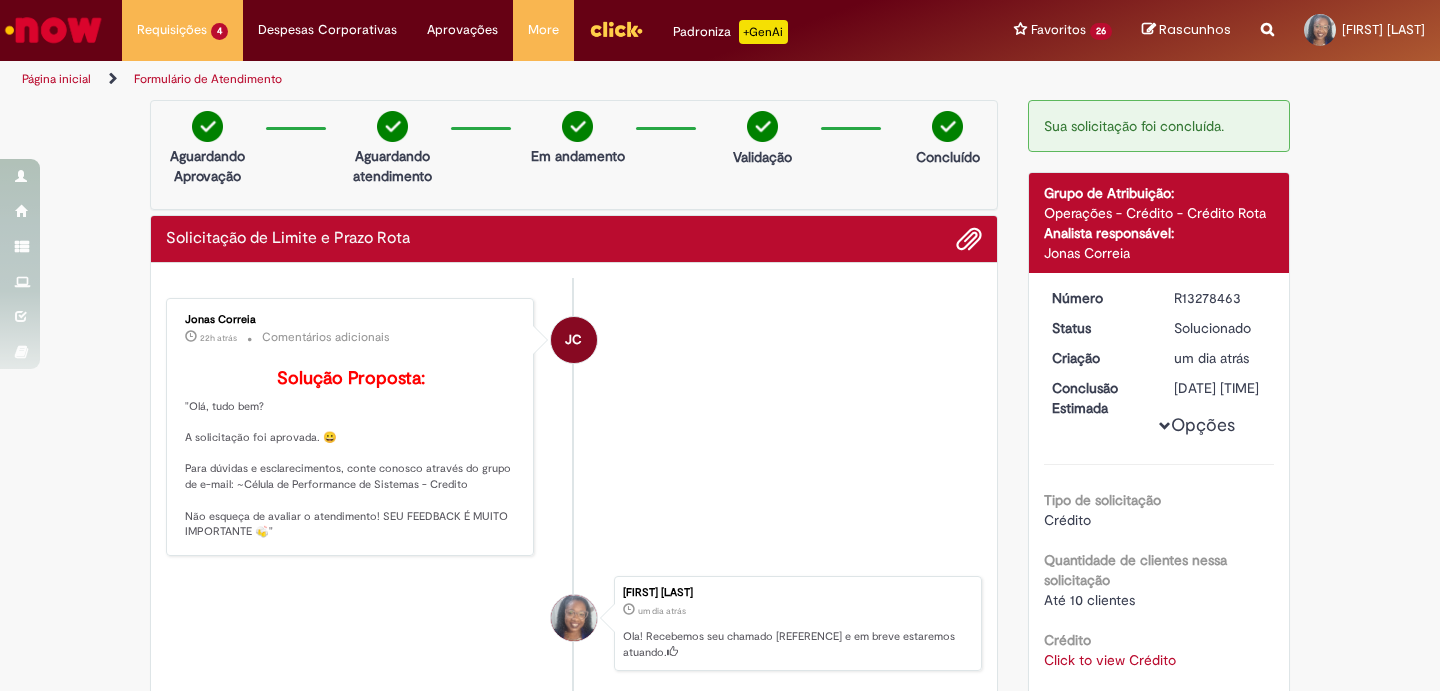 click on "JC
[FIRST] [LAST]
22h atrás 22 horas atrás     Comentários adicionais
Solução Proposta:
"Olá, tudo bem?
A solicitação foi aprovada. 😀
Para dúvidas e esclarecimentos, conte conosco através do grupo de e-mail: ~Célula de Performance de Sistemas - Credito
Não esqueça de avaliar o atendimento! SEU FEEDBACK É MUITO IMPORTANTE 🍻"" at bounding box center (574, 427) 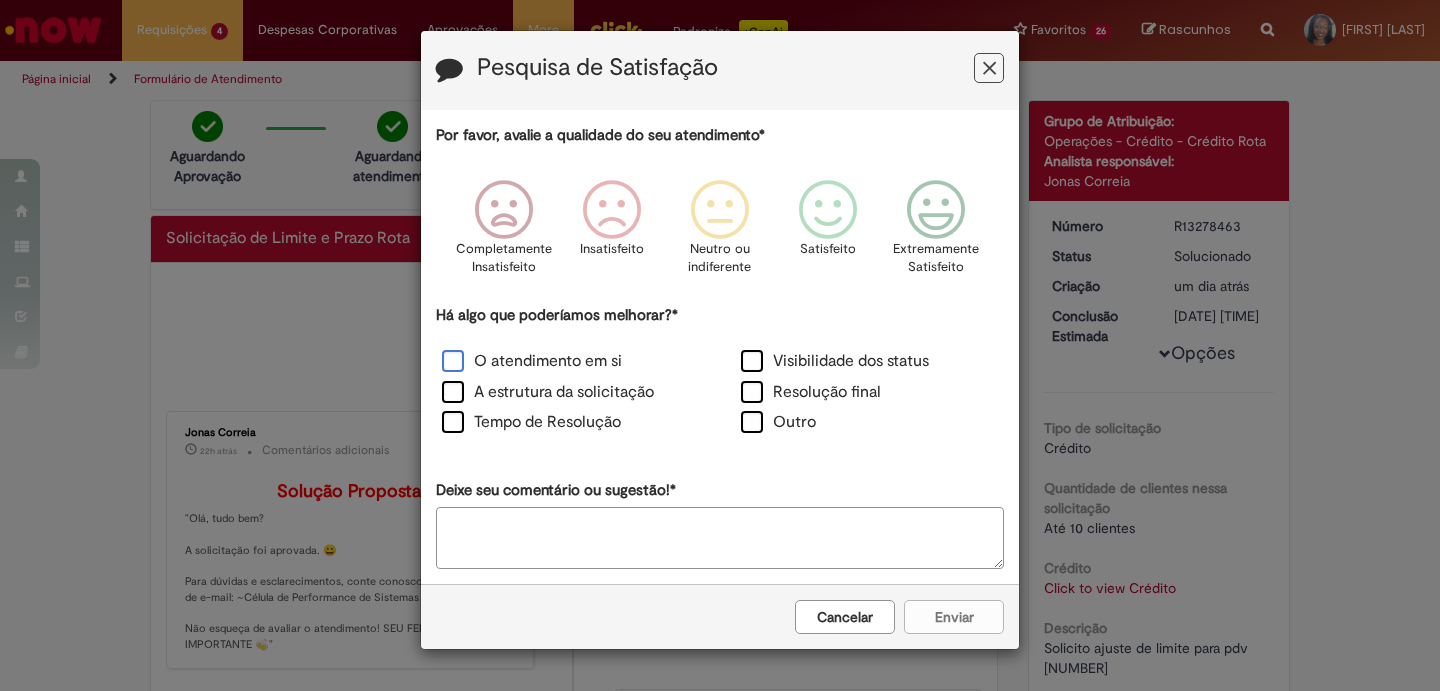 click on "O atendimento em si" at bounding box center (532, 361) 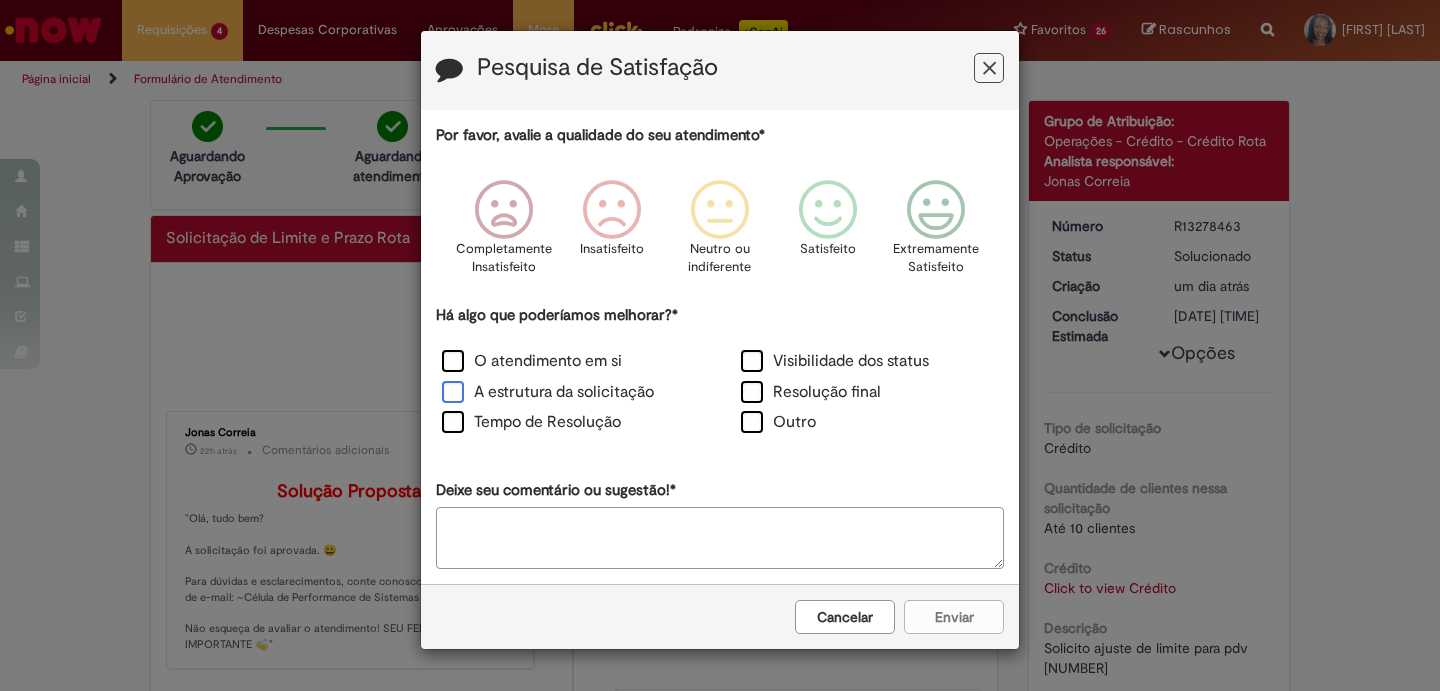 click on "A estrutura da solicitação" at bounding box center [548, 392] 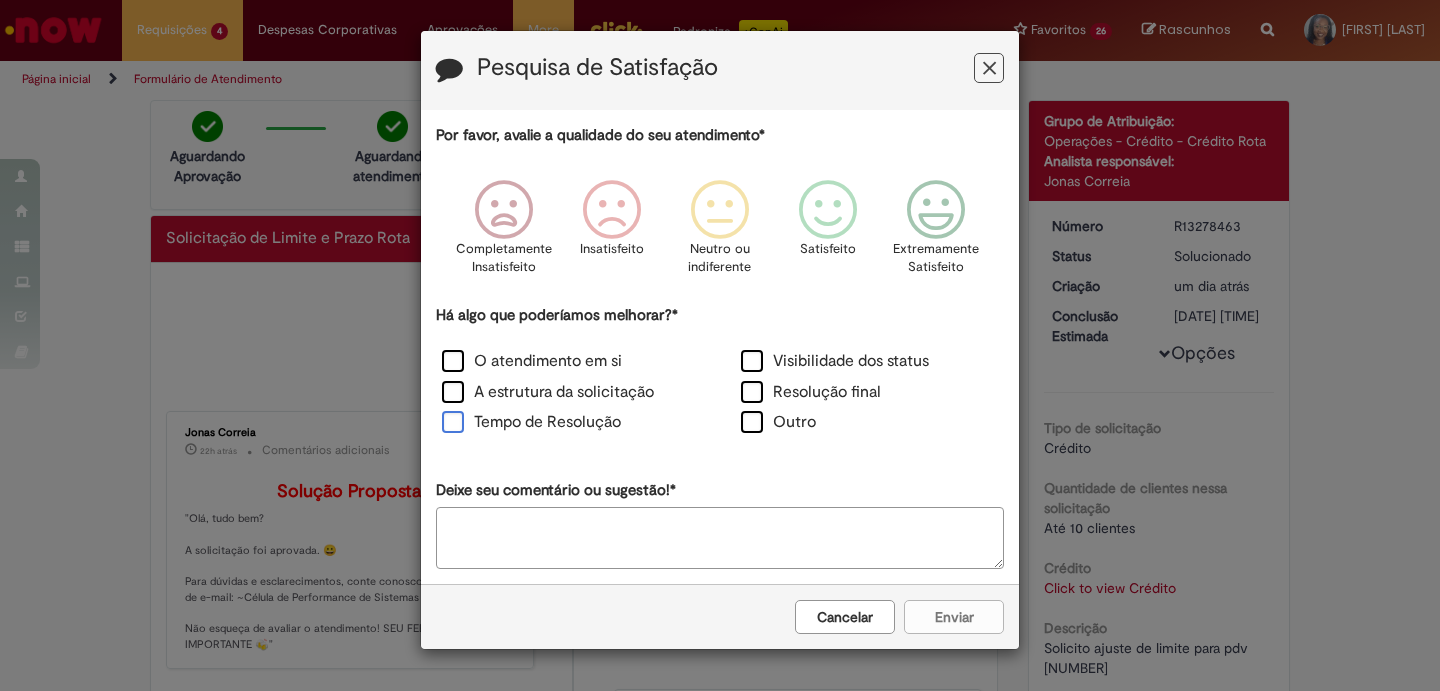 click on "Tempo de Resolução" at bounding box center (531, 422) 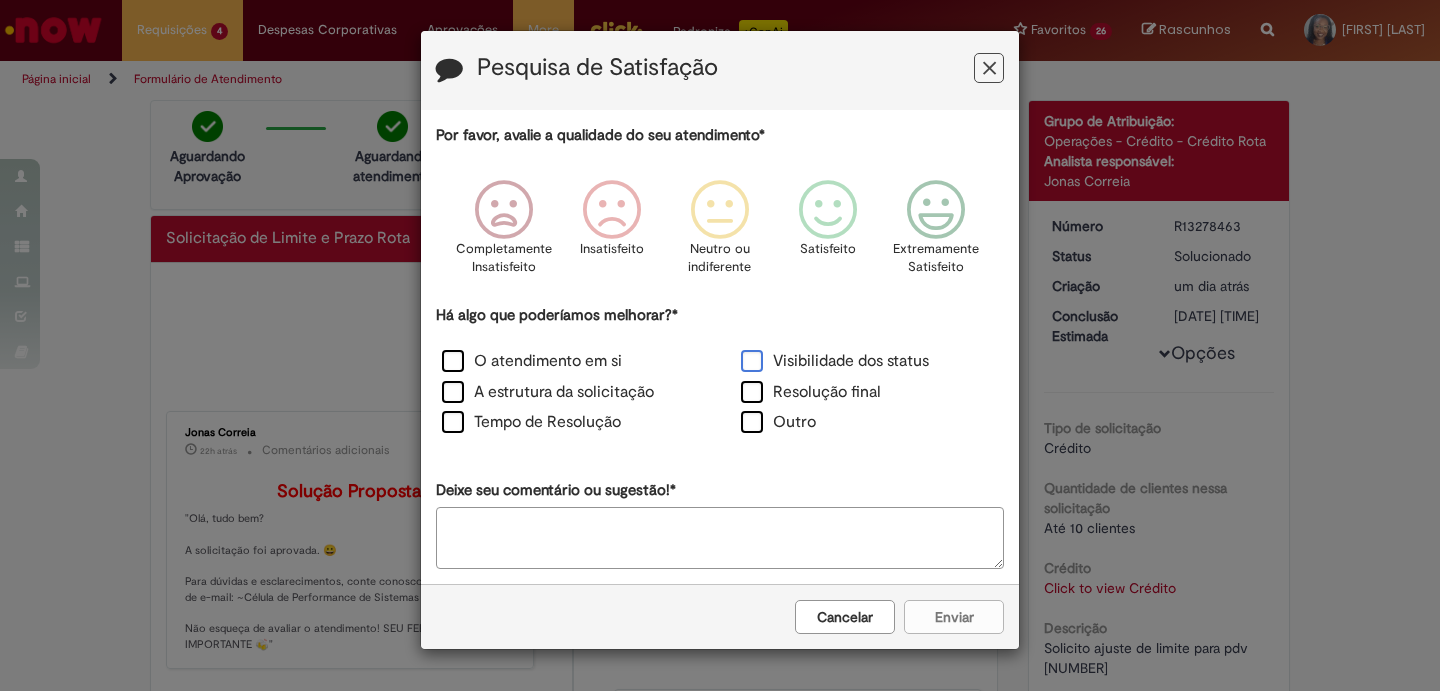 click on "Visibilidade dos status" at bounding box center (835, 361) 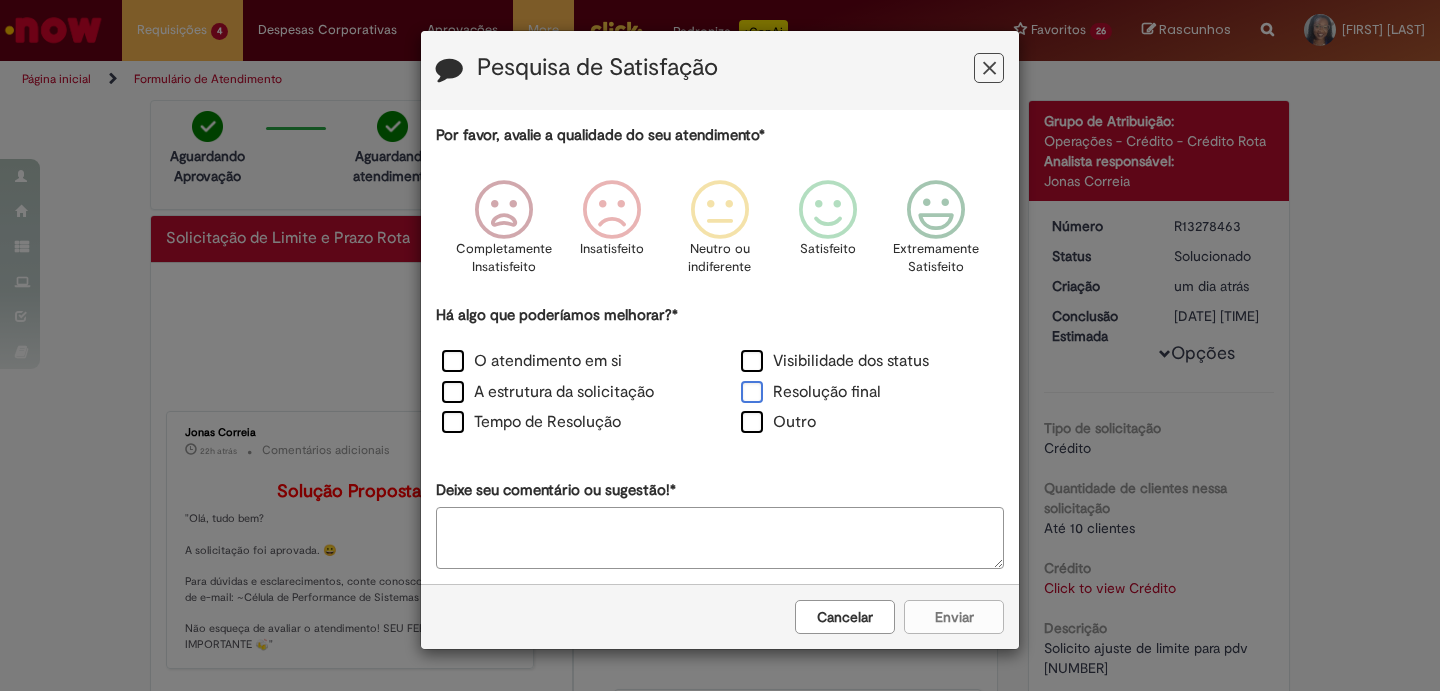 click on "Resolução final" at bounding box center [811, 392] 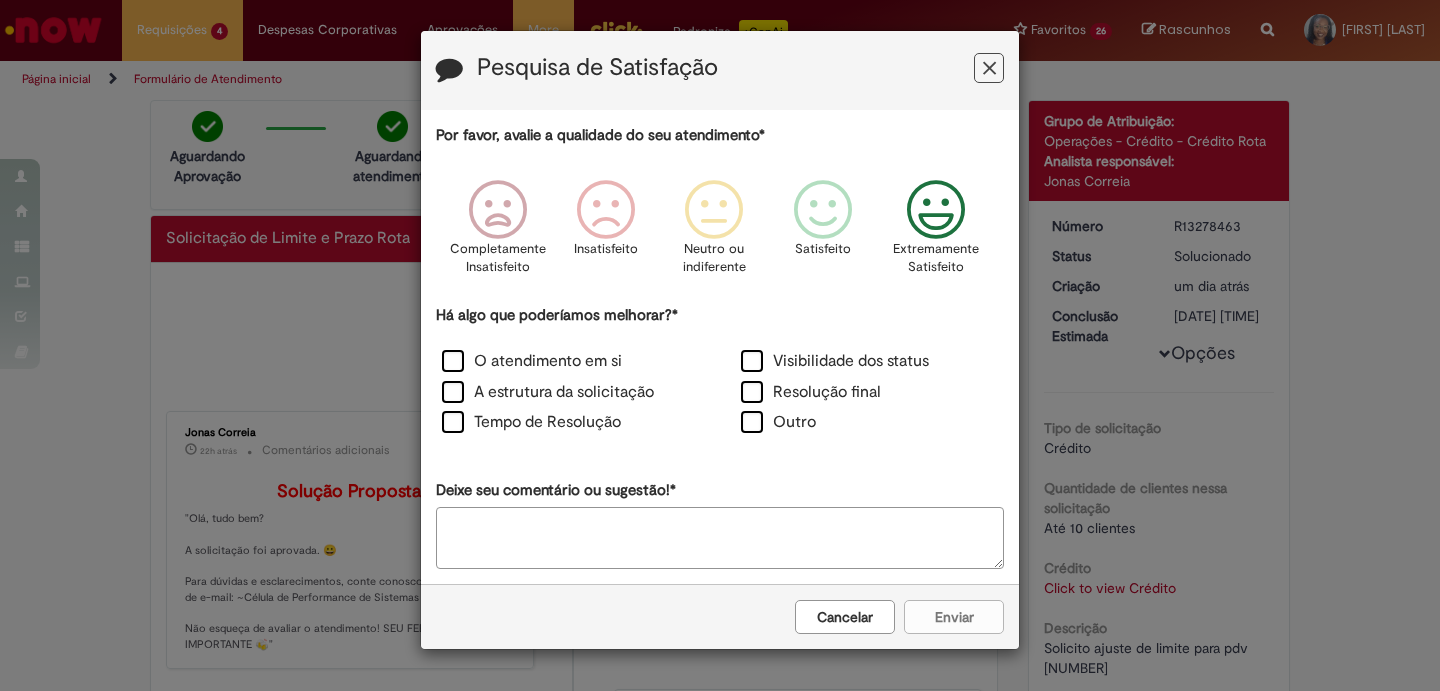 click at bounding box center [936, 210] 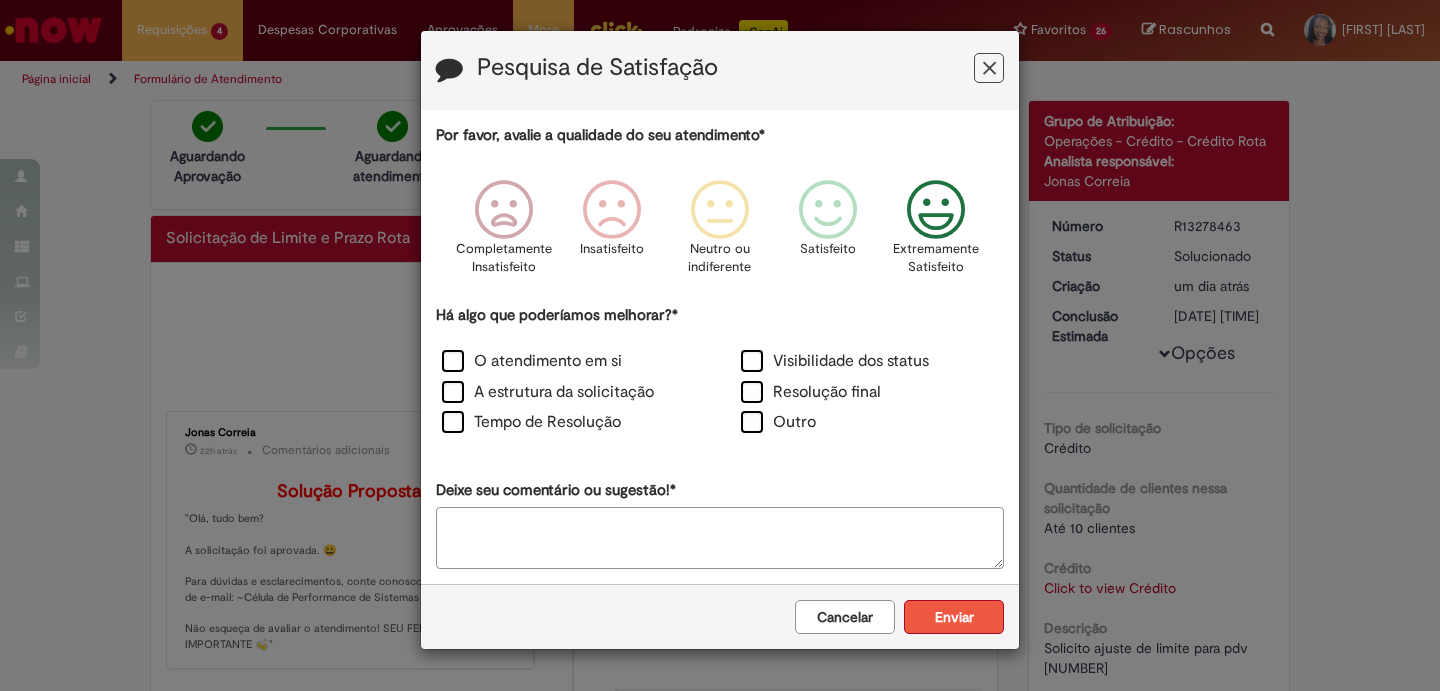 click on "Enviar" at bounding box center [954, 617] 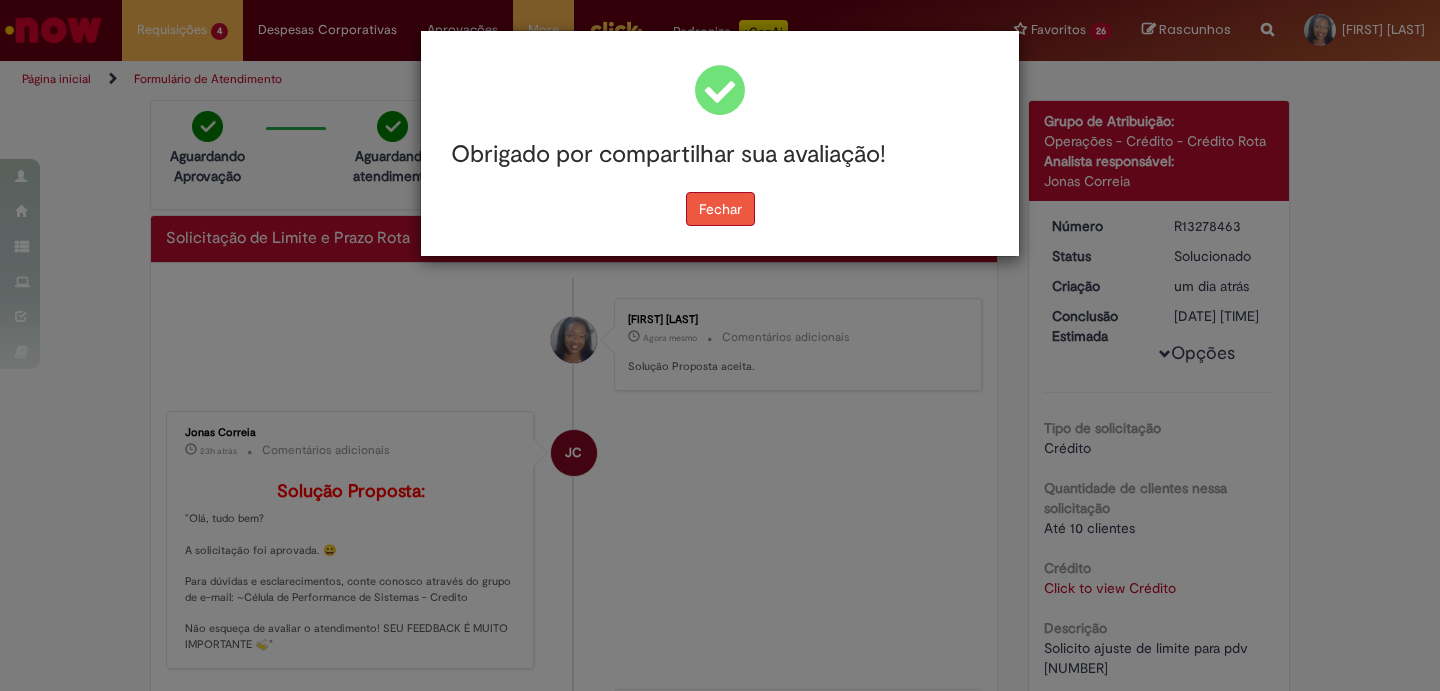 click on "Fechar" at bounding box center [720, 209] 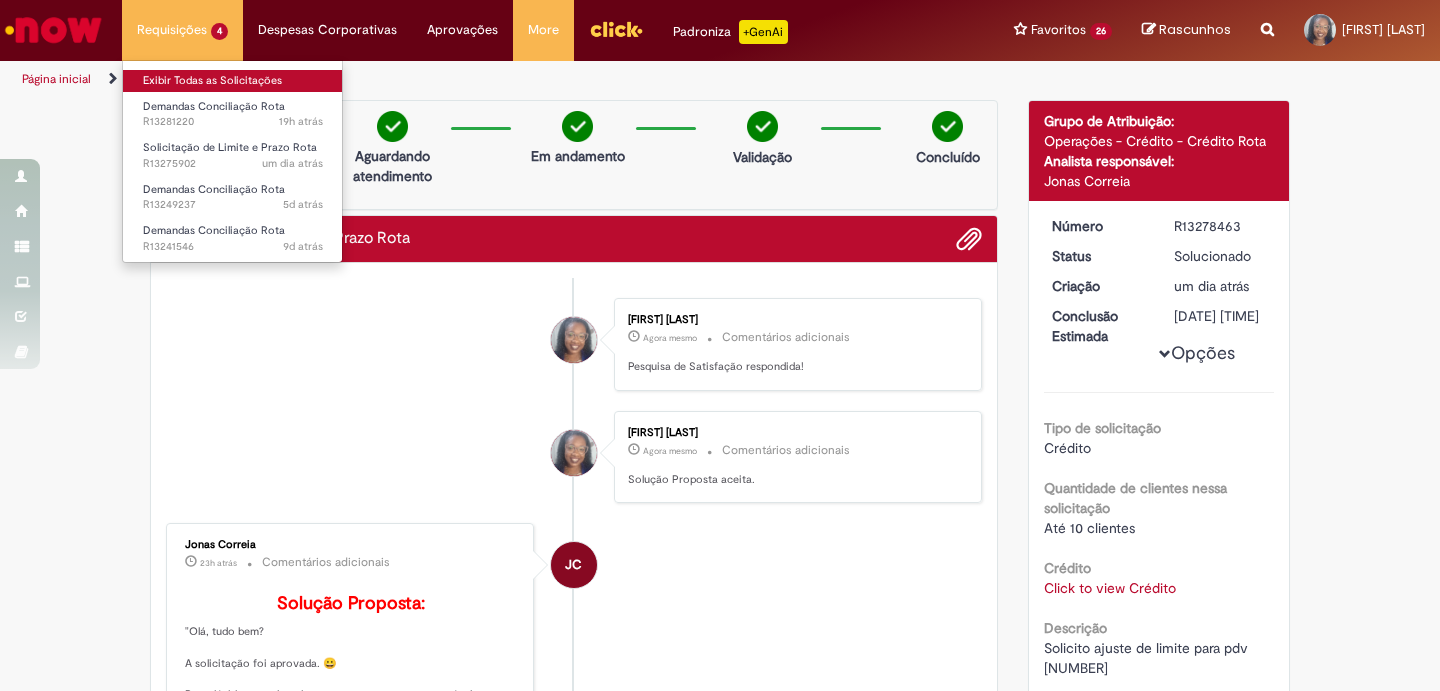click on "Exibir Todas as Solicitações" at bounding box center (233, 81) 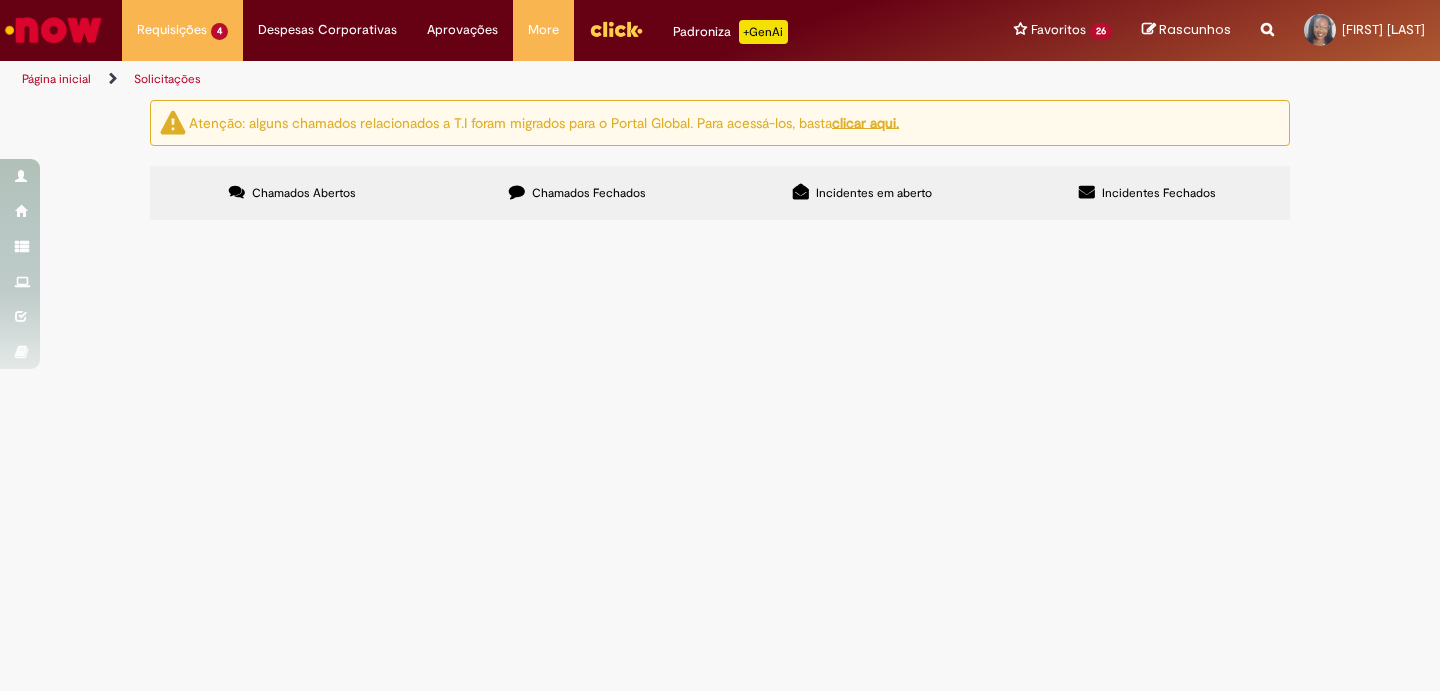 click on "Solicito zerar limite e prazo." at bounding box center (0, 0) 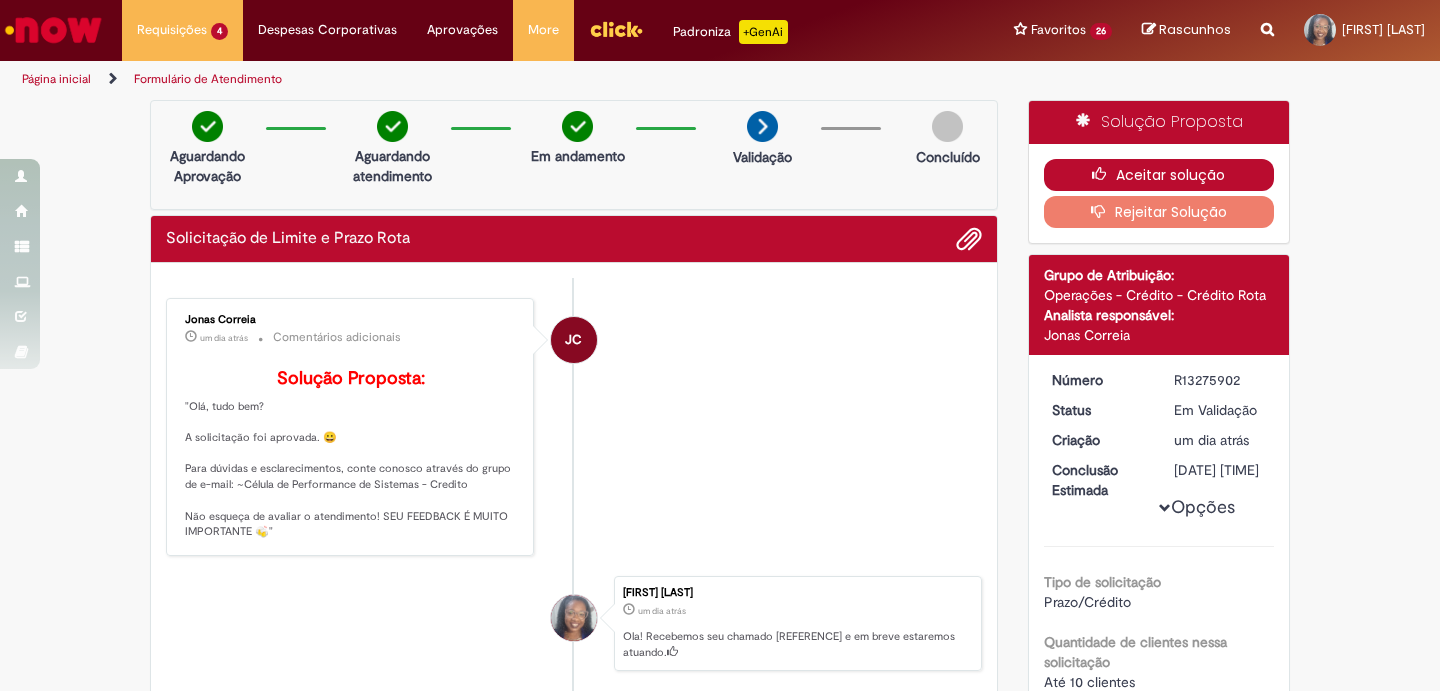 click on "Aceitar solução" at bounding box center (1159, 175) 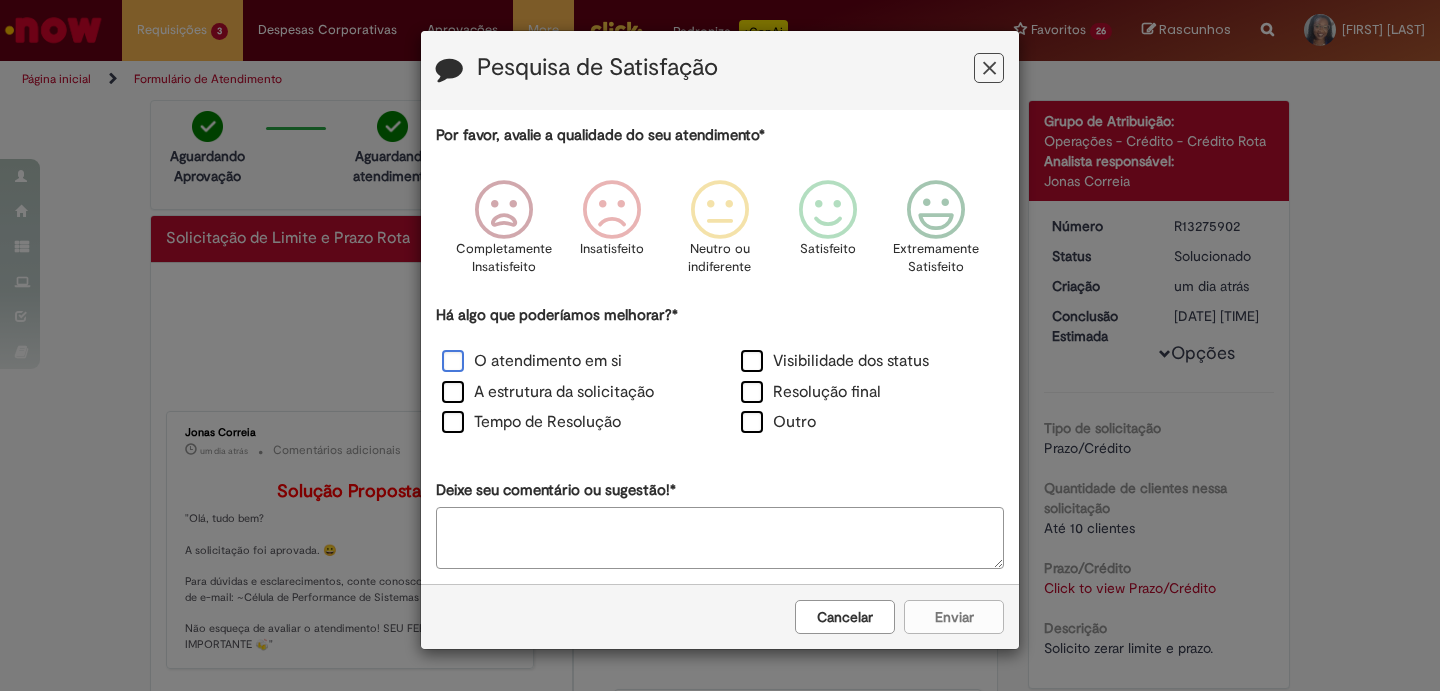 click on "O atendimento em si" at bounding box center [532, 361] 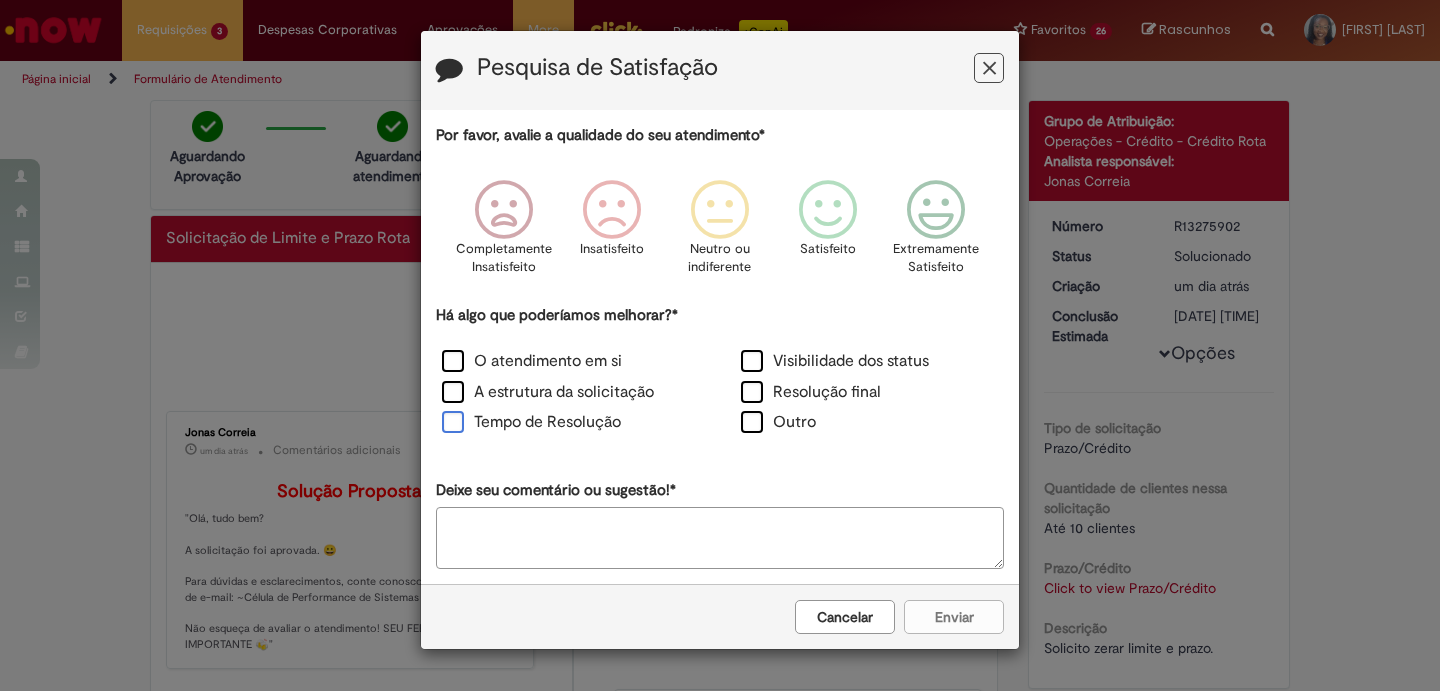 drag, startPoint x: 509, startPoint y: 394, endPoint x: 520, endPoint y: 416, distance: 24.596748 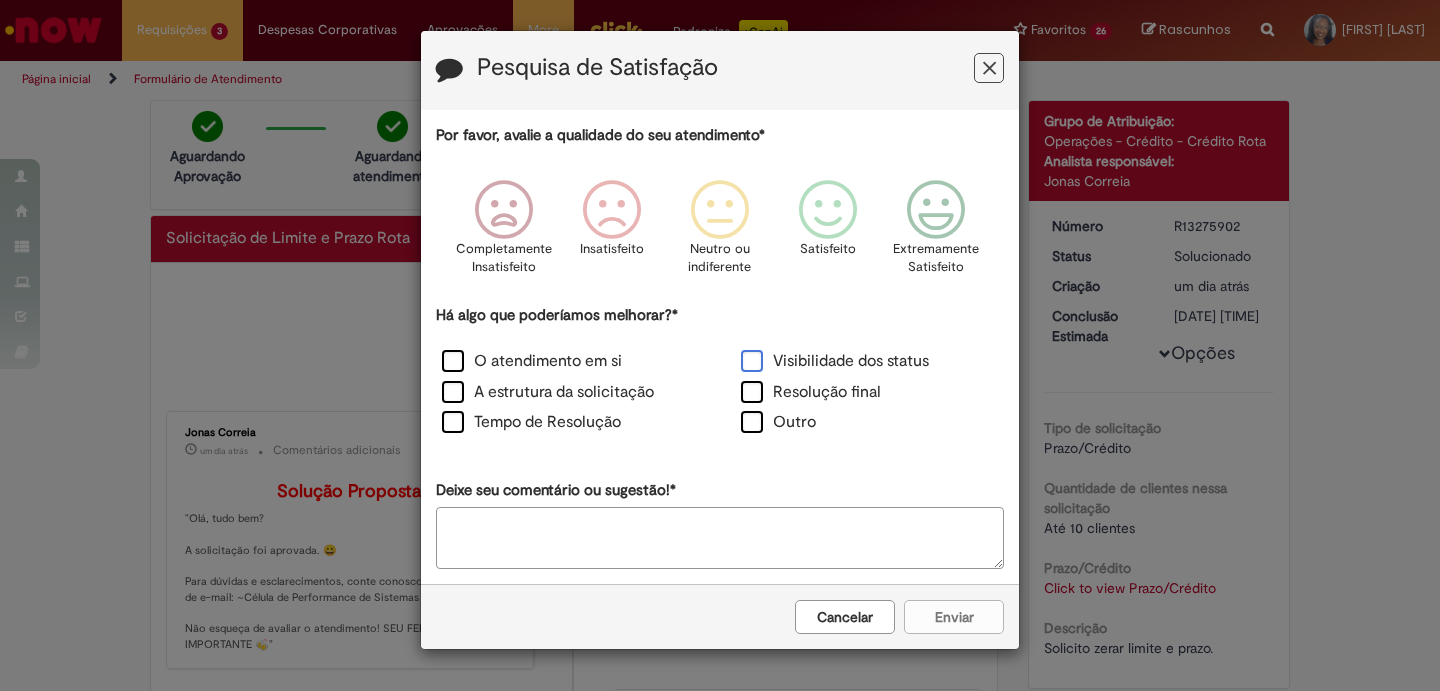 click on "Visibilidade dos status" at bounding box center (835, 361) 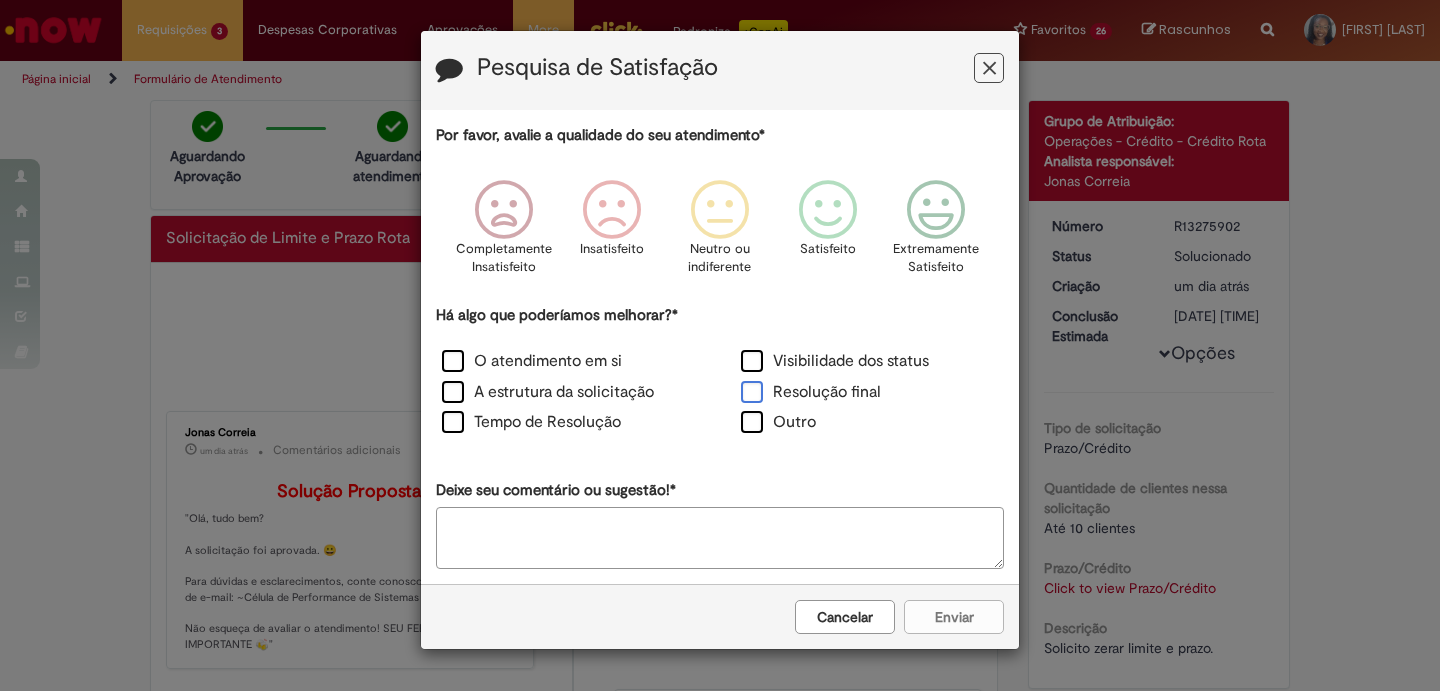 drag, startPoint x: 844, startPoint y: 400, endPoint x: 914, endPoint y: 241, distance: 173.72679 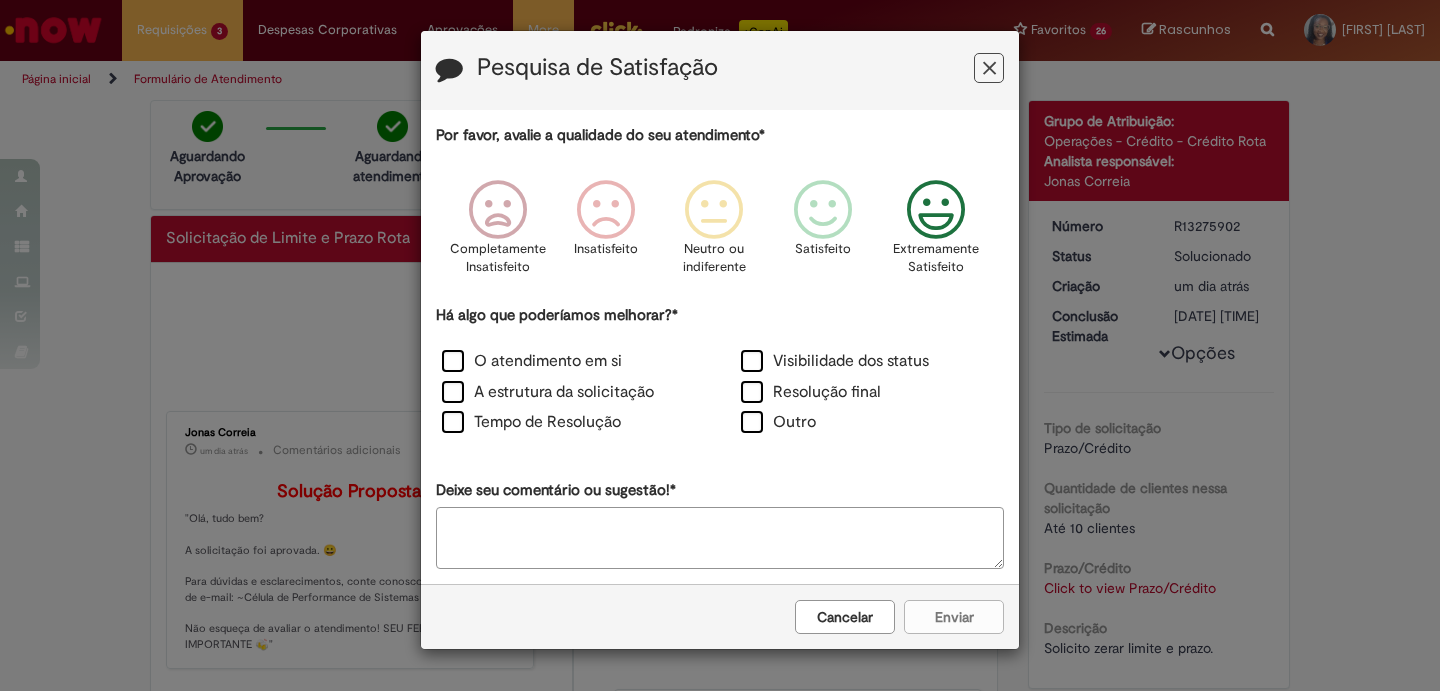 click at bounding box center [936, 210] 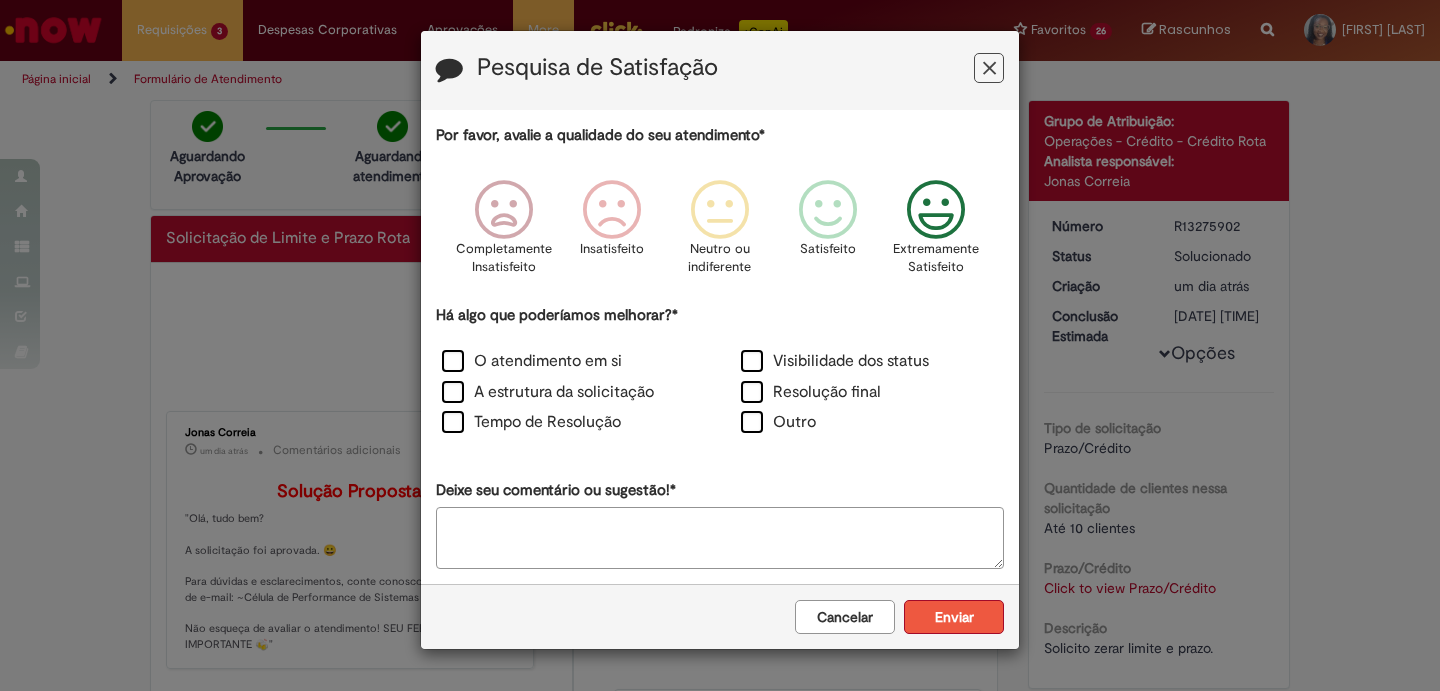 click on "Enviar" at bounding box center [954, 617] 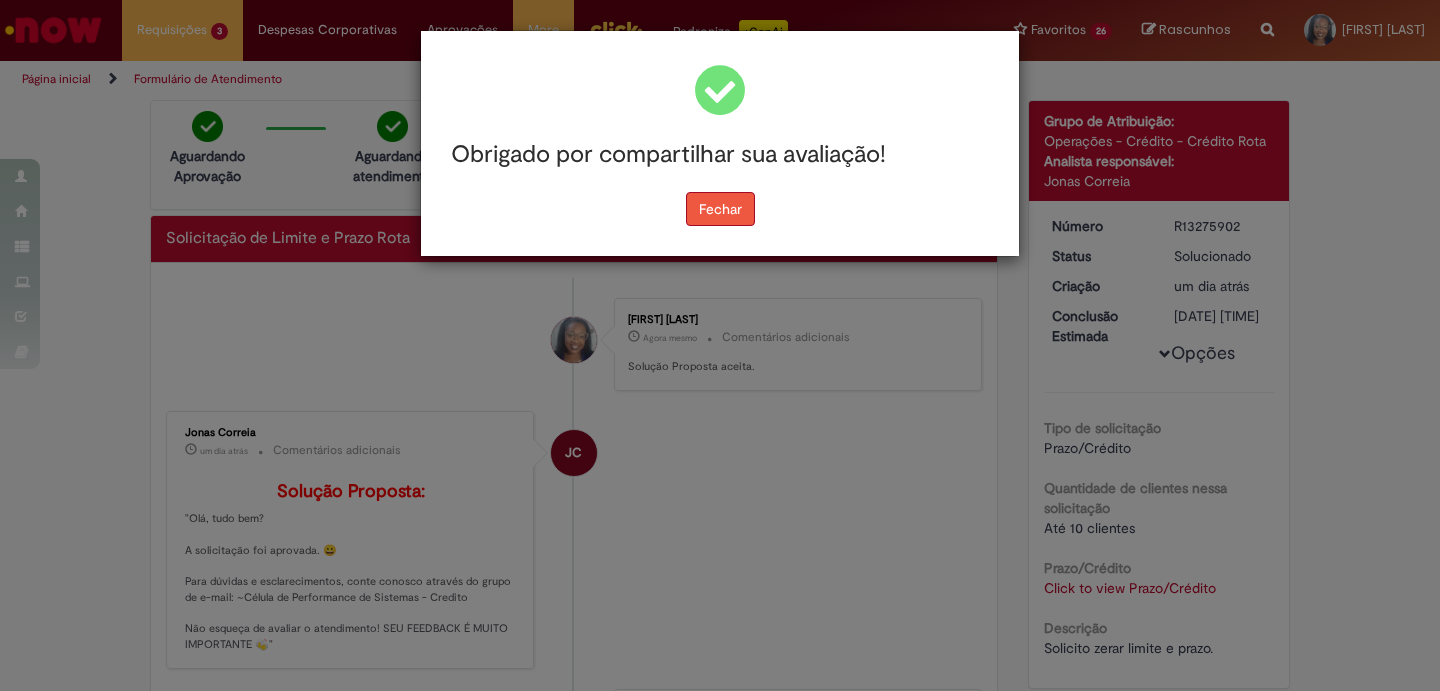 click on "Fechar" at bounding box center (720, 209) 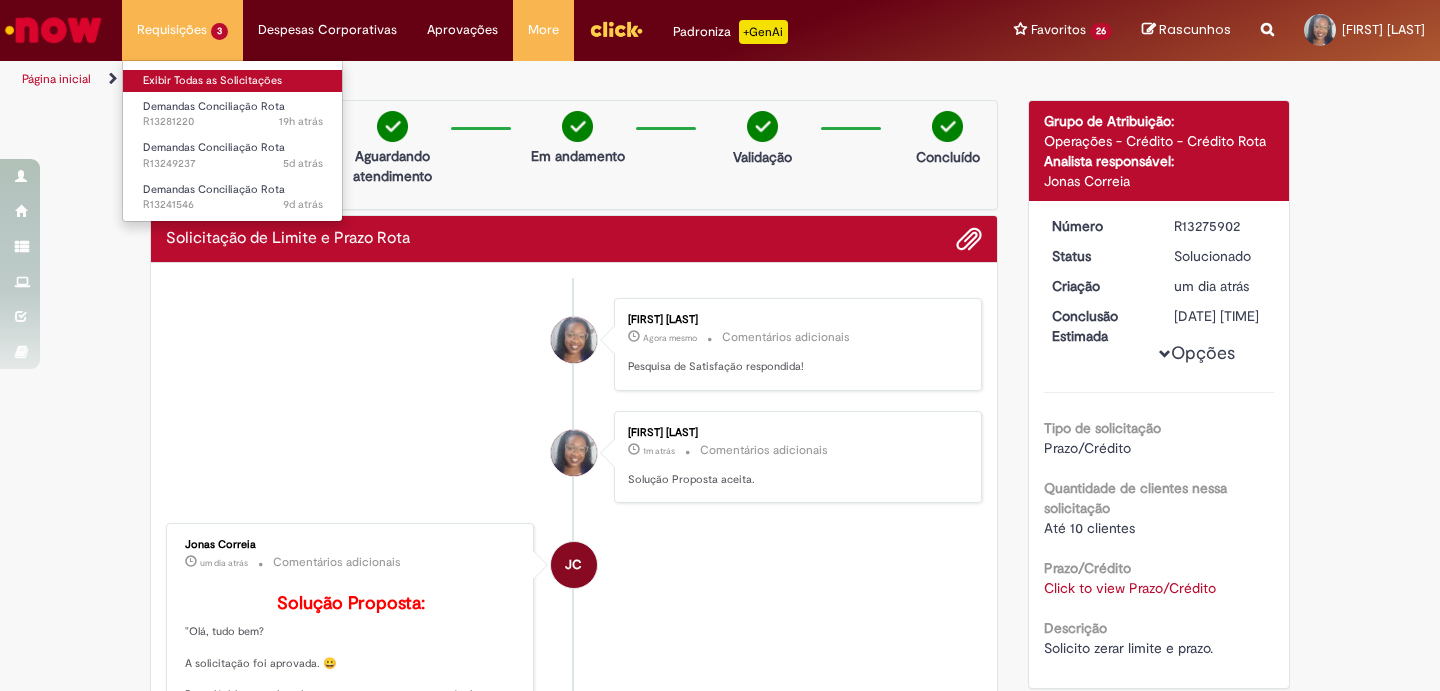 click on "Exibir Todas as Solicitações" at bounding box center [233, 81] 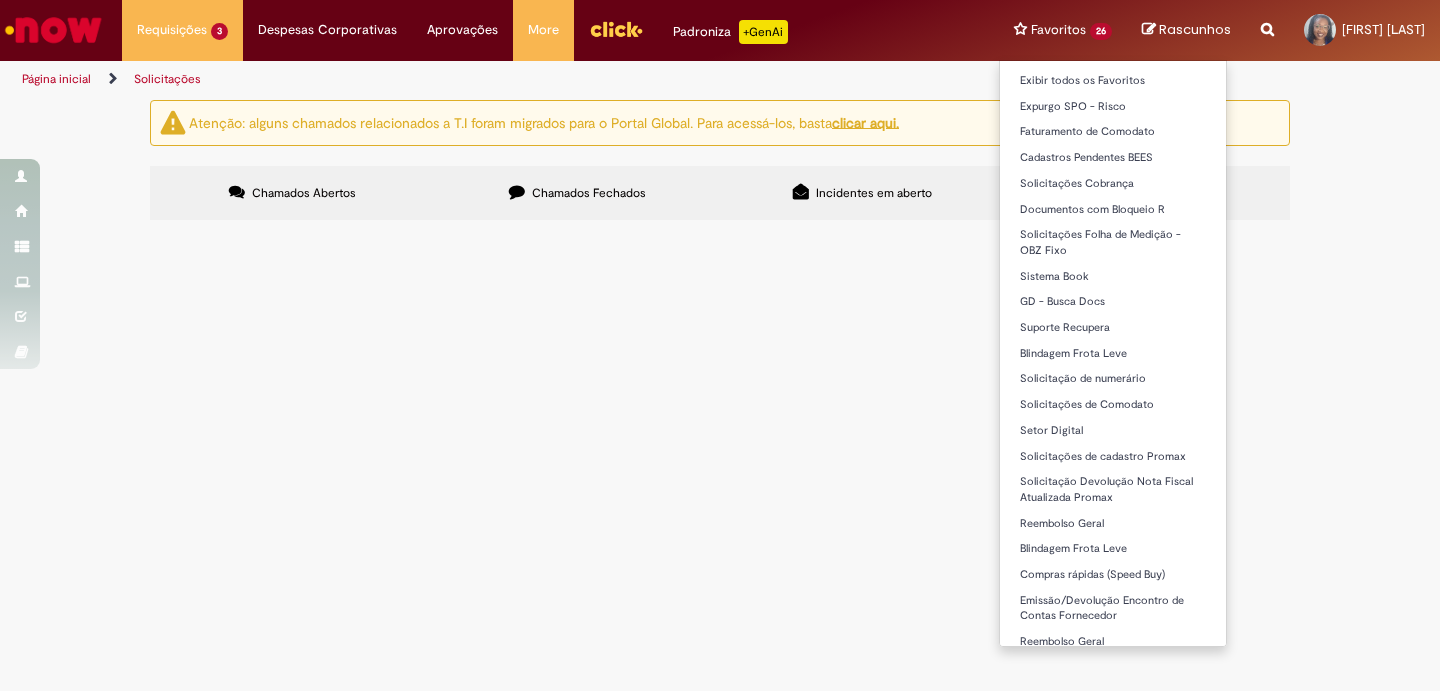scroll, scrollTop: 166, scrollLeft: 0, axis: vertical 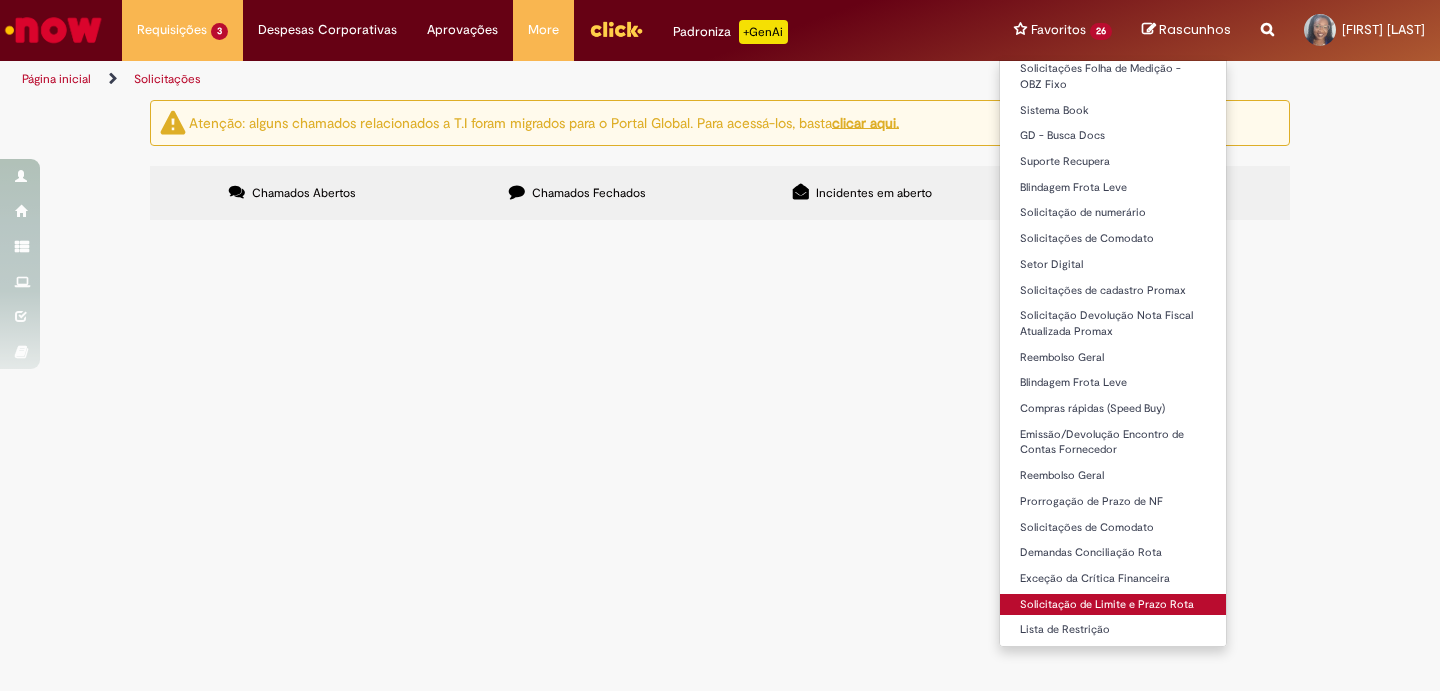 click on "Solicitação de Limite e Prazo Rota" at bounding box center (1113, 605) 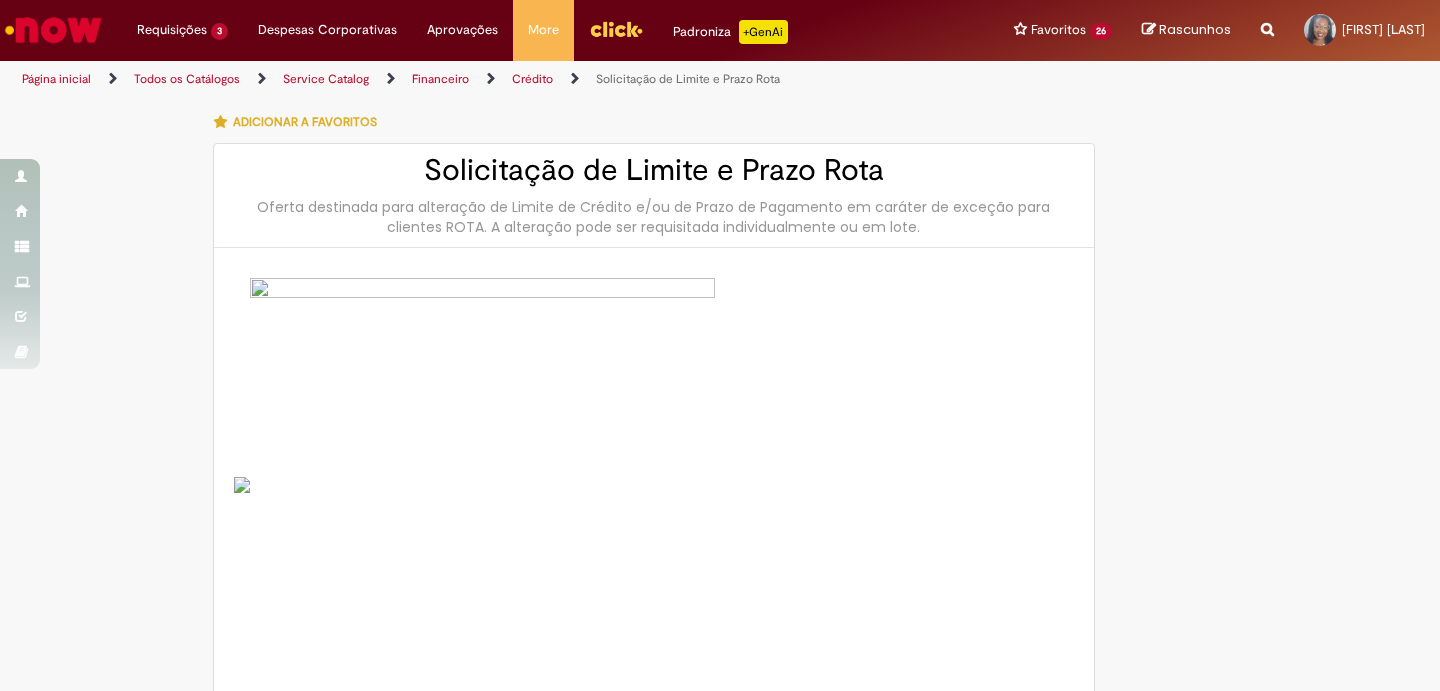 type on "********" 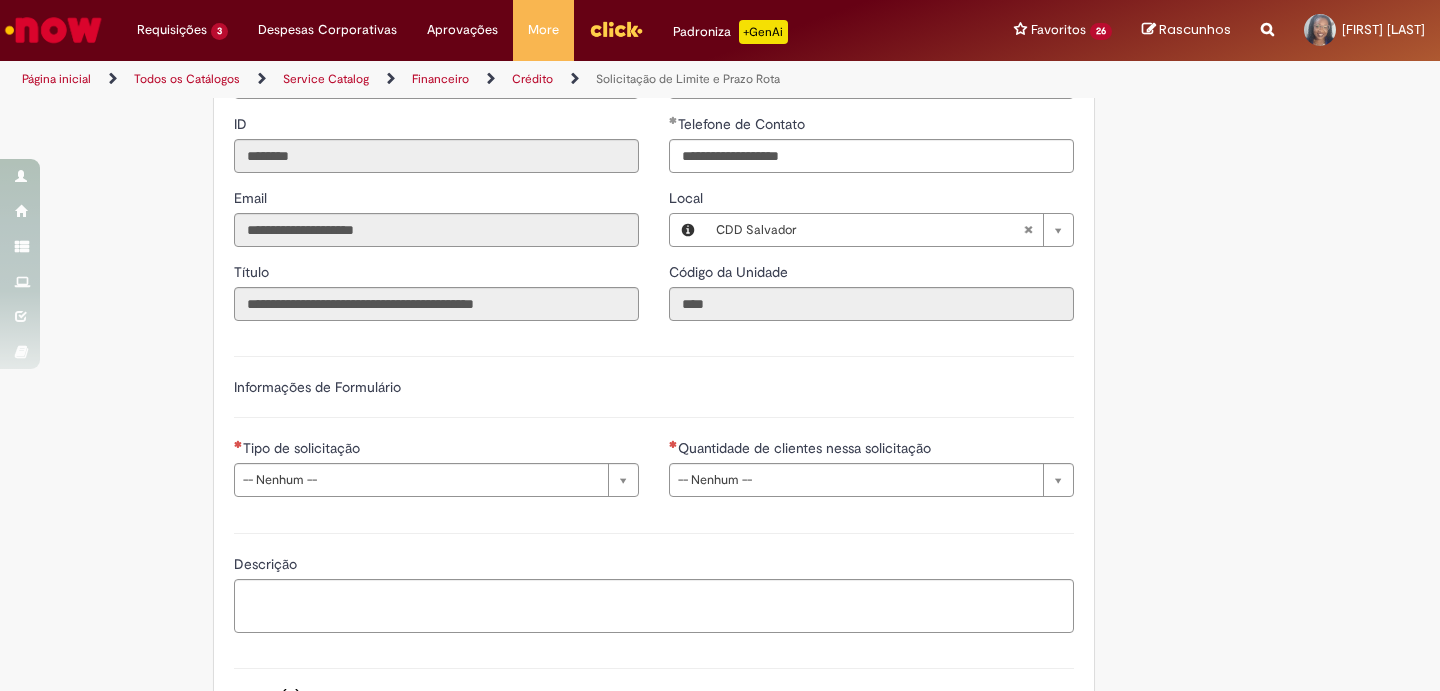 scroll, scrollTop: 917, scrollLeft: 0, axis: vertical 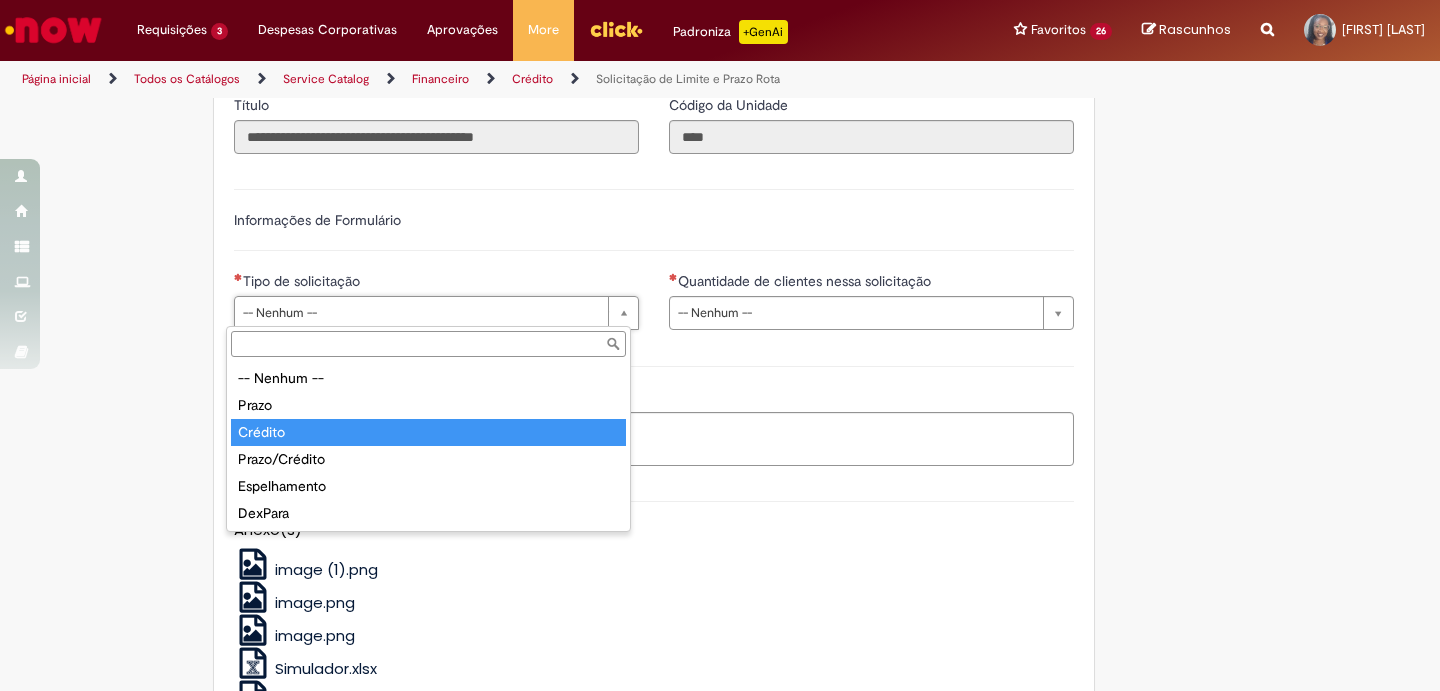 type on "*******" 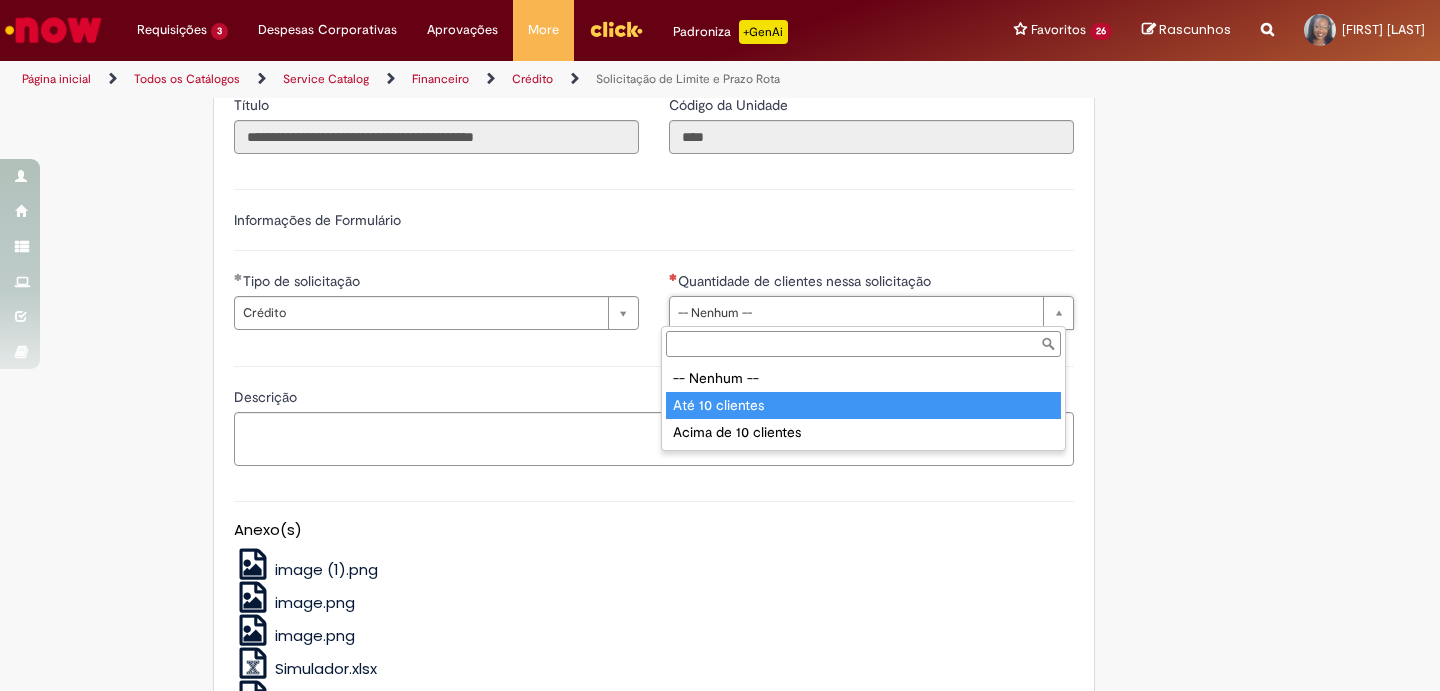 type on "**********" 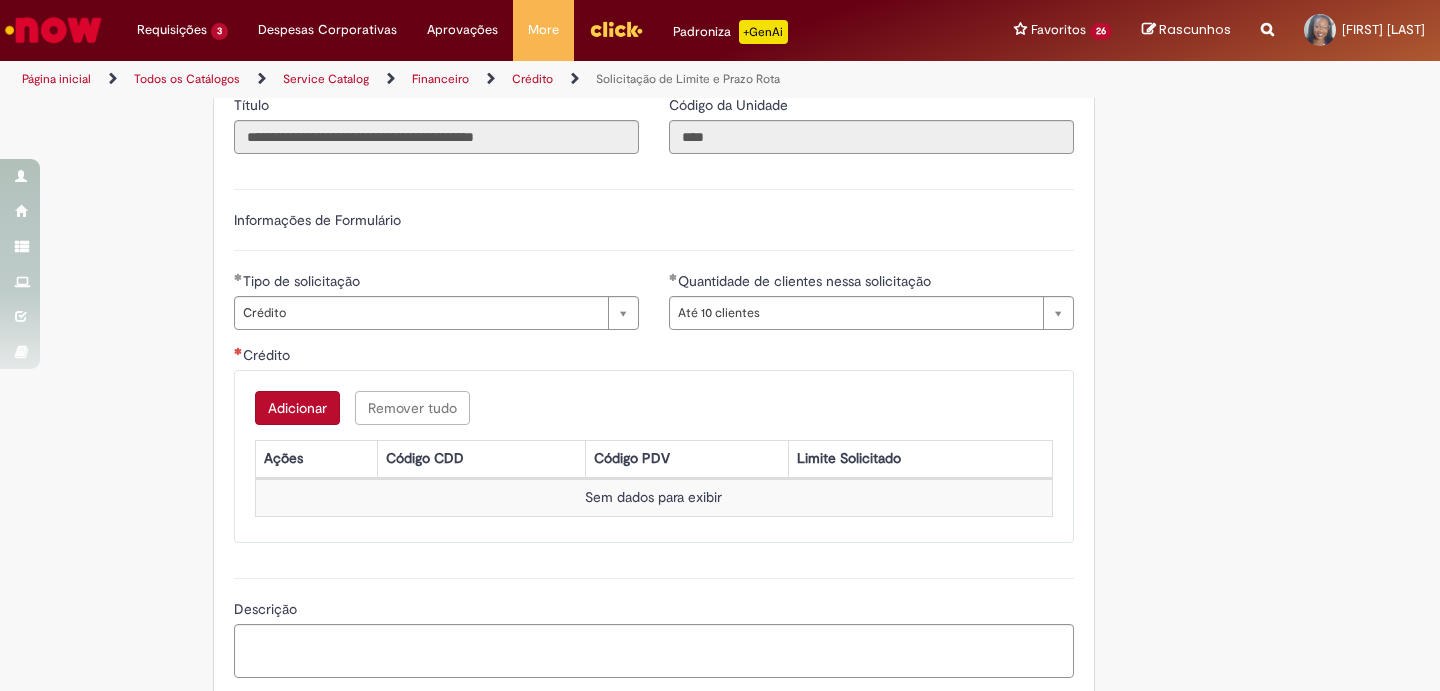 click on "Adicionar" at bounding box center [297, 408] 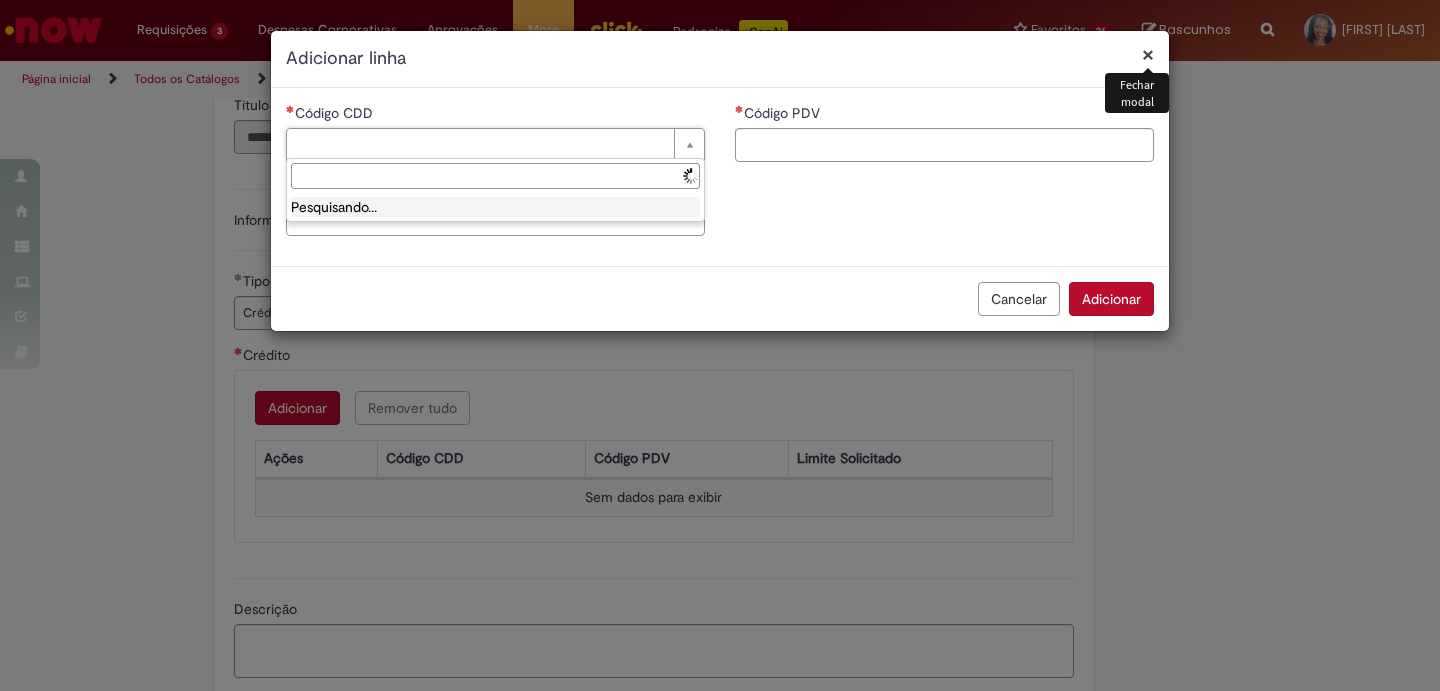 drag, startPoint x: 355, startPoint y: 146, endPoint x: 351, endPoint y: 164, distance: 18.439089 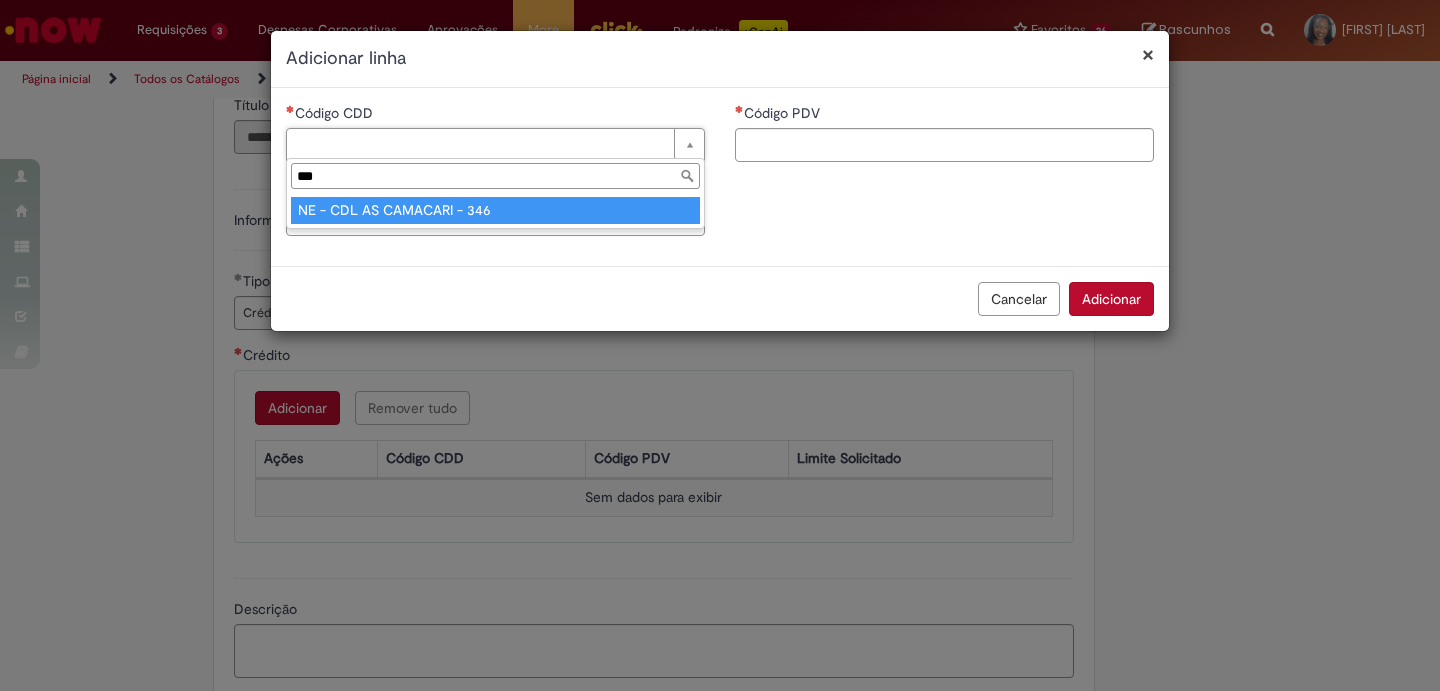 type on "***" 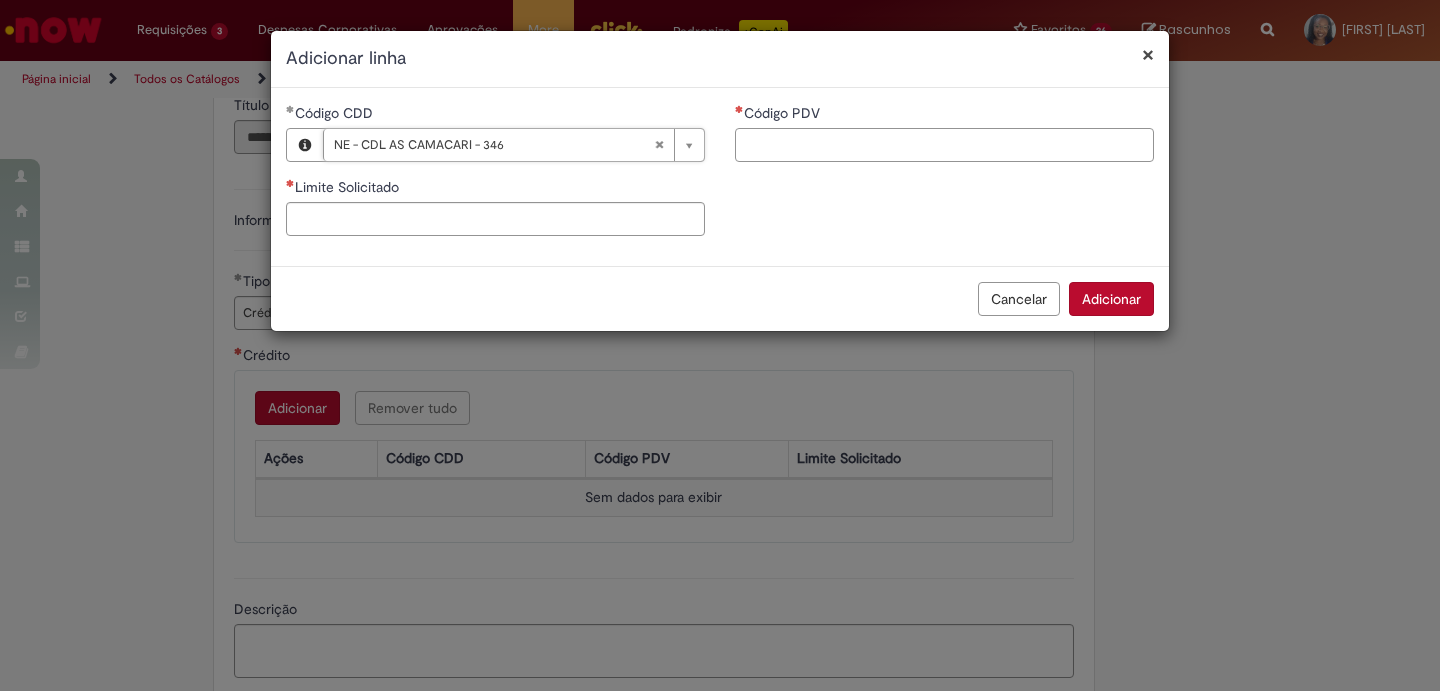 click on "Código PDV" at bounding box center (944, 145) 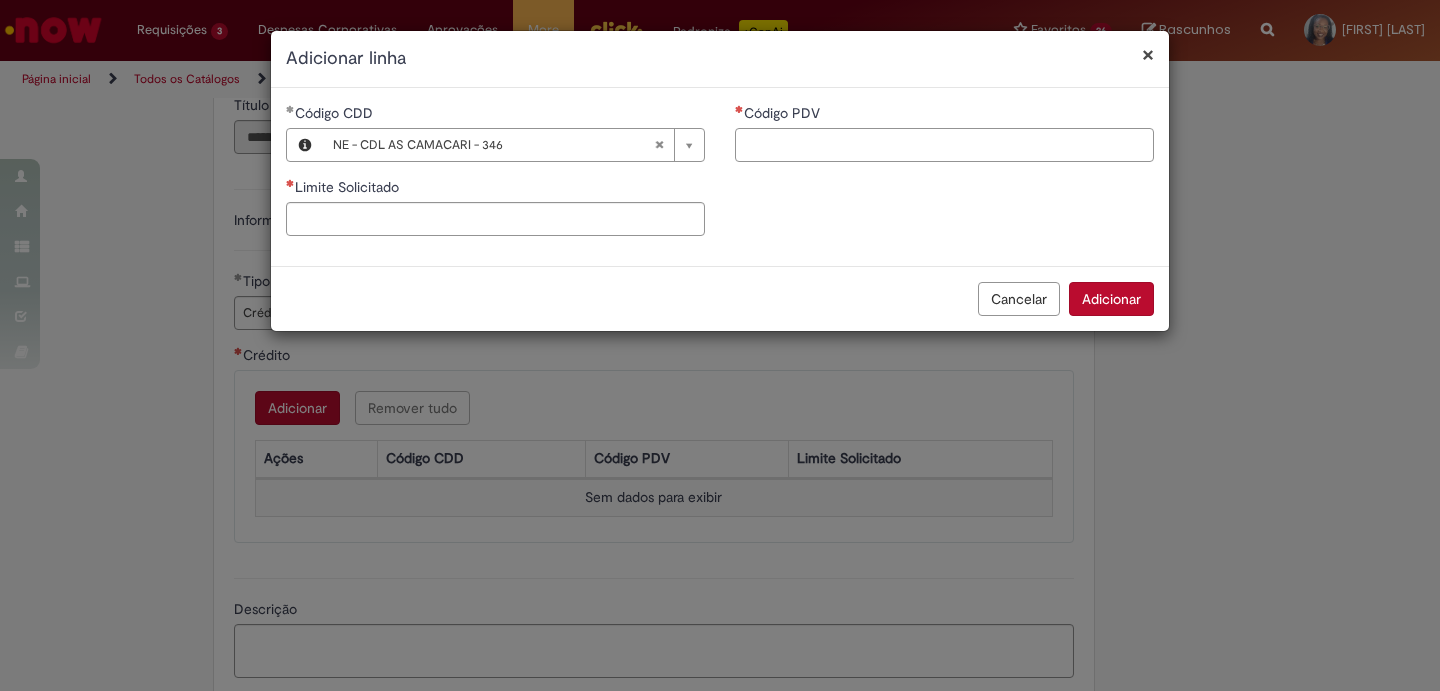 paste on "******" 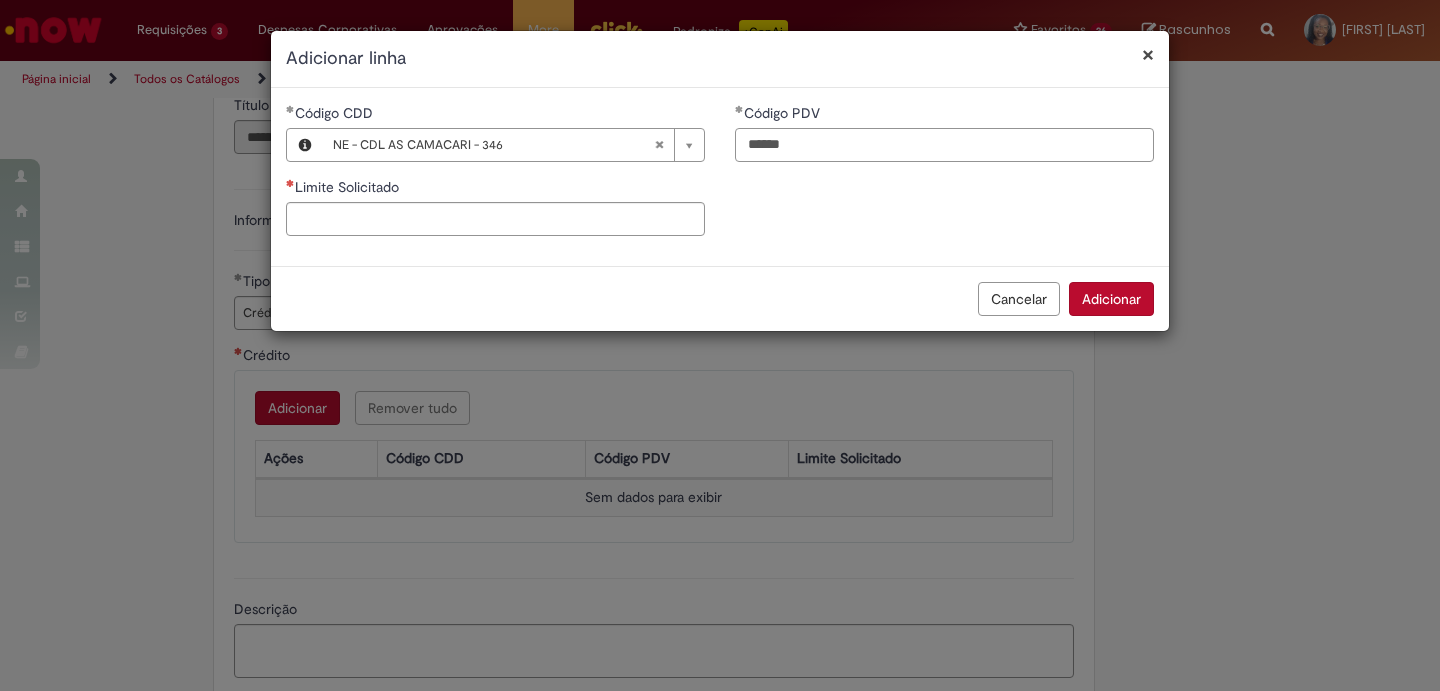click on "******" at bounding box center (944, 145) 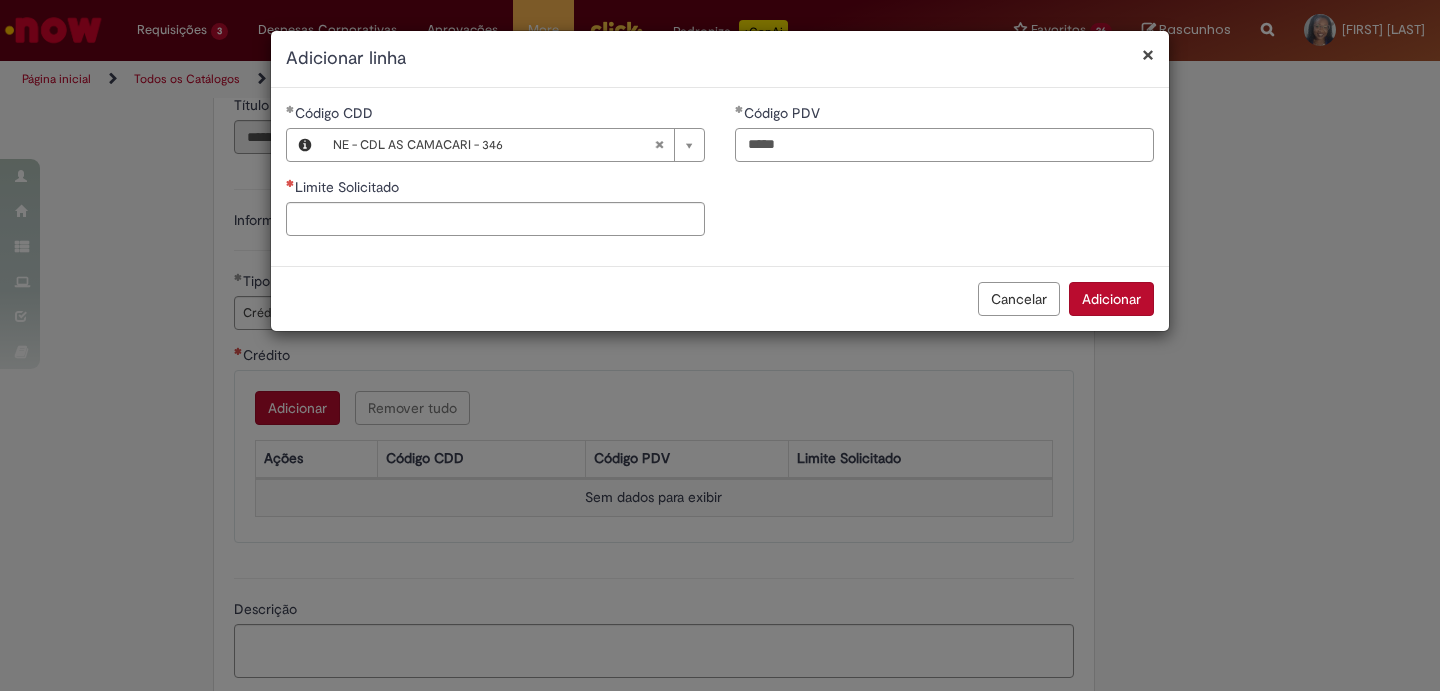 type on "*****" 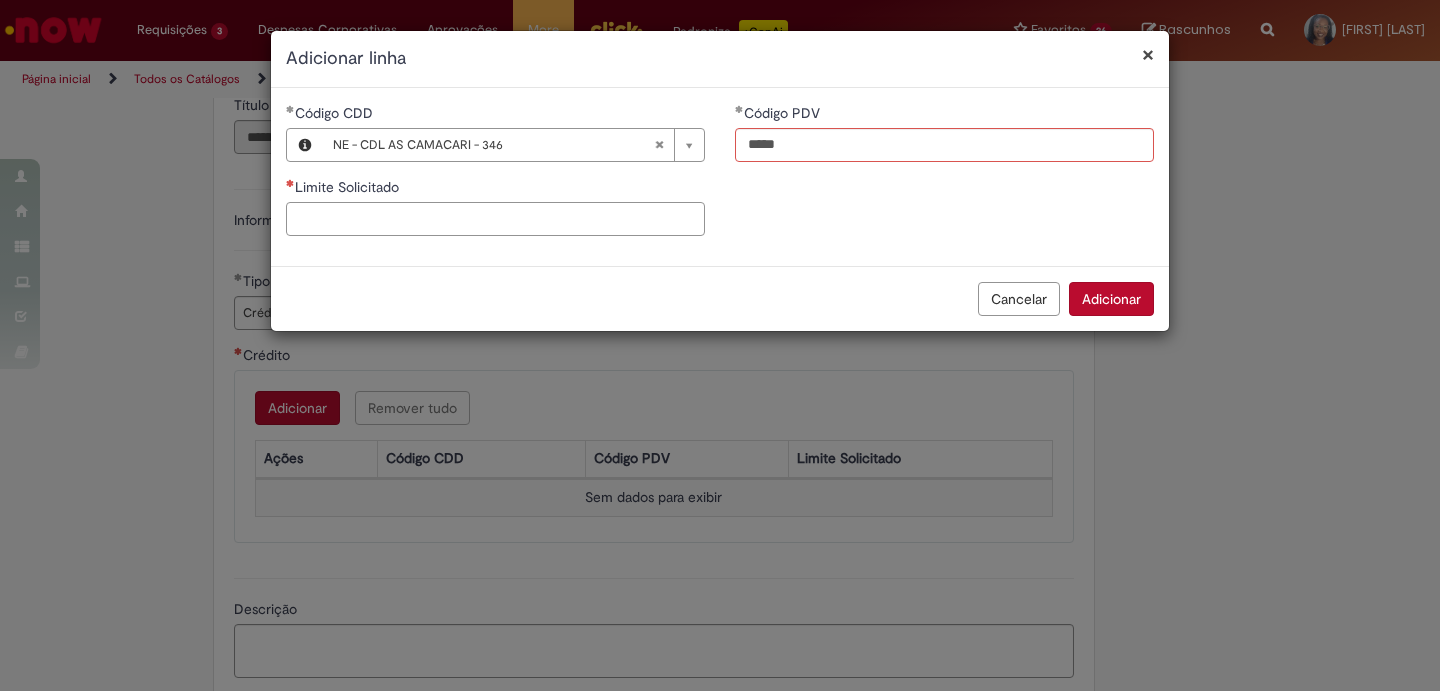 click on "Limite Solicitado" at bounding box center [495, 219] 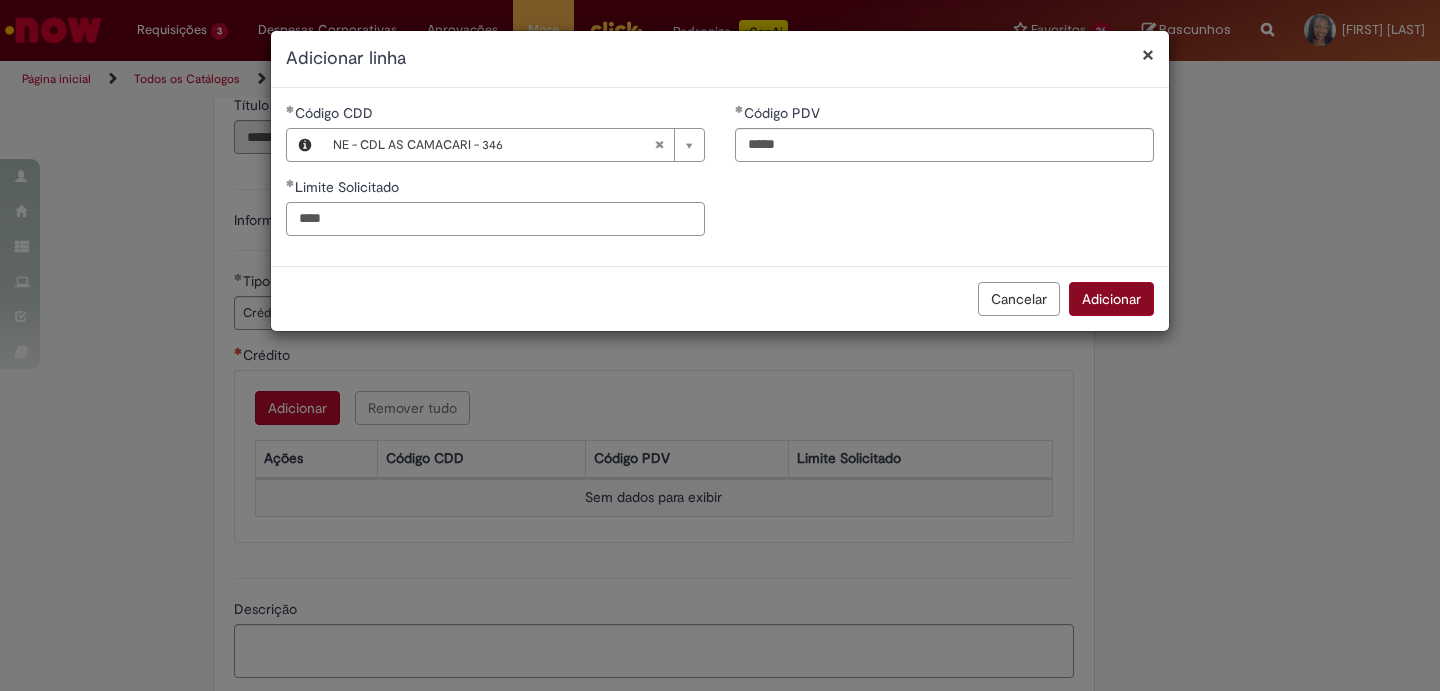 type on "****" 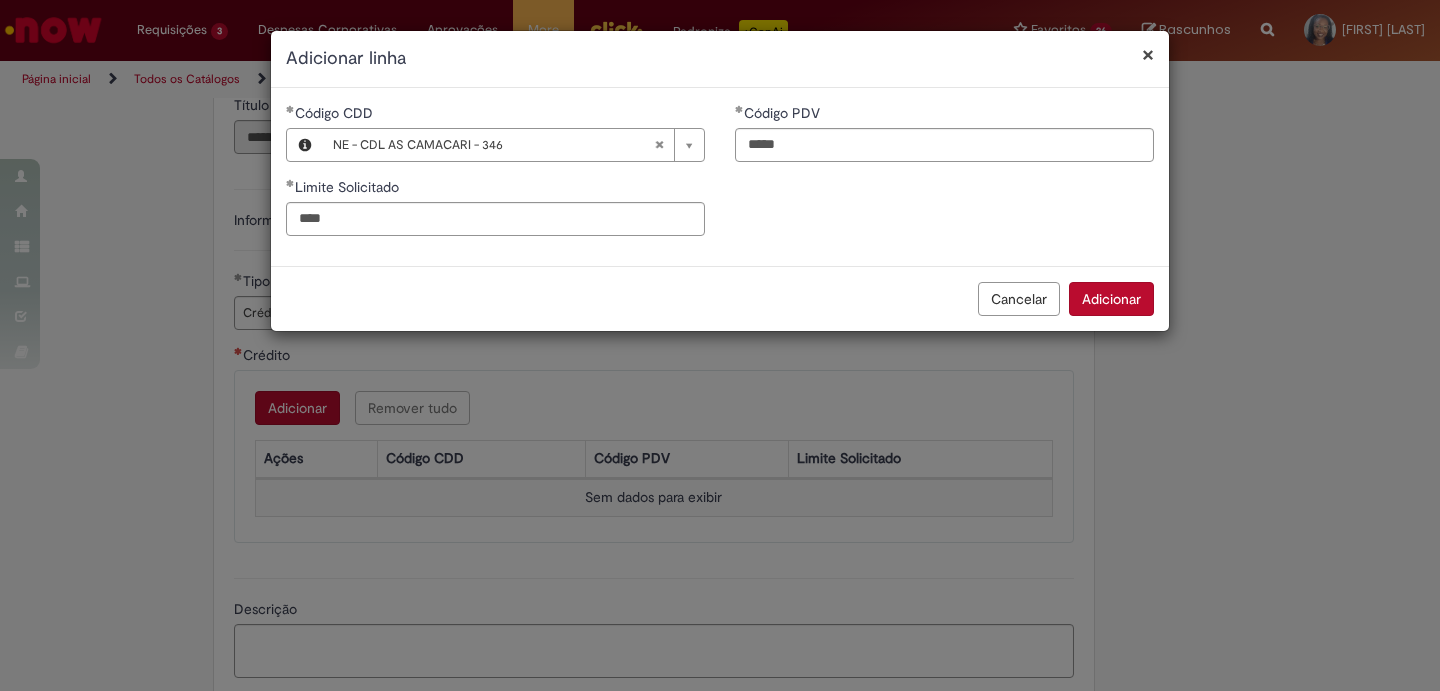 drag, startPoint x: 1102, startPoint y: 308, endPoint x: 686, endPoint y: 475, distance: 448.2689 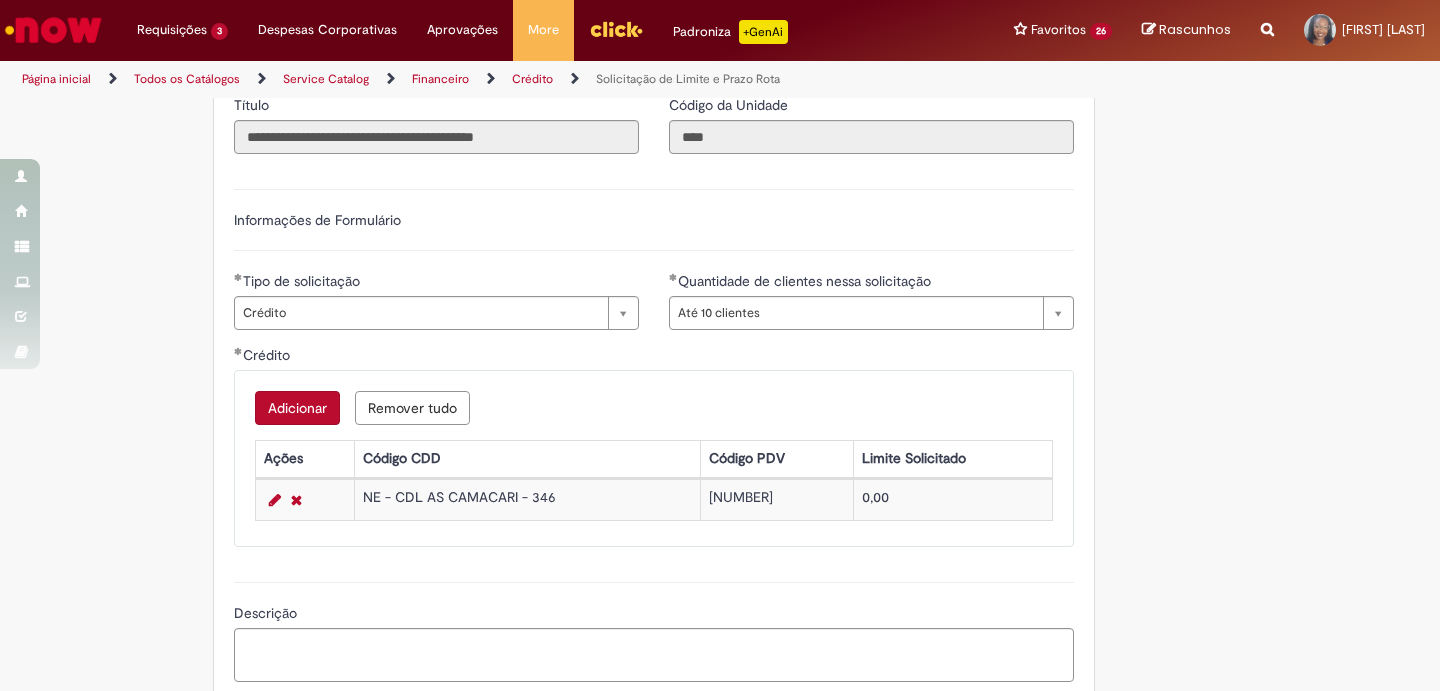 click on "Adicionar" at bounding box center (297, 408) 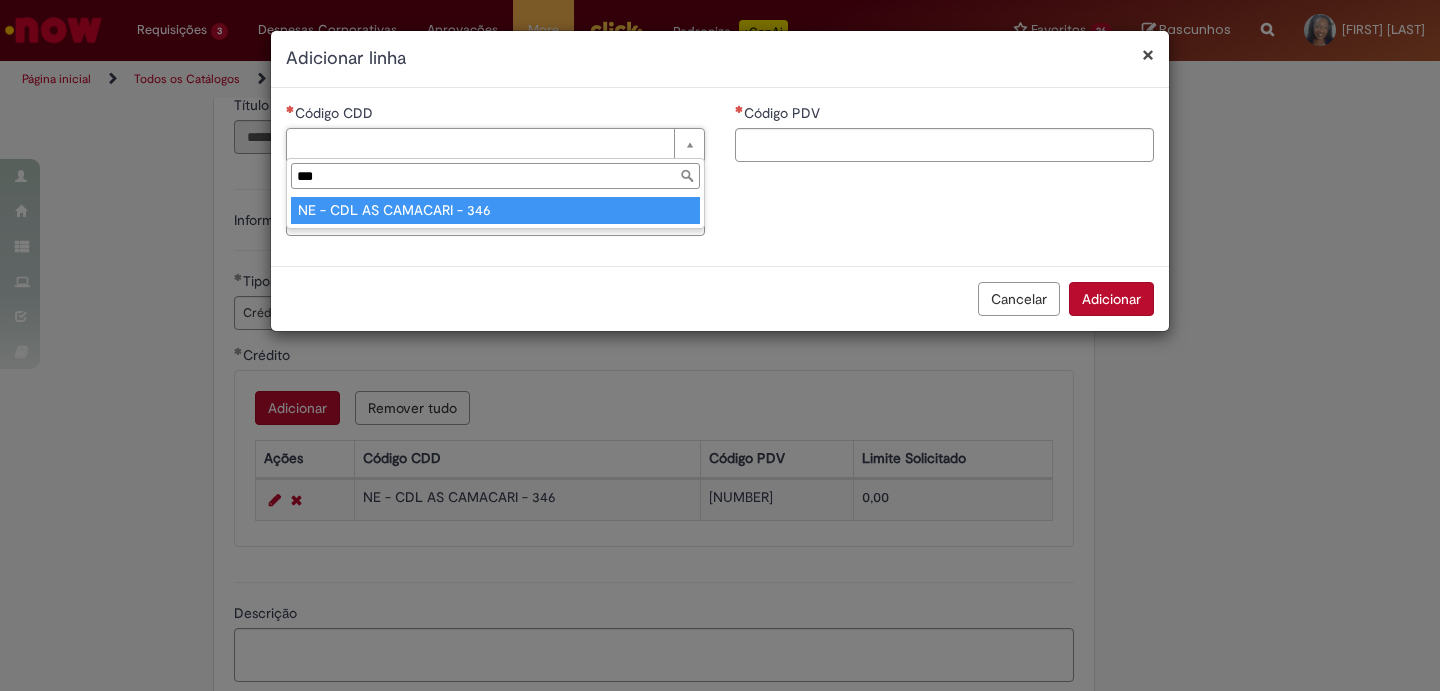 type on "***" 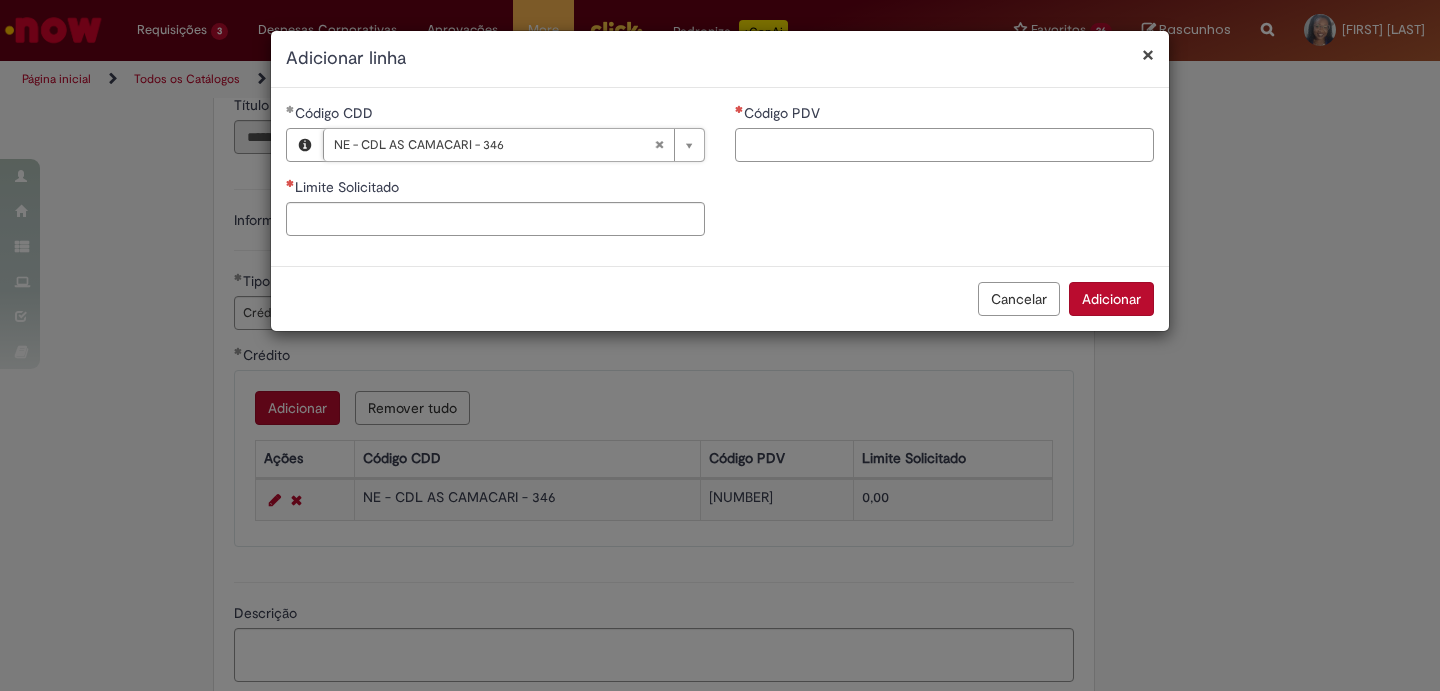 click on "Código PDV" at bounding box center (944, 145) 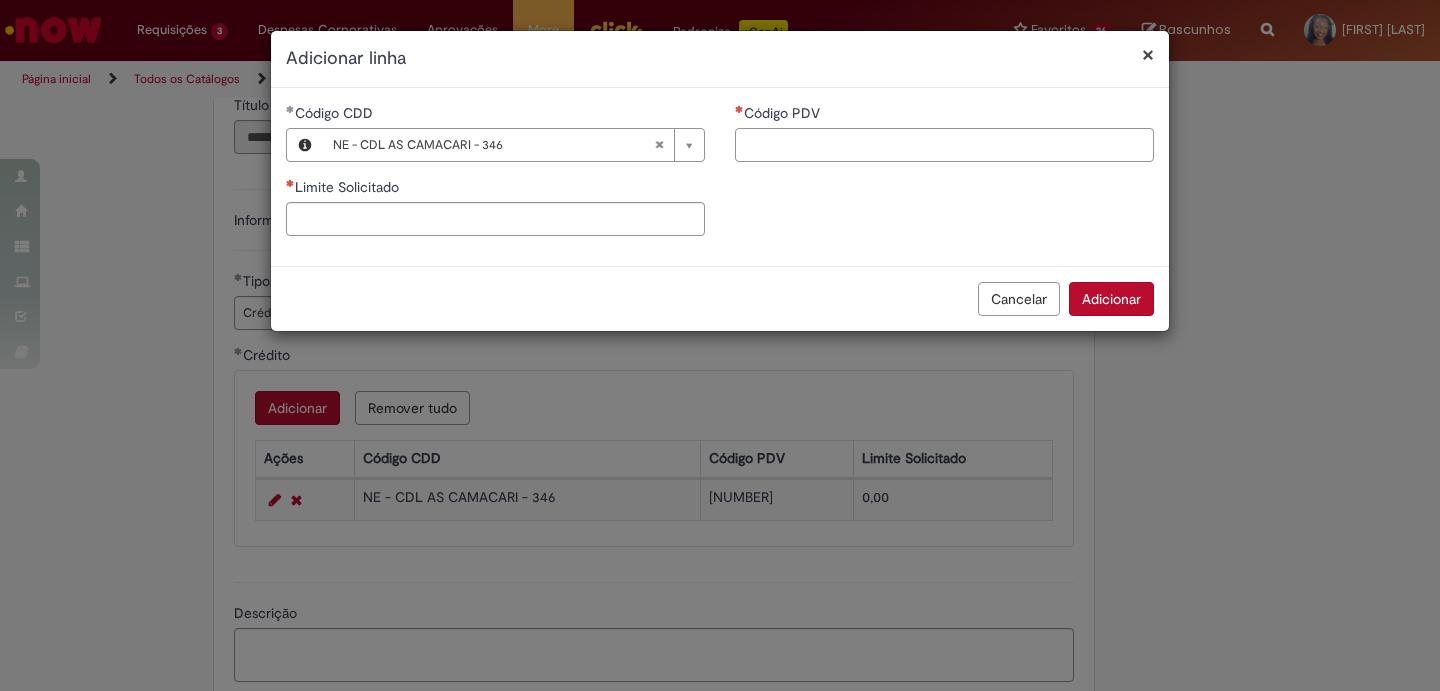 paste on "****" 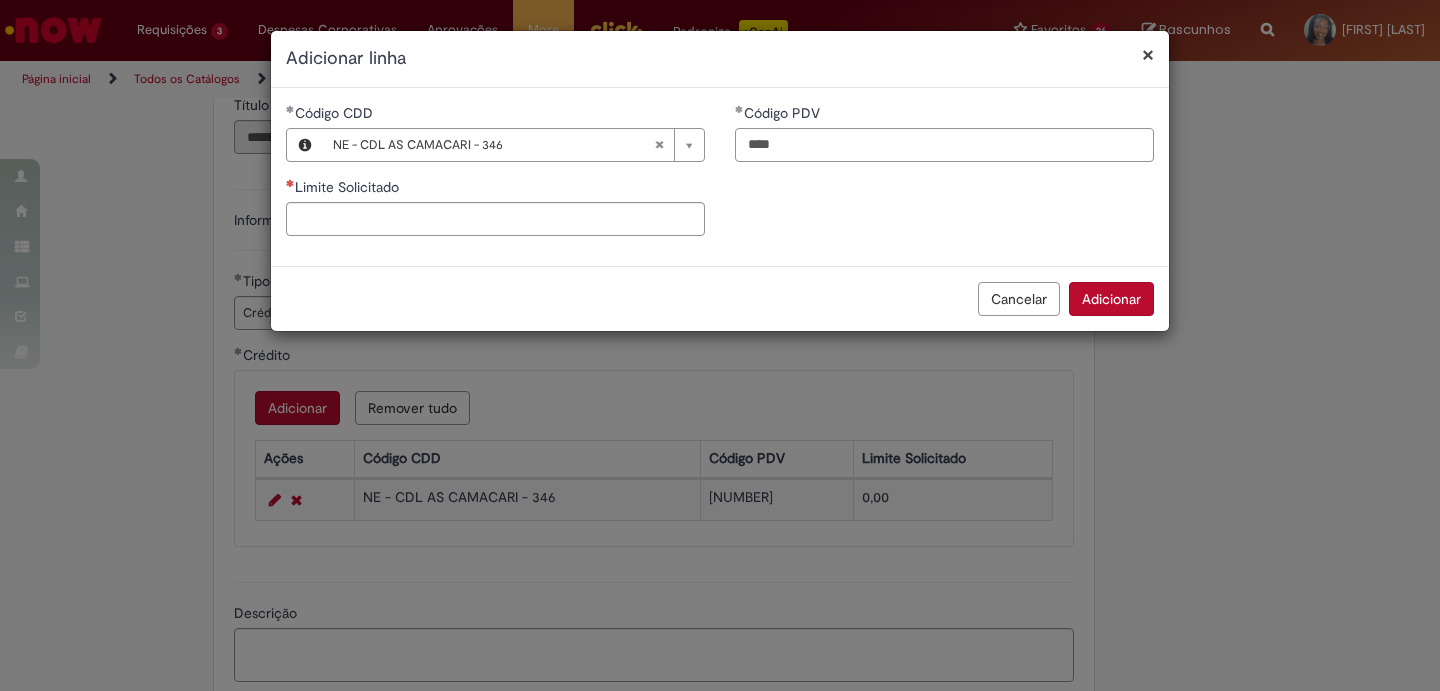 type on "****" 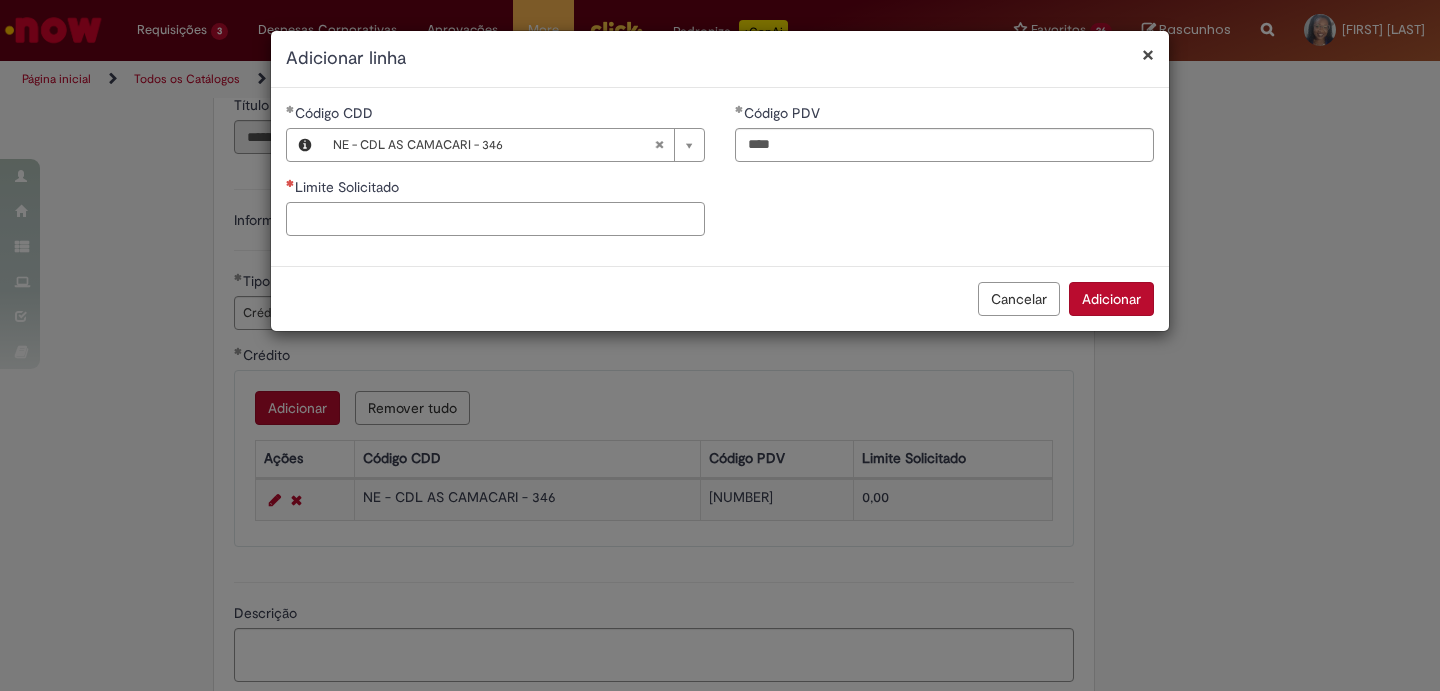 click on "Limite Solicitado" at bounding box center (495, 219) 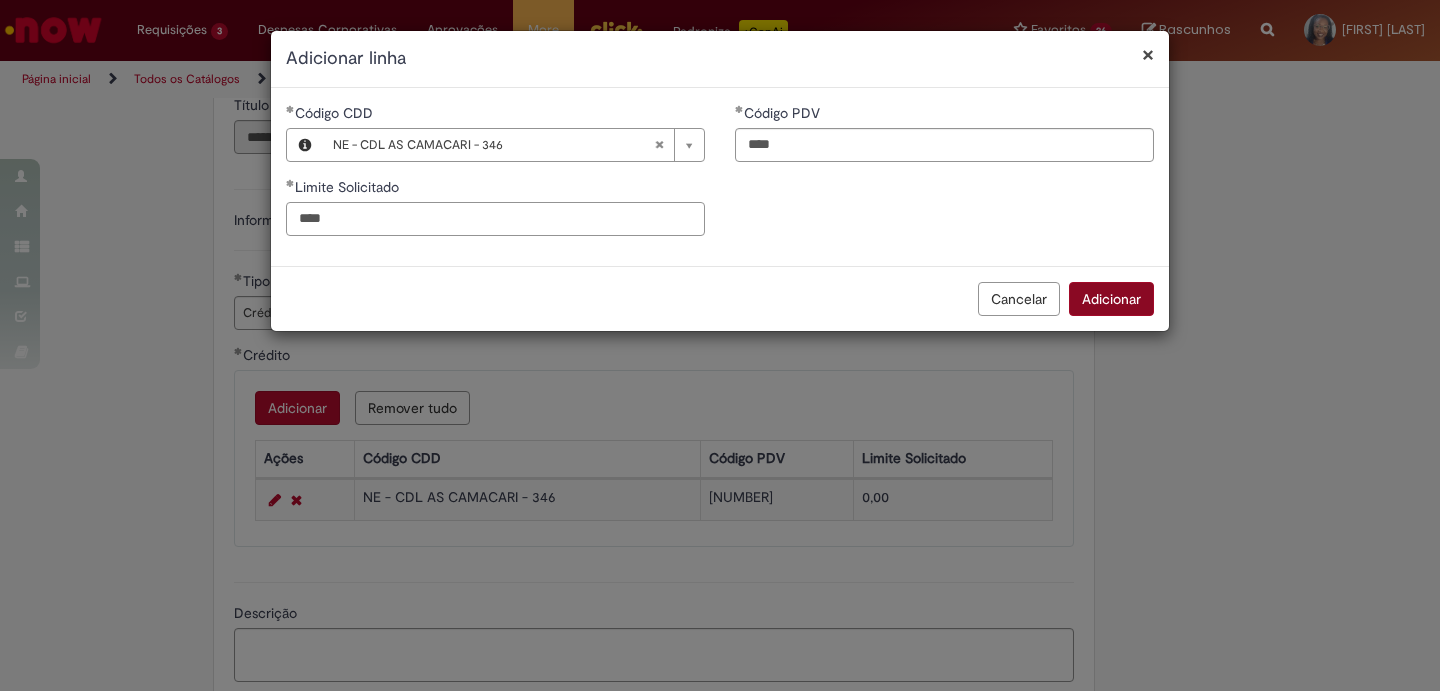 type on "****" 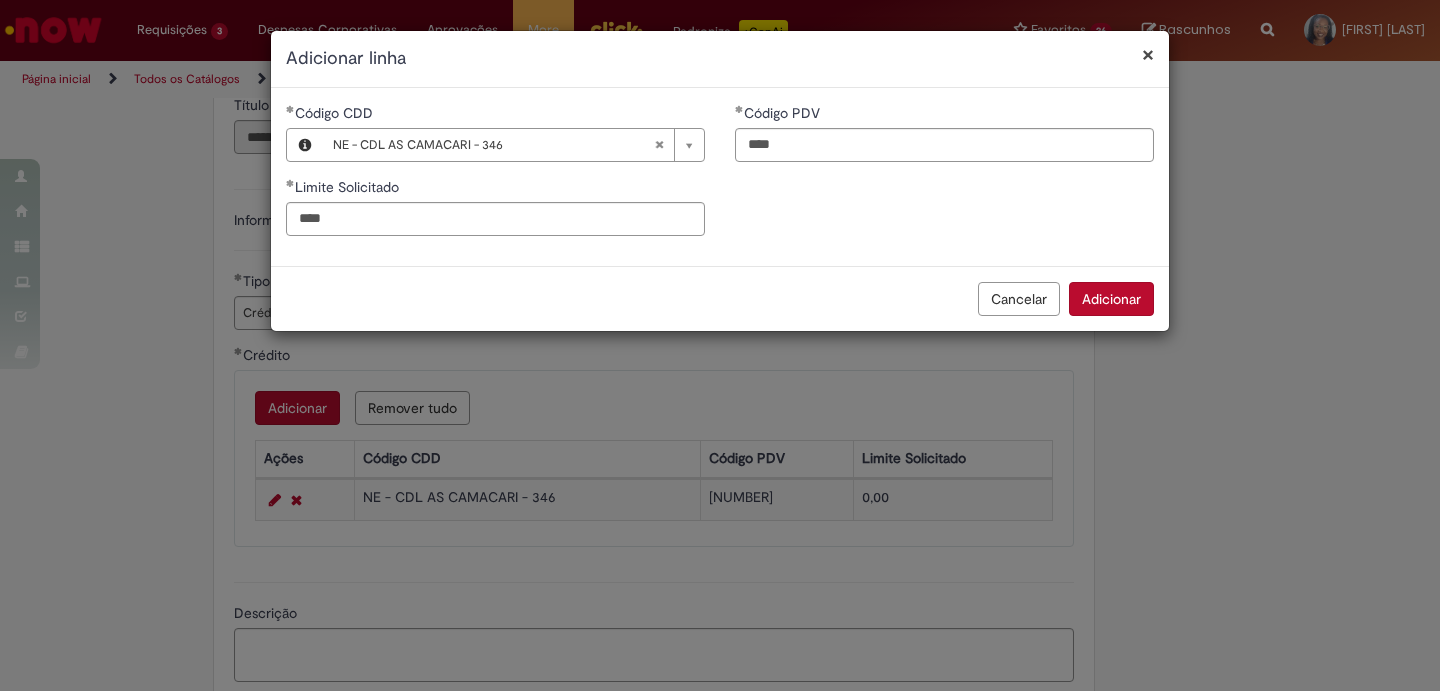 click on "Adicionar" at bounding box center [1111, 299] 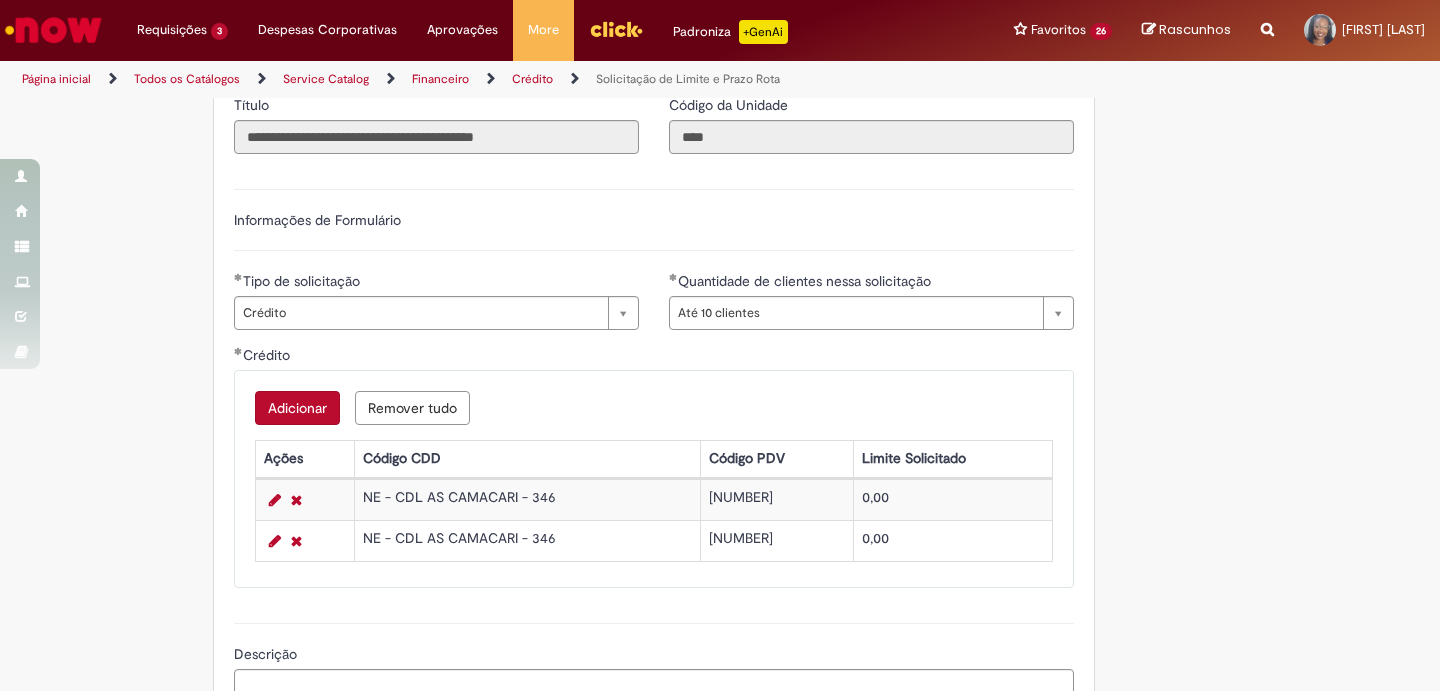 click on "Adicionar" at bounding box center (297, 408) 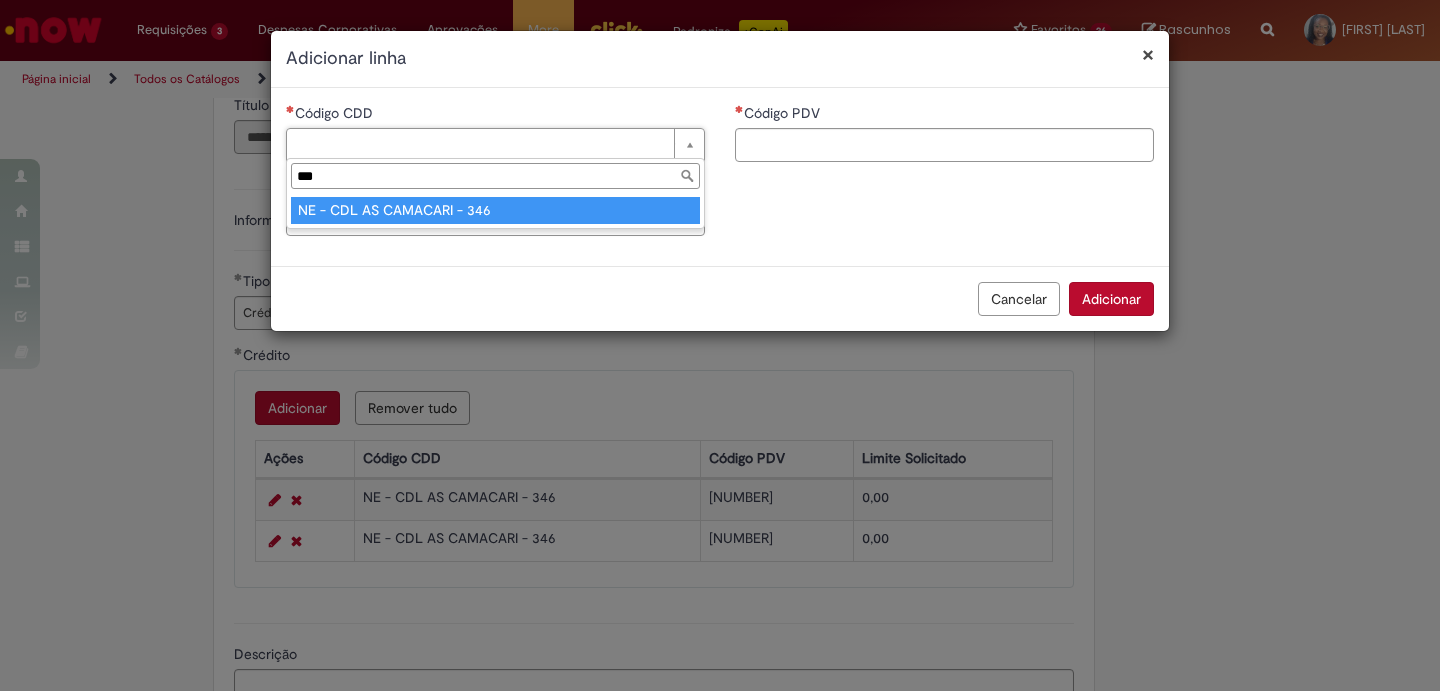type on "***" 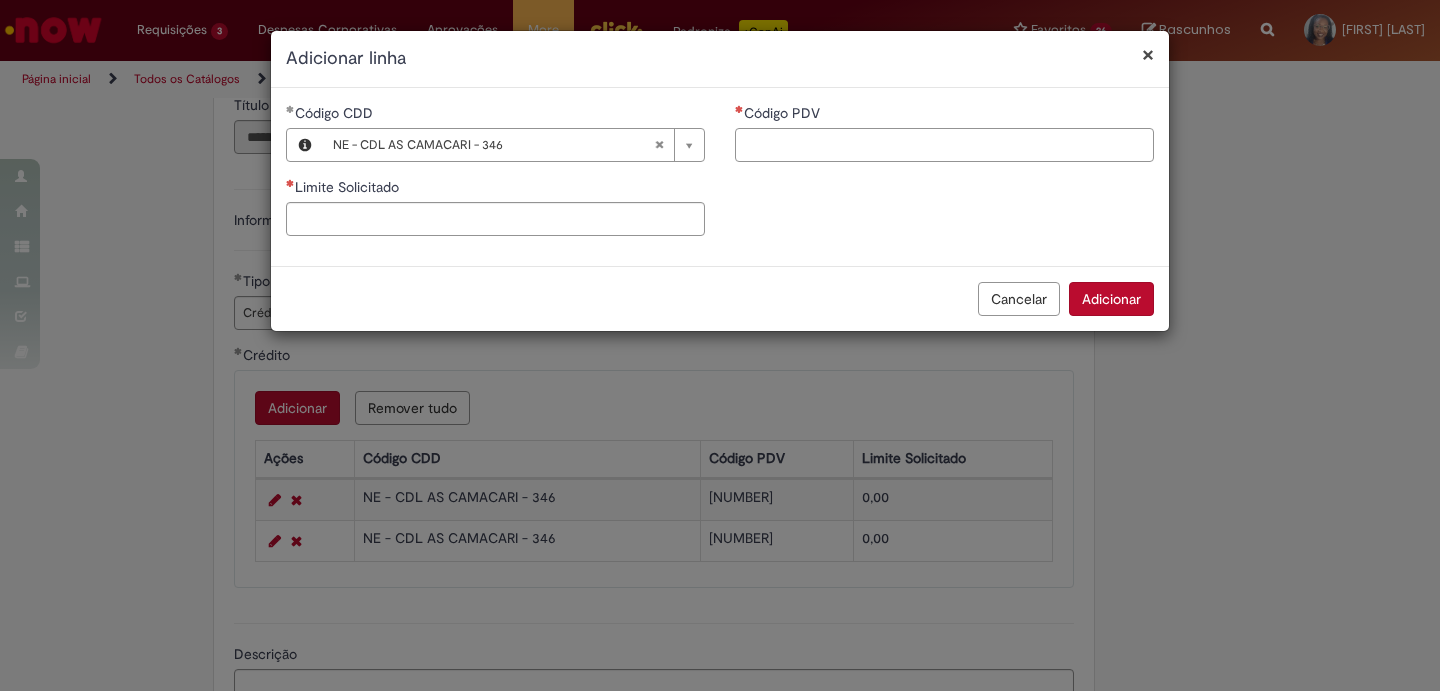 click on "Código PDV" at bounding box center [944, 145] 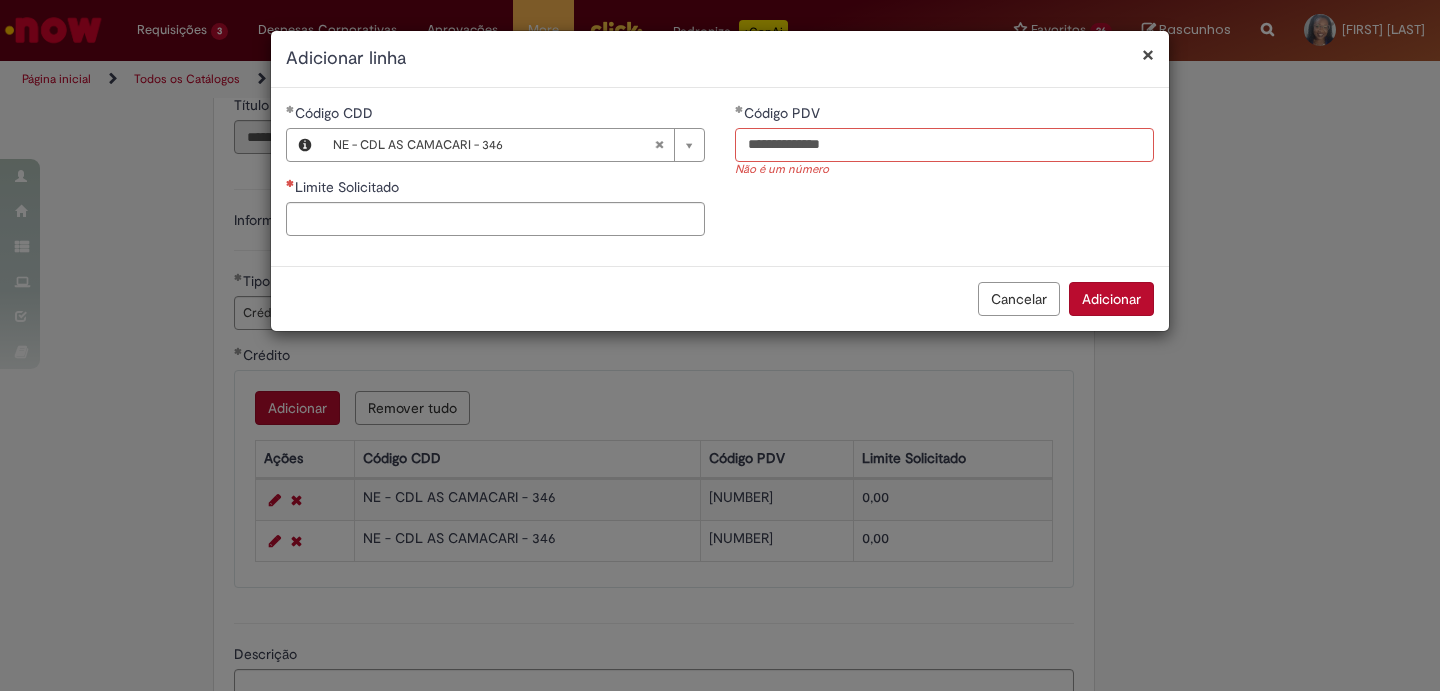 click on "**********" at bounding box center [944, 145] 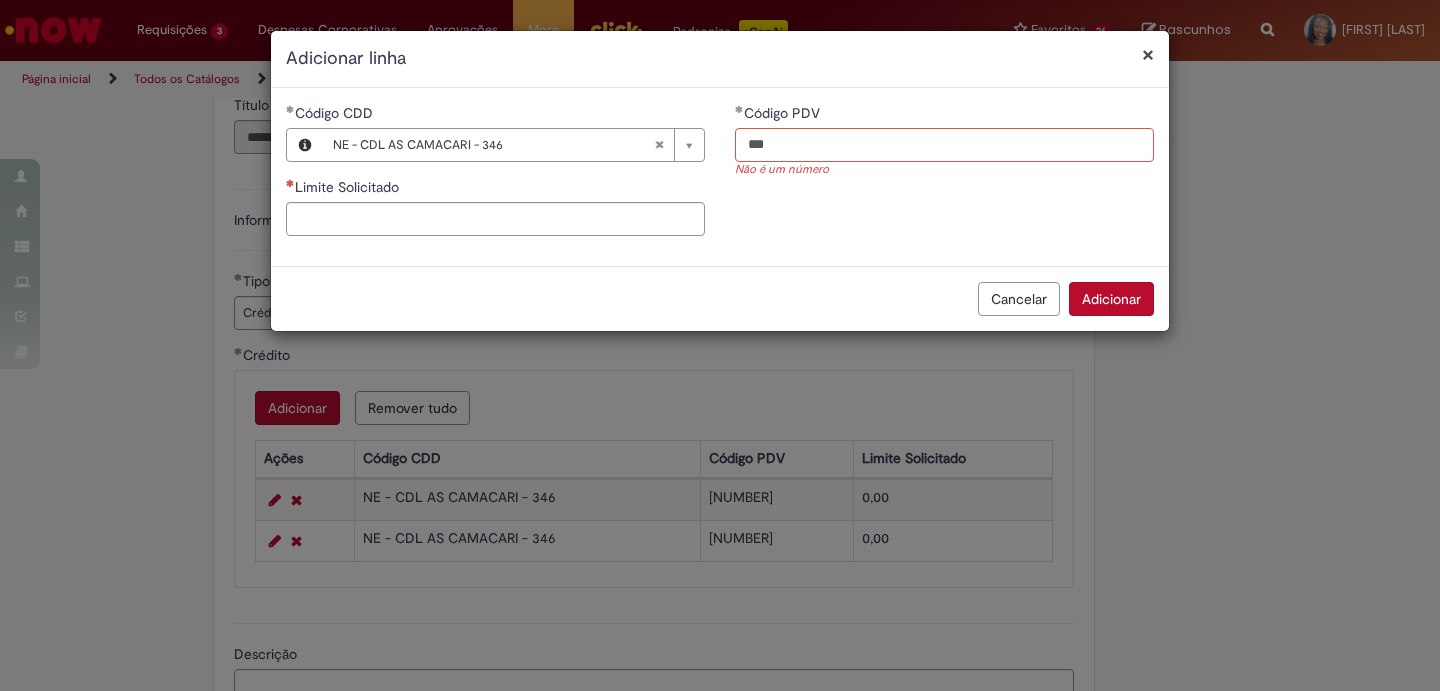 type on "***" 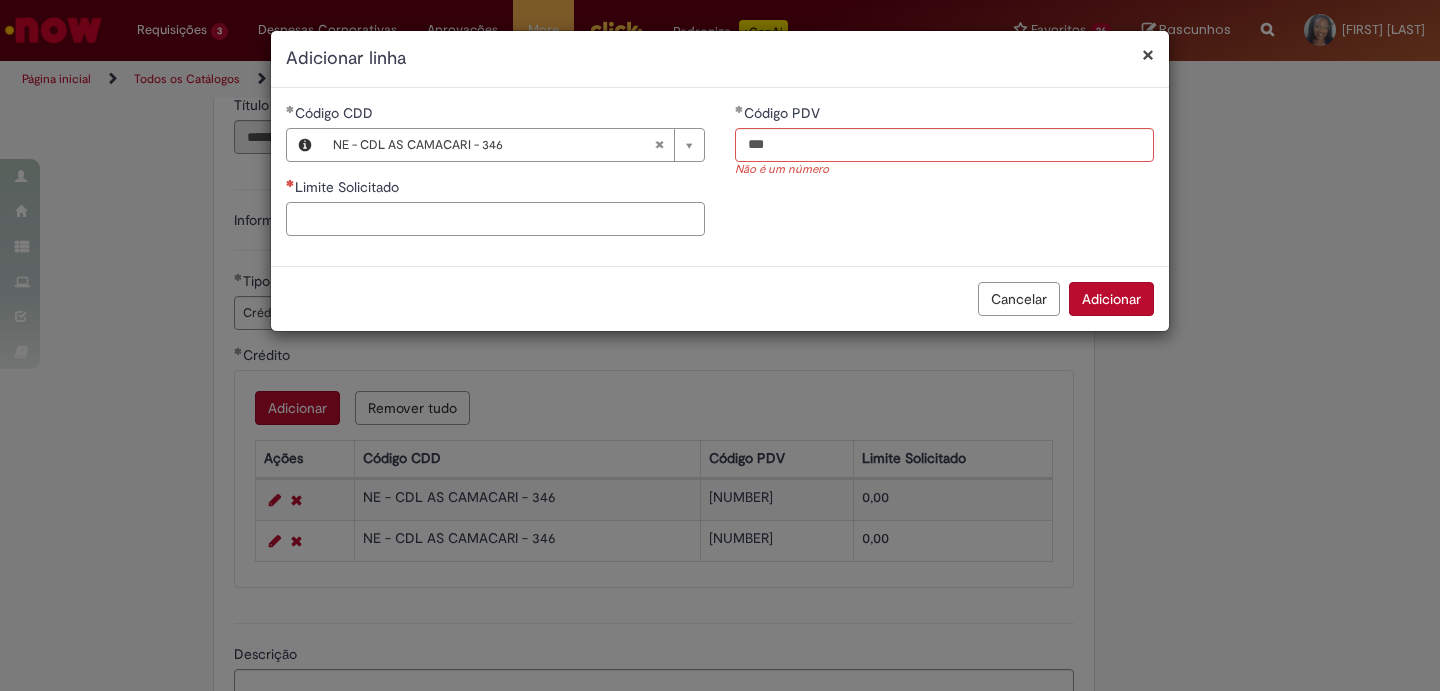 click on "Limite Solicitado" at bounding box center [495, 219] 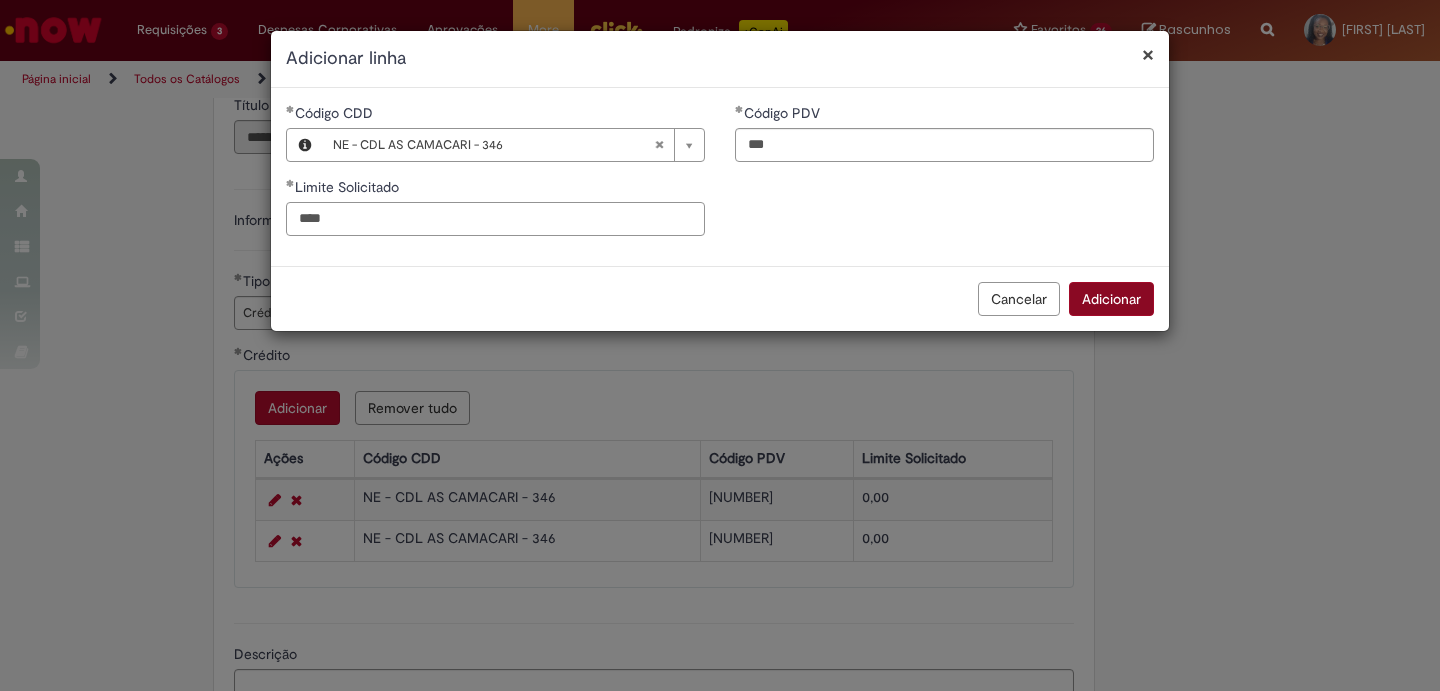 type on "****" 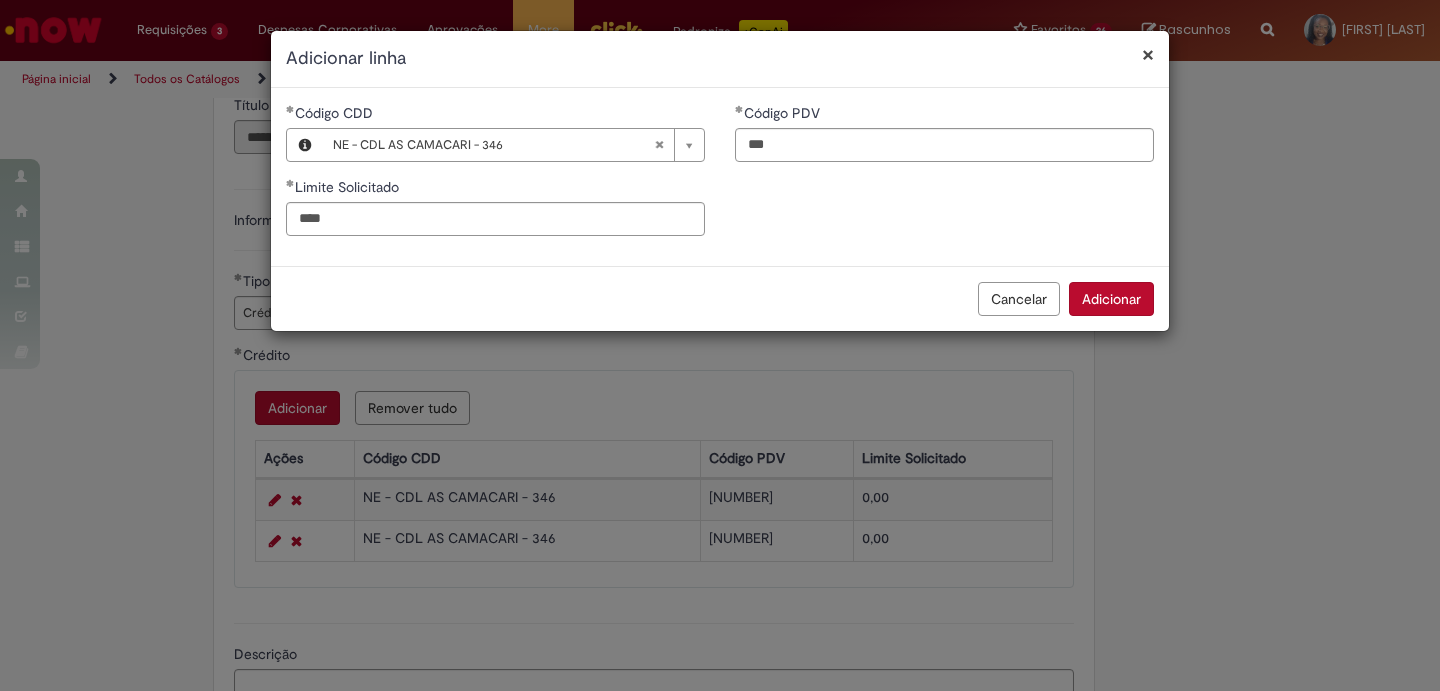 click on "Adicionar" at bounding box center [1111, 299] 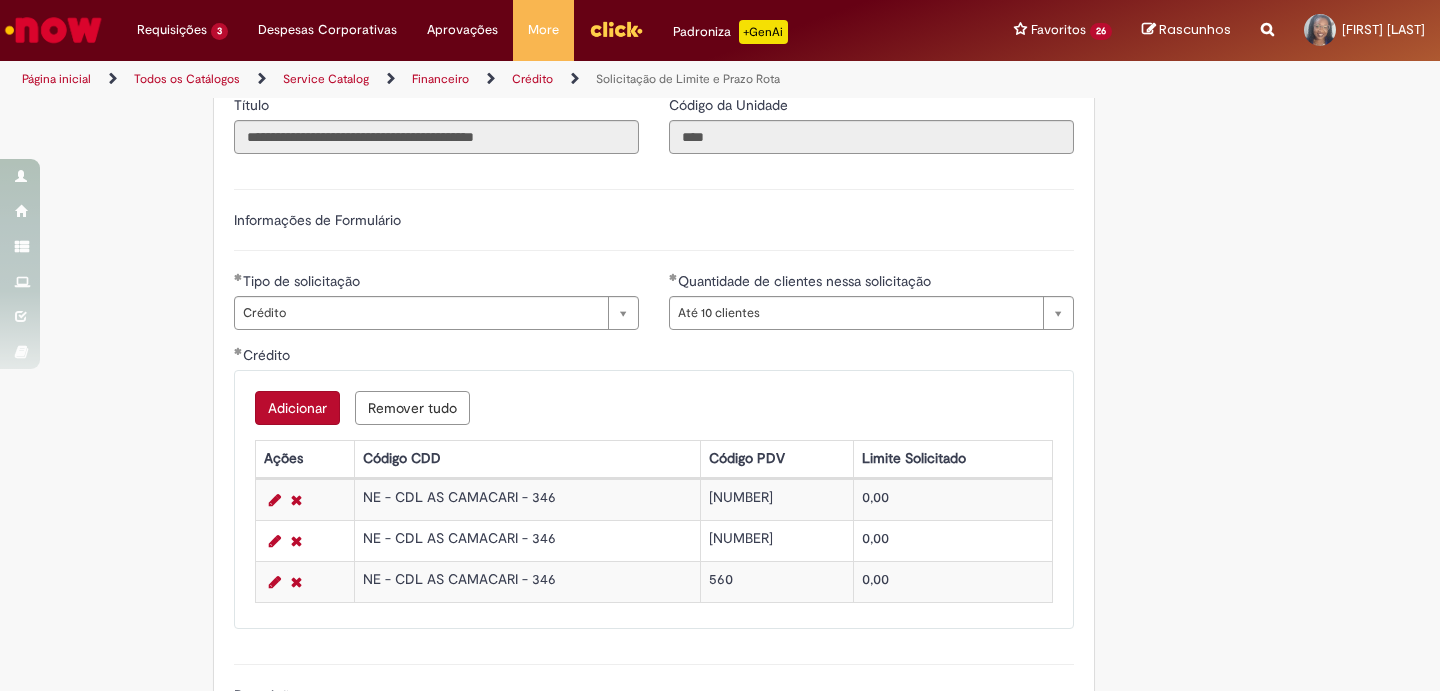 scroll, scrollTop: 1000, scrollLeft: 0, axis: vertical 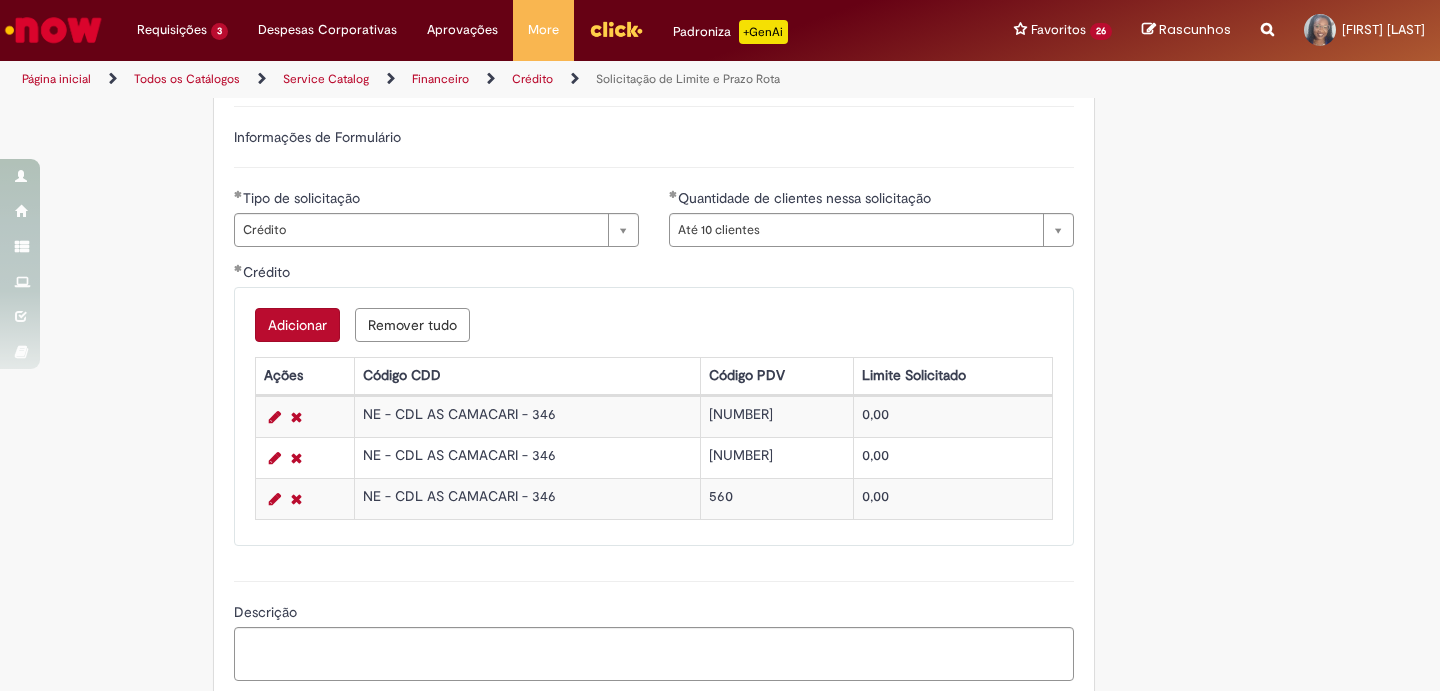 type 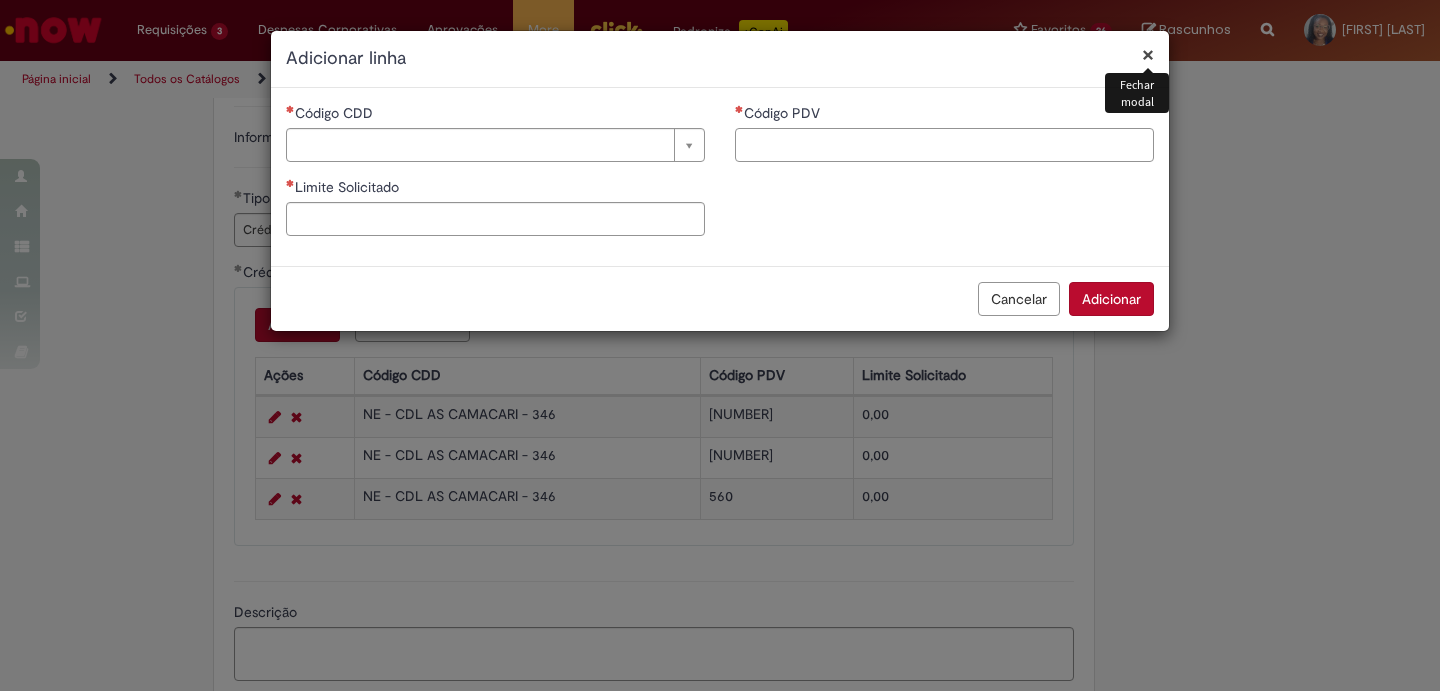 click on "Código PDV" at bounding box center (944, 145) 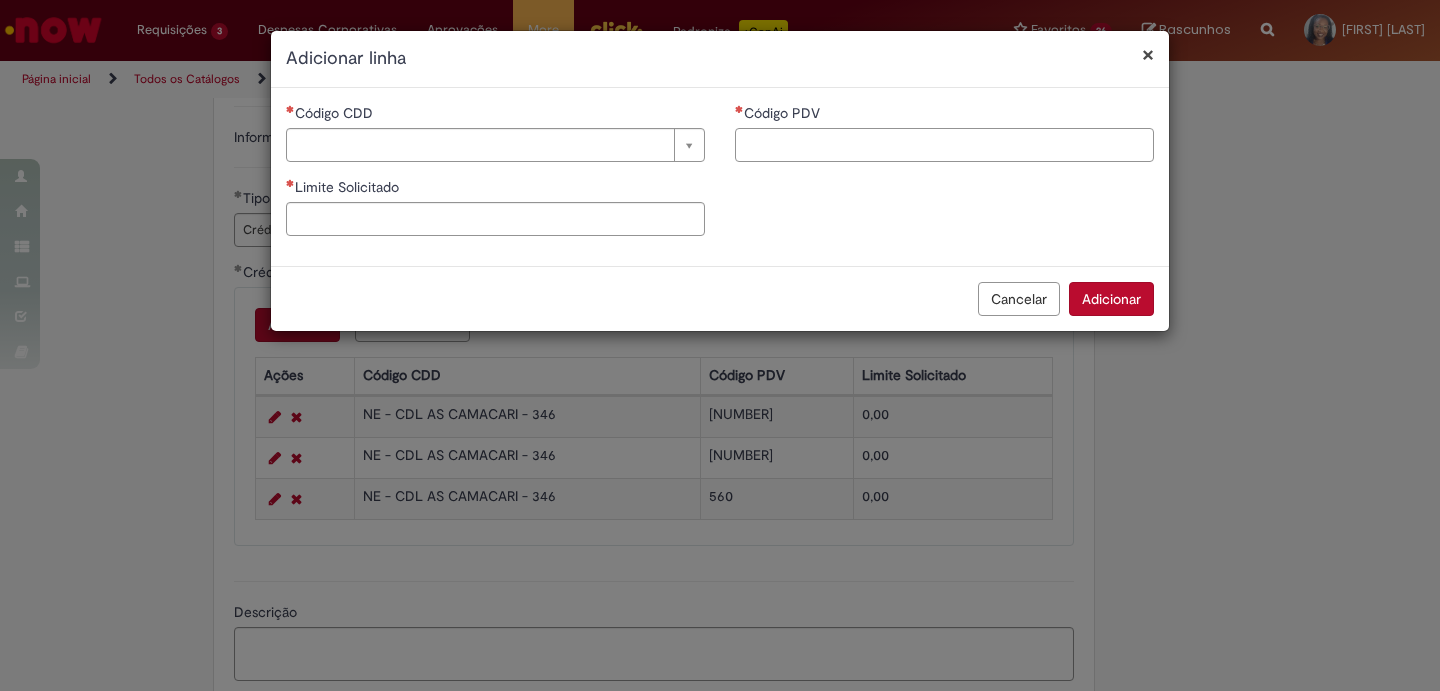 paste on "****" 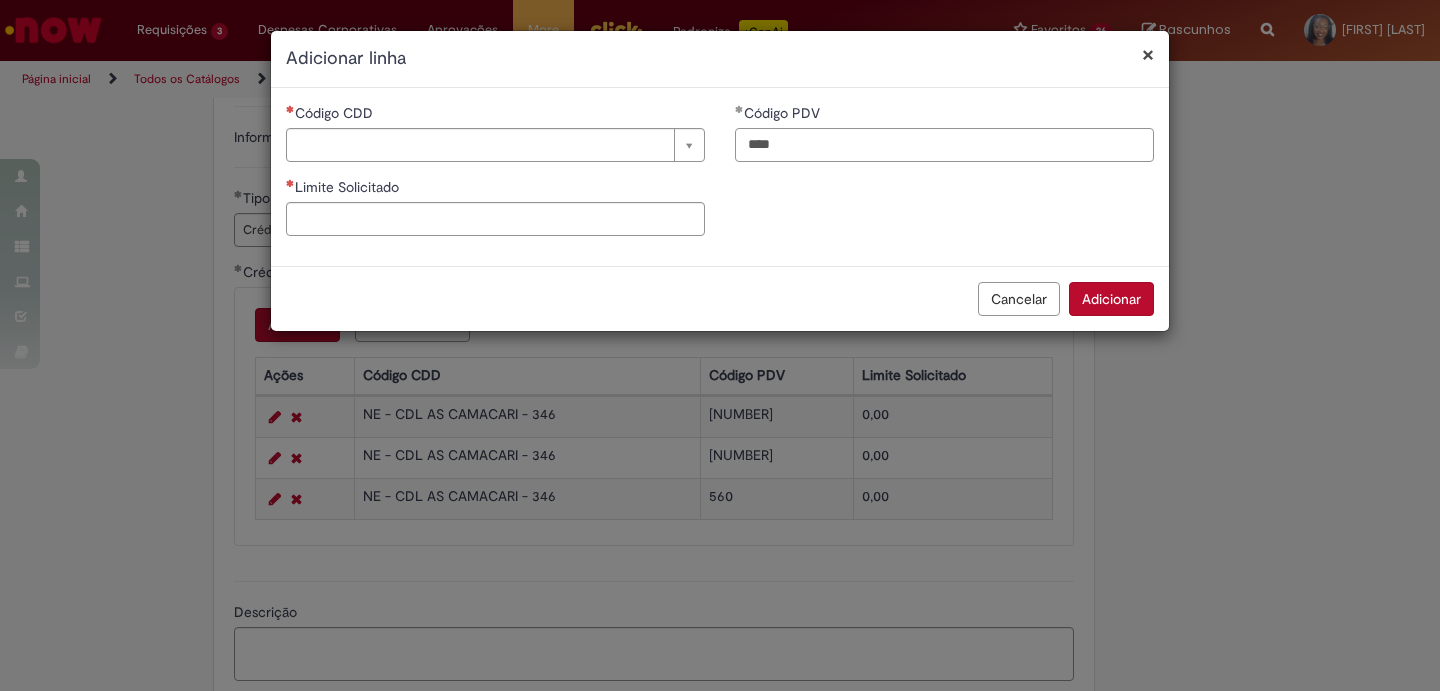 type on "****" 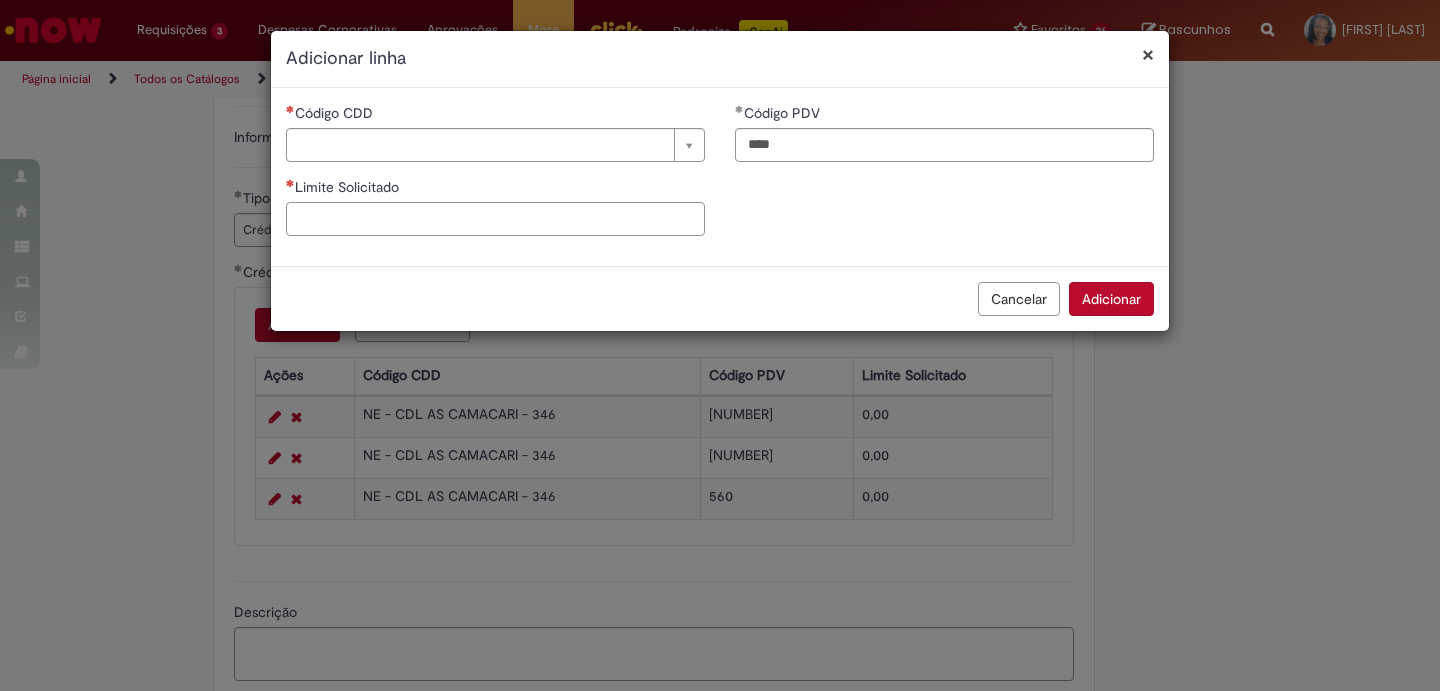 click on "Limite Solicitado" at bounding box center [495, 219] 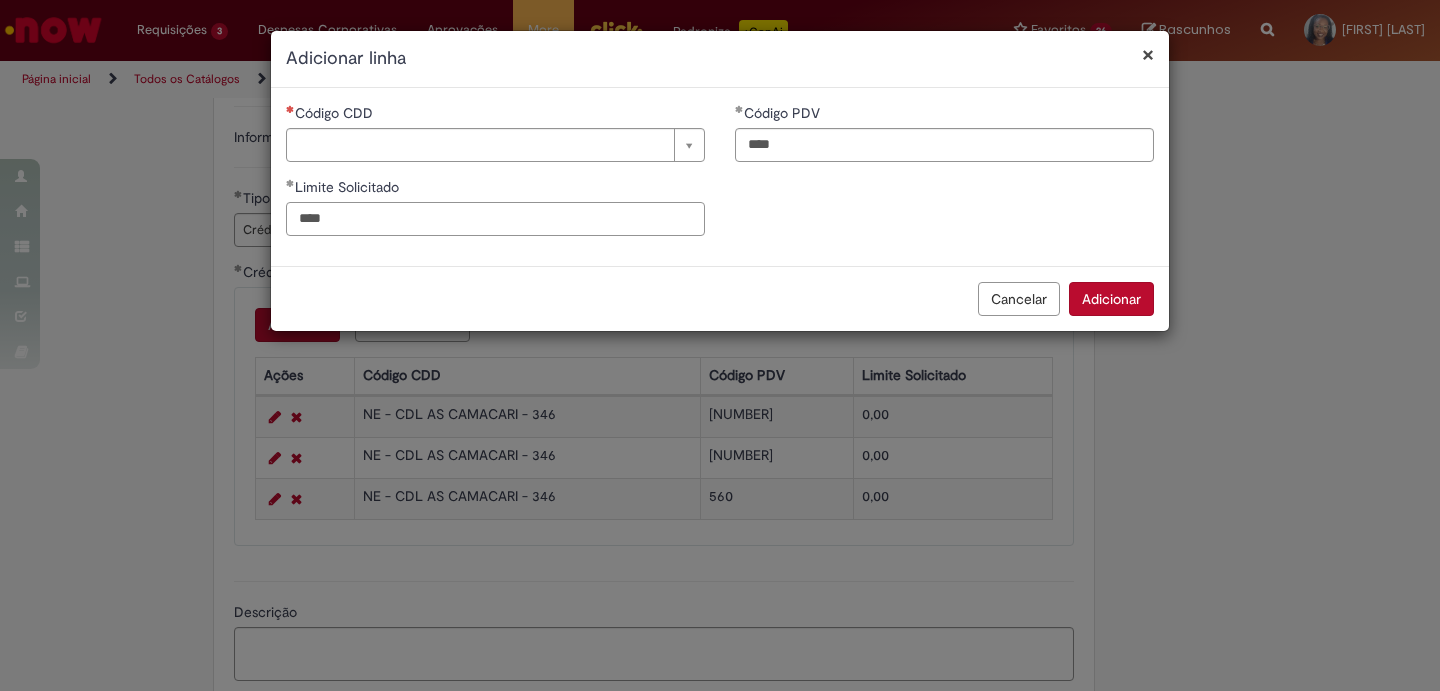 type on "****" 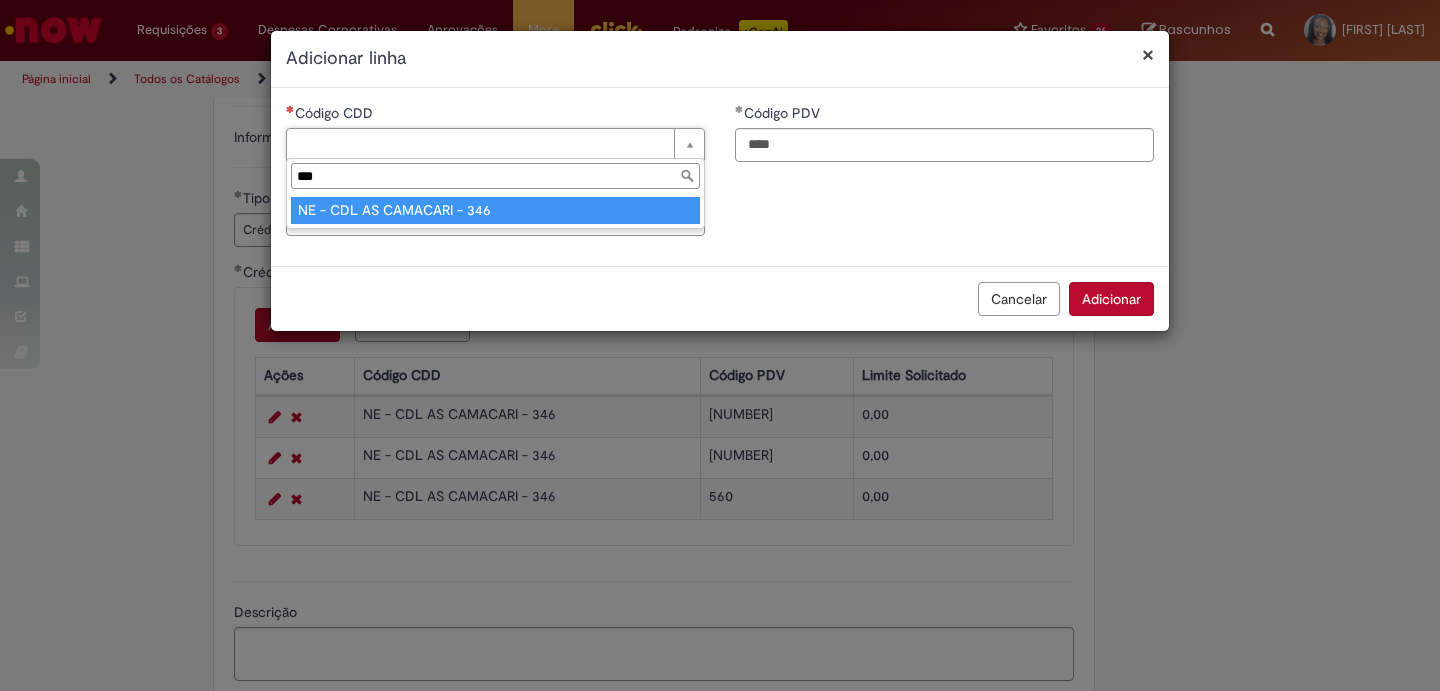 type on "***" 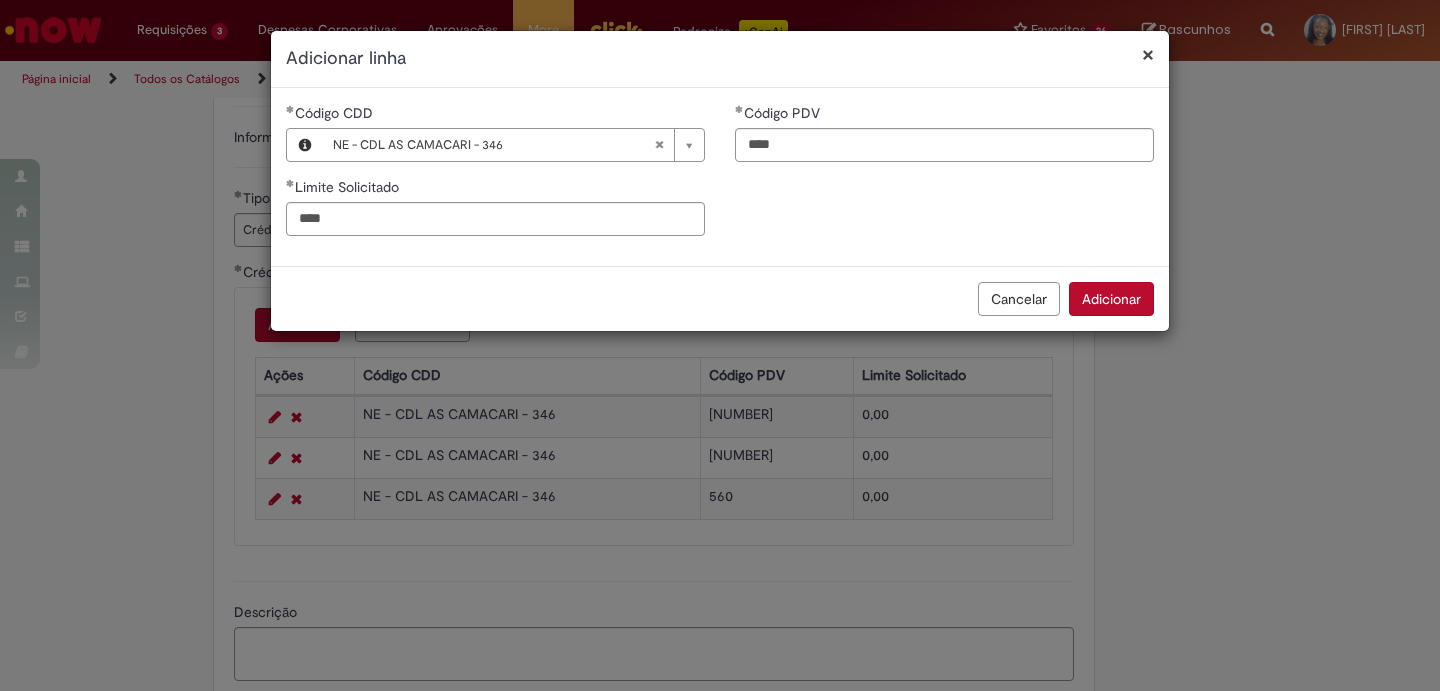 click on "Adicionar" at bounding box center (1111, 299) 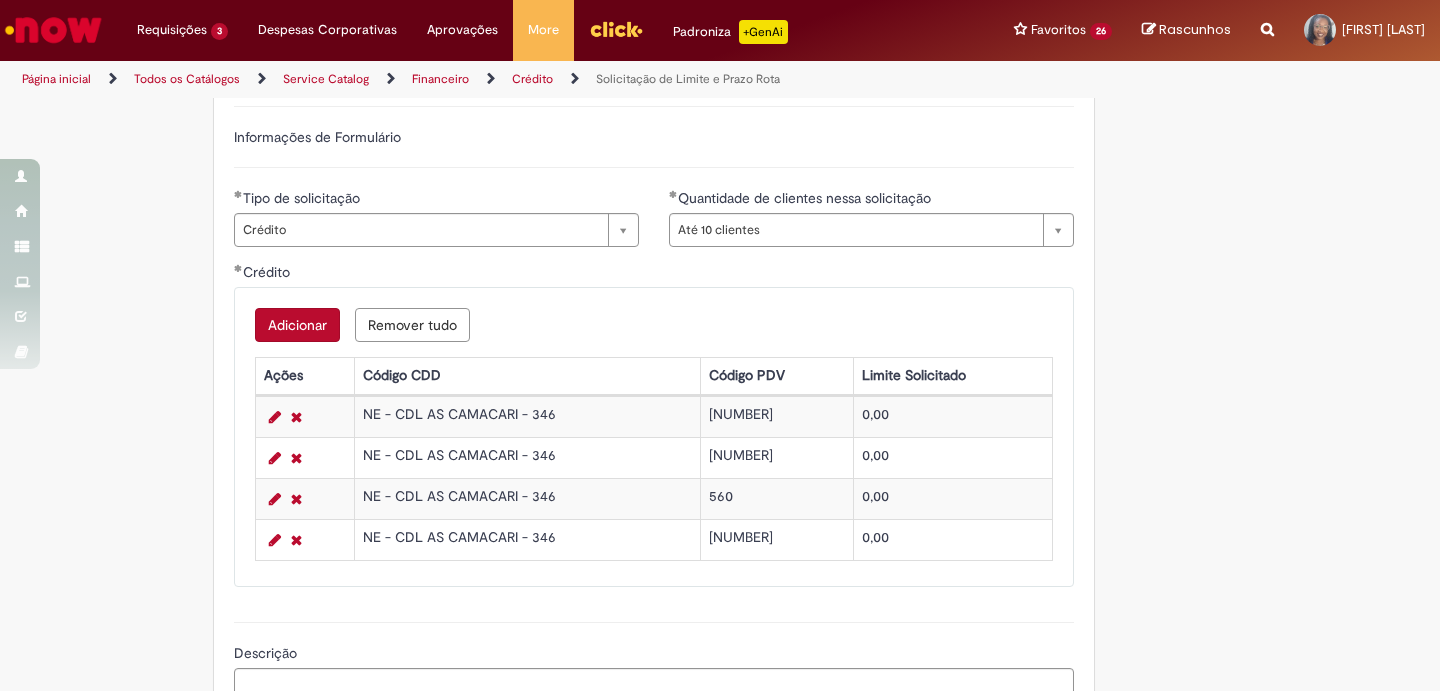 click on "Adicionar" at bounding box center (297, 325) 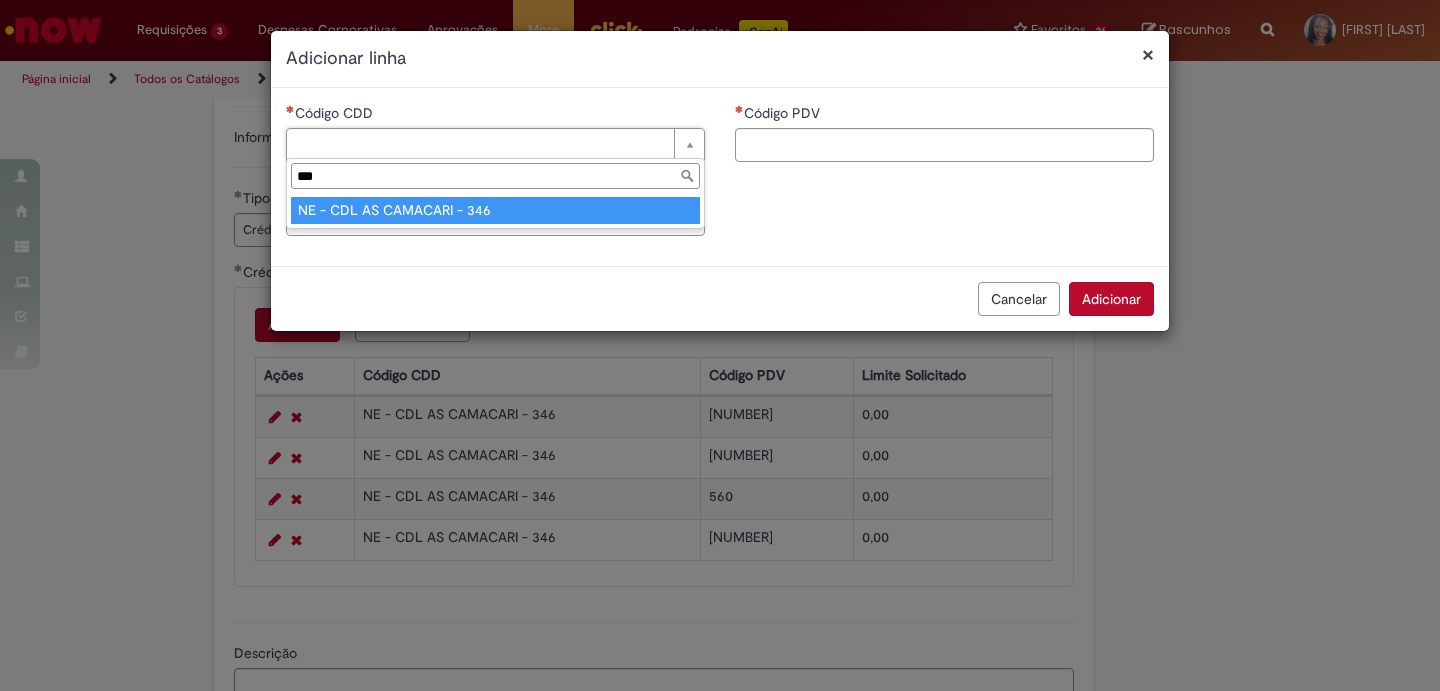 type on "***" 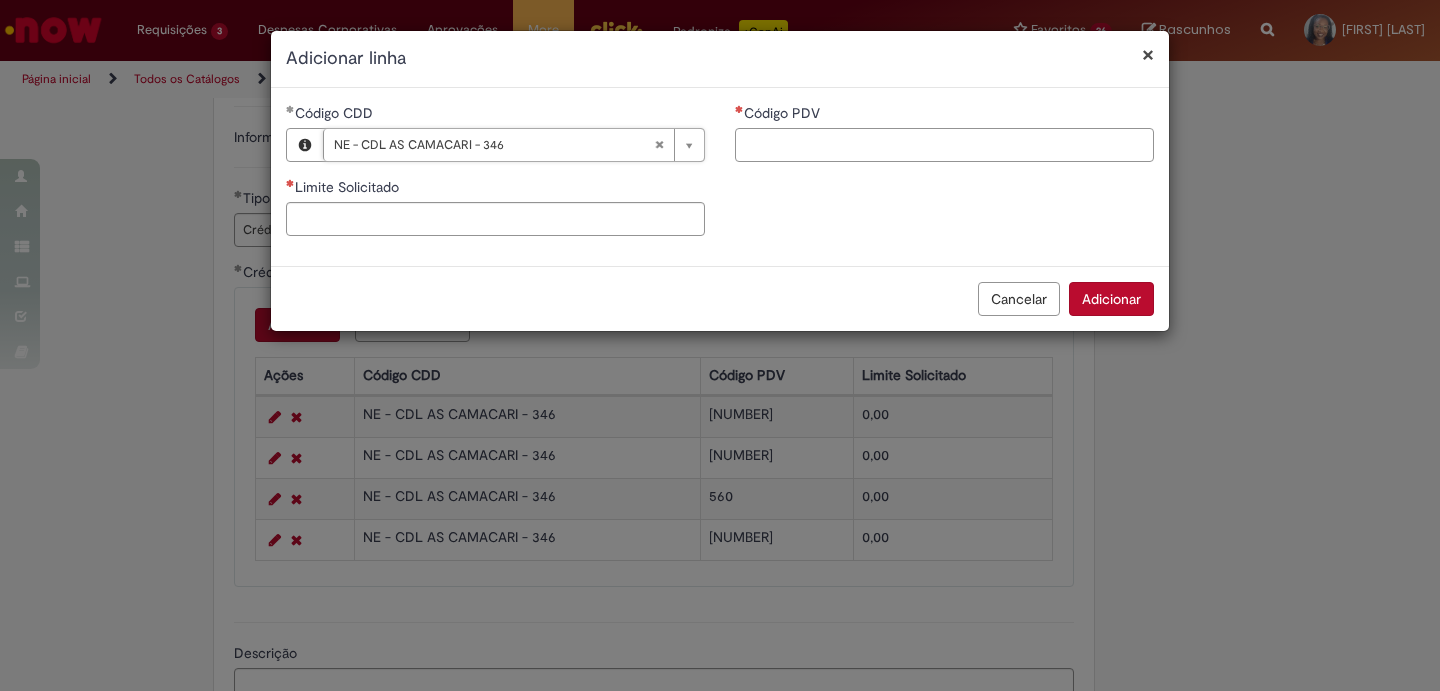 click on "Código PDV" at bounding box center (944, 145) 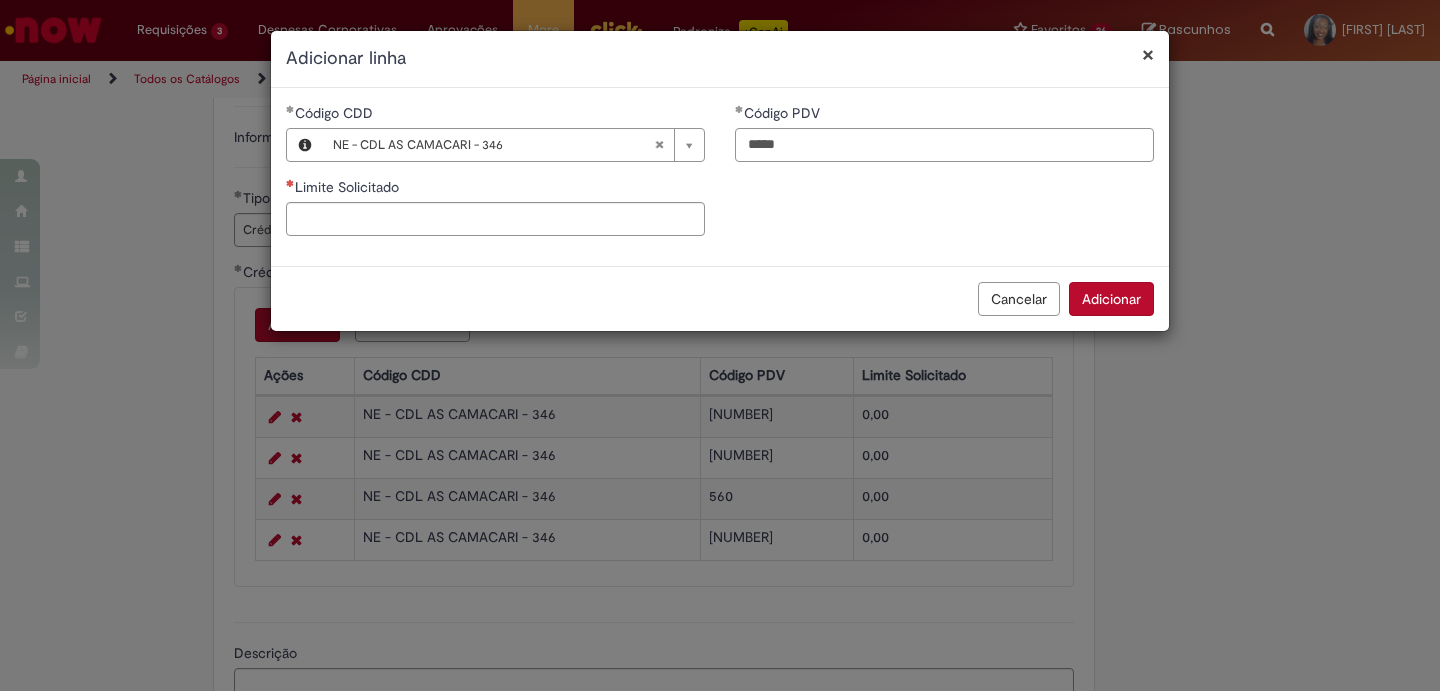 type on "*****" 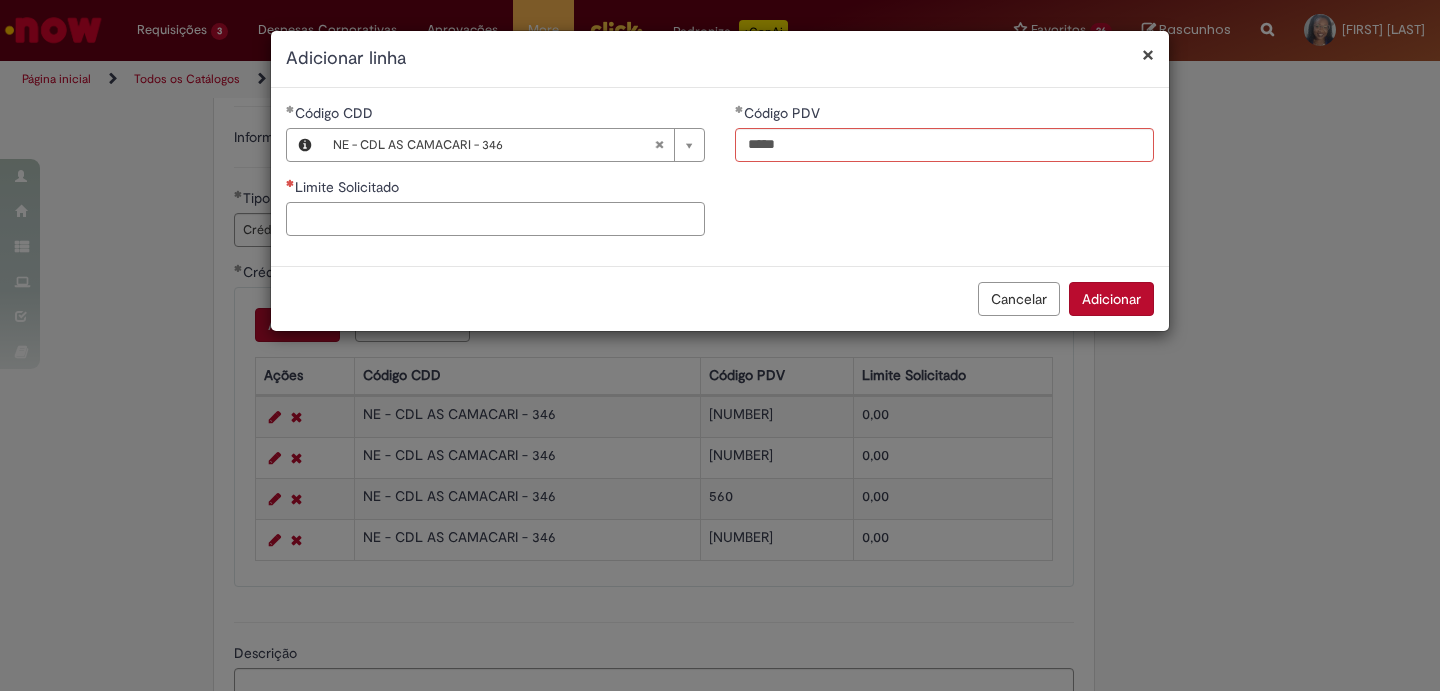 click on "Limite Solicitado" at bounding box center [495, 219] 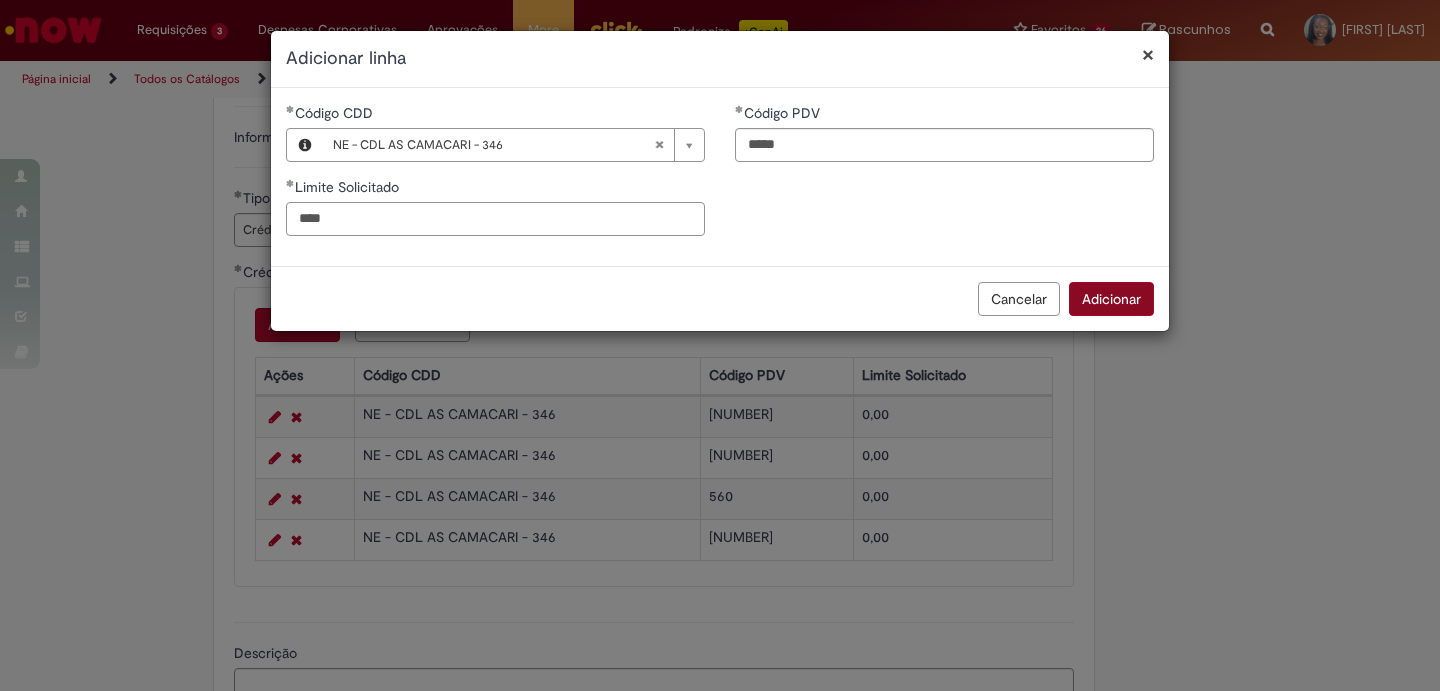 type on "****" 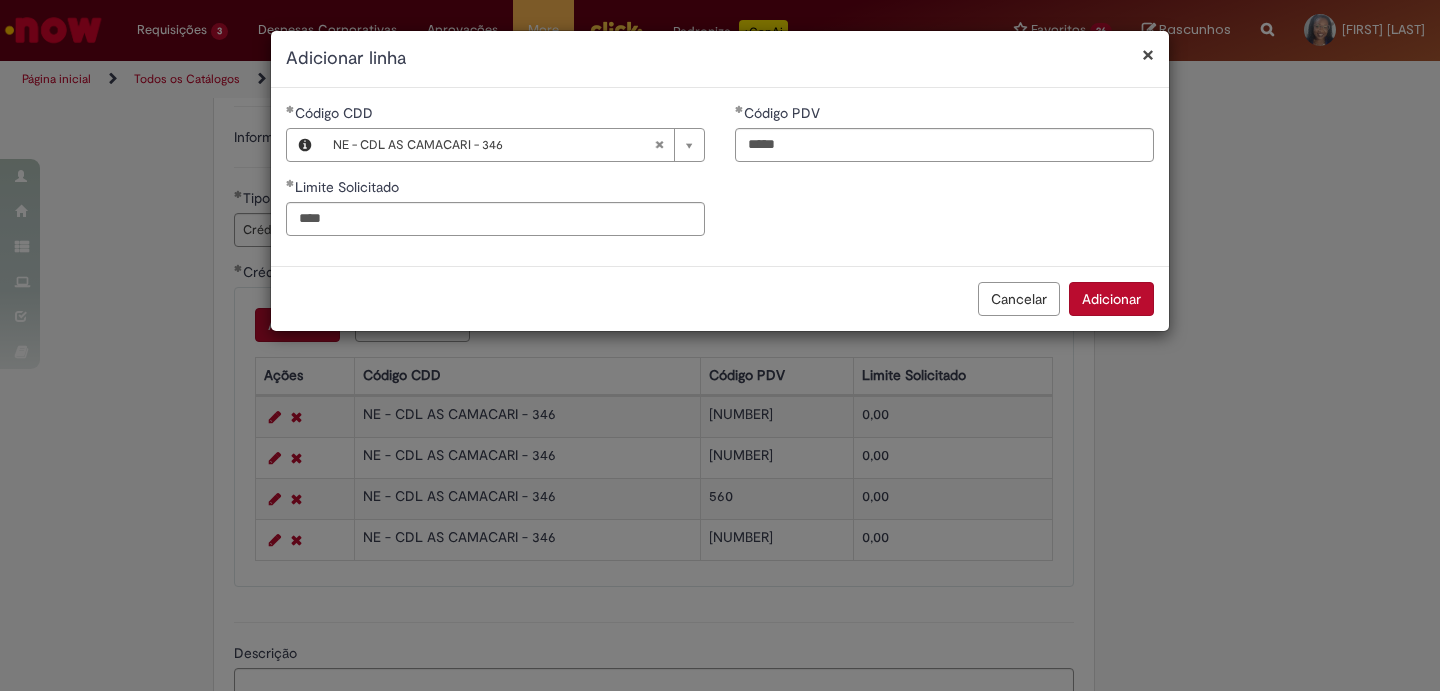 click on "Adicionar" at bounding box center [1111, 299] 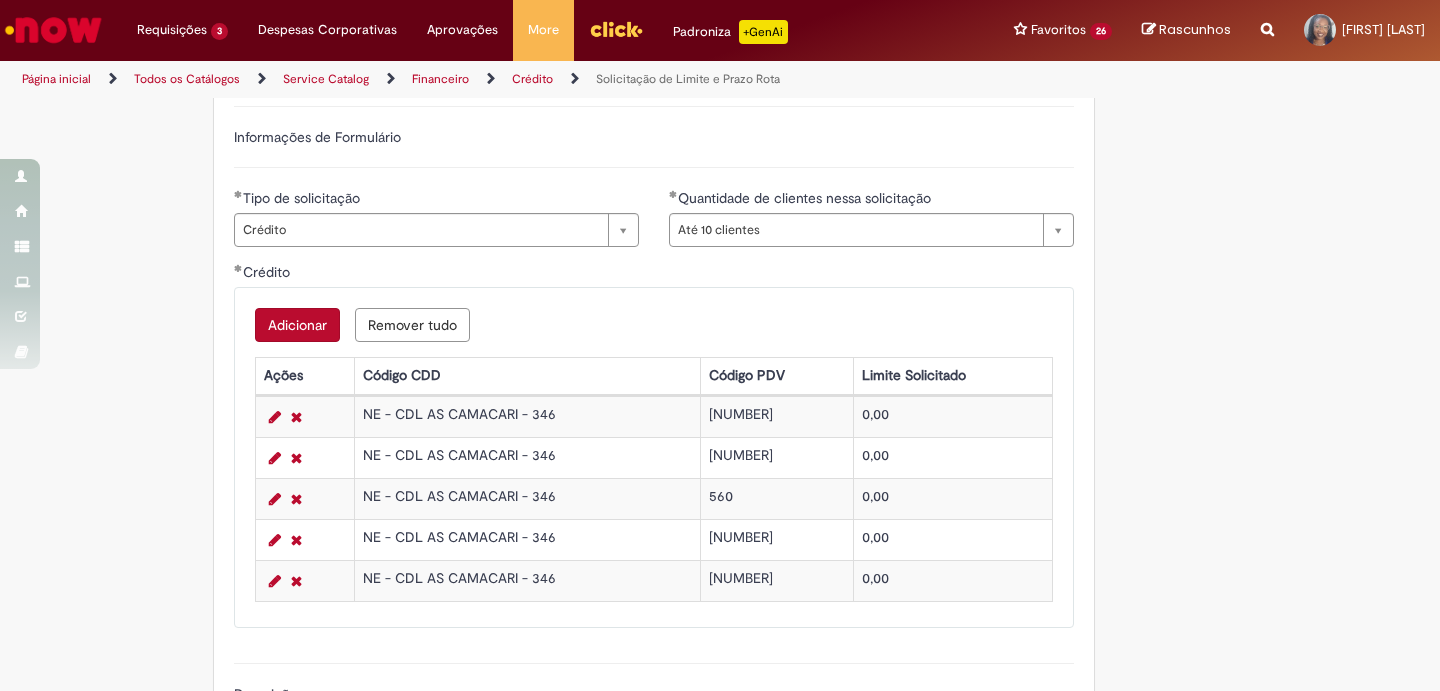 scroll, scrollTop: 1167, scrollLeft: 0, axis: vertical 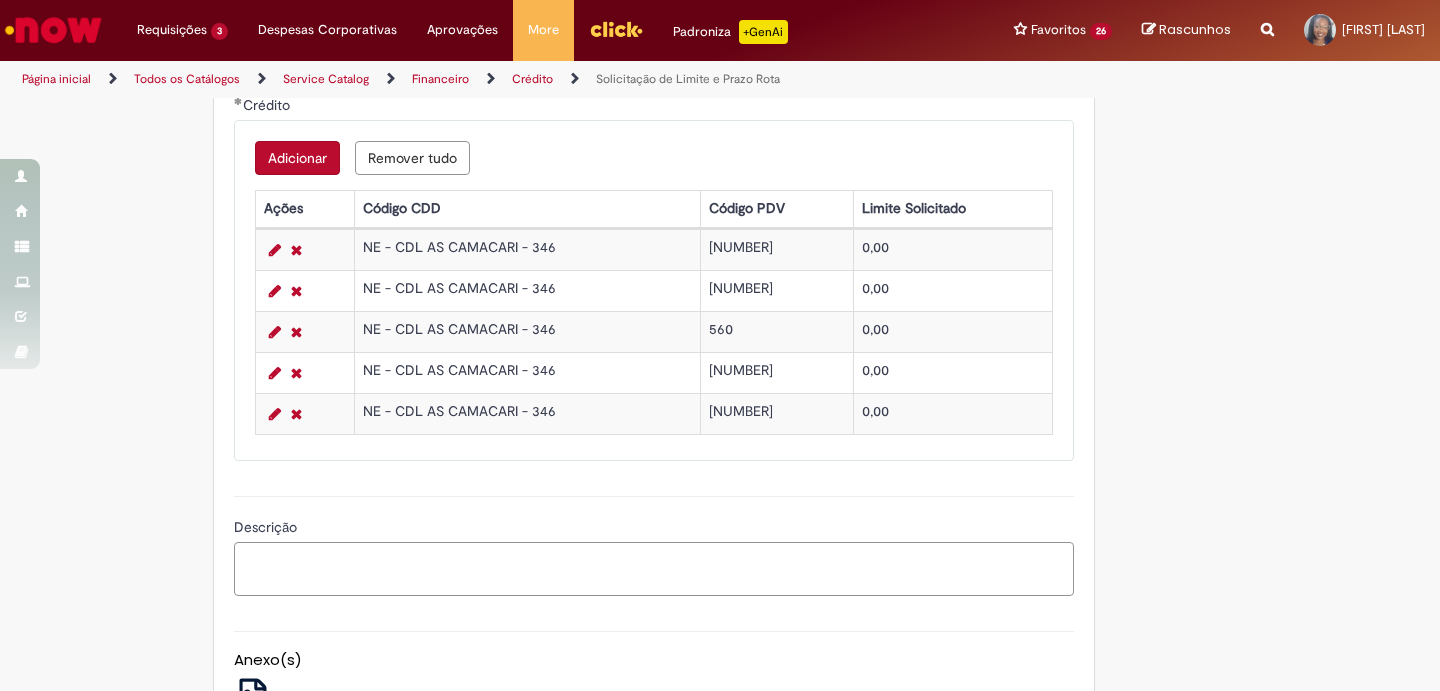 click on "Descrição" at bounding box center (654, 569) 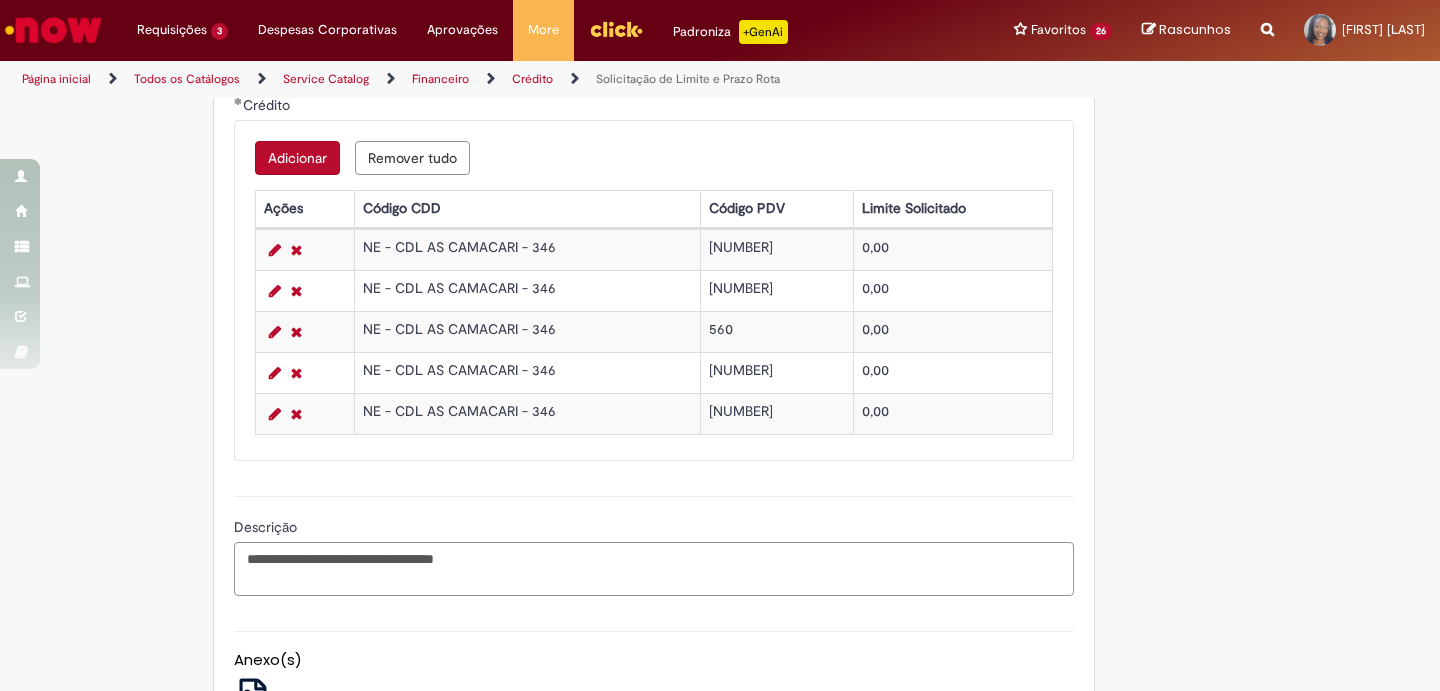 scroll, scrollTop: 1417, scrollLeft: 0, axis: vertical 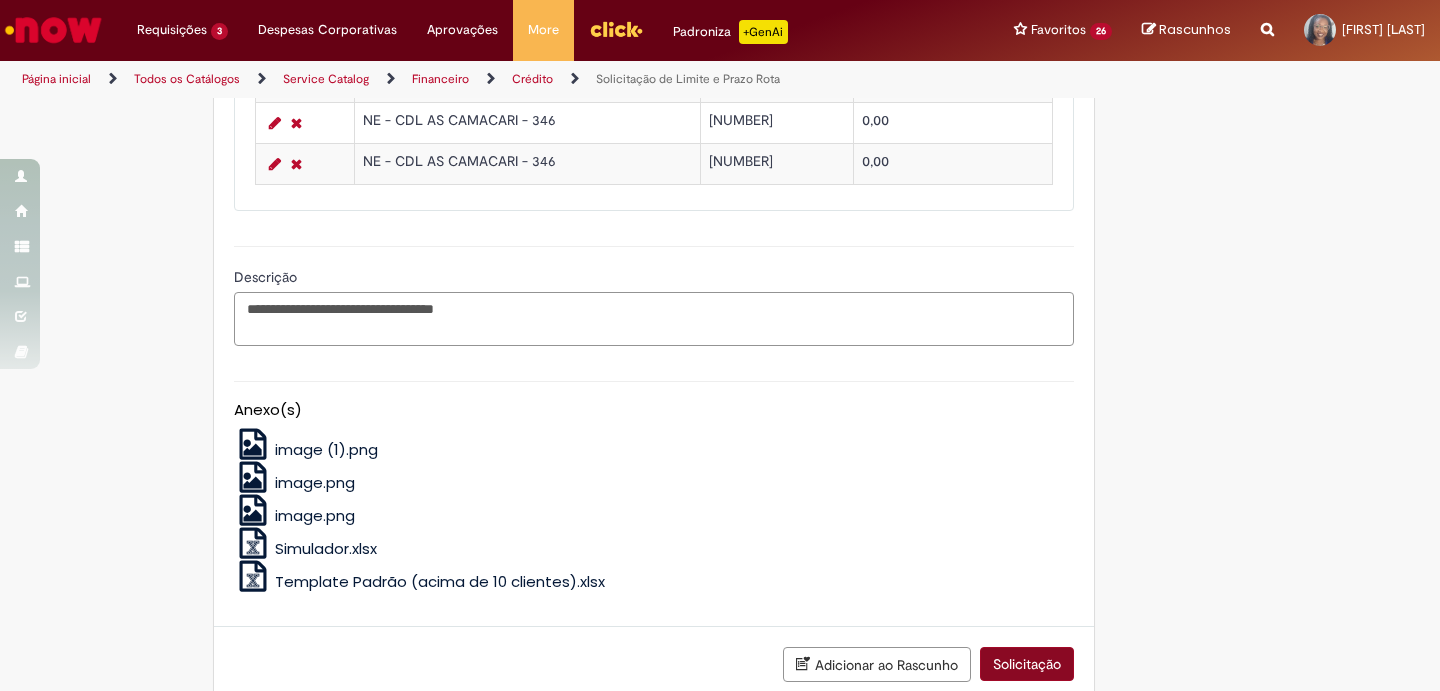 type on "**********" 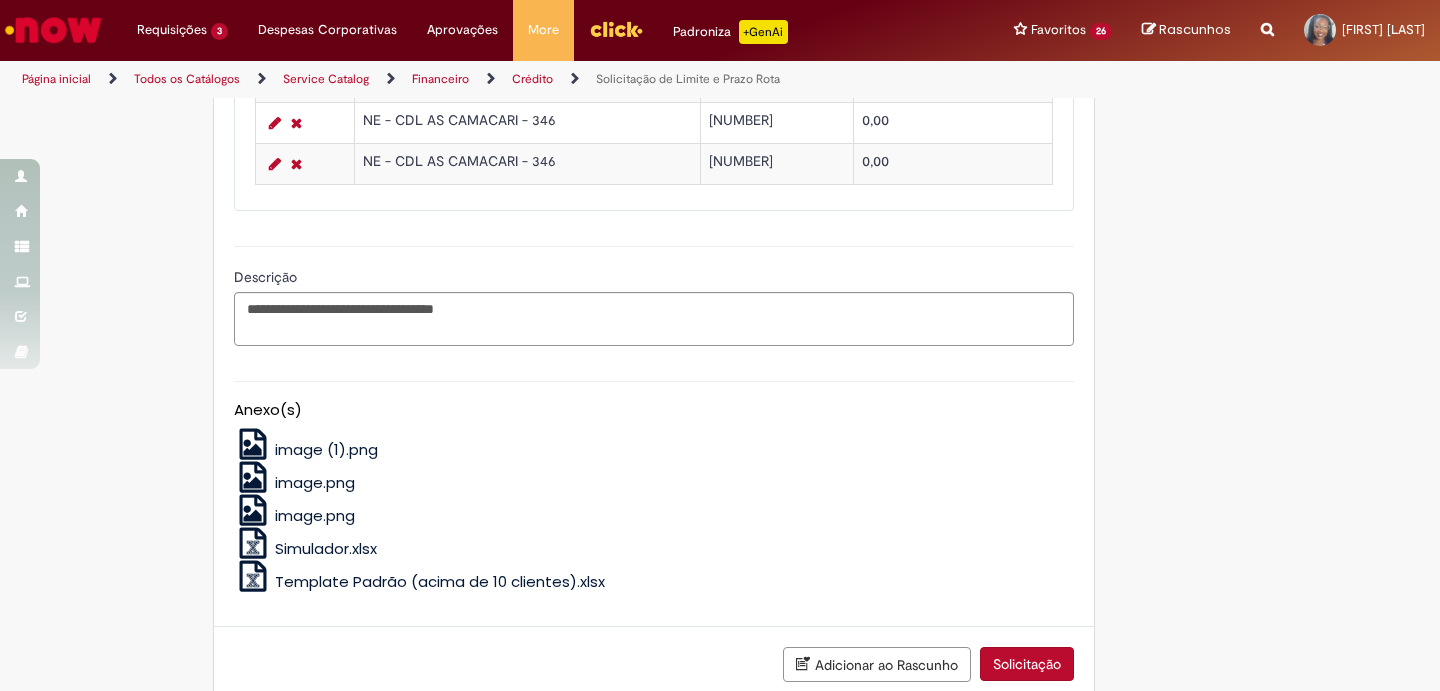 click on "Solicitação" at bounding box center [1027, 664] 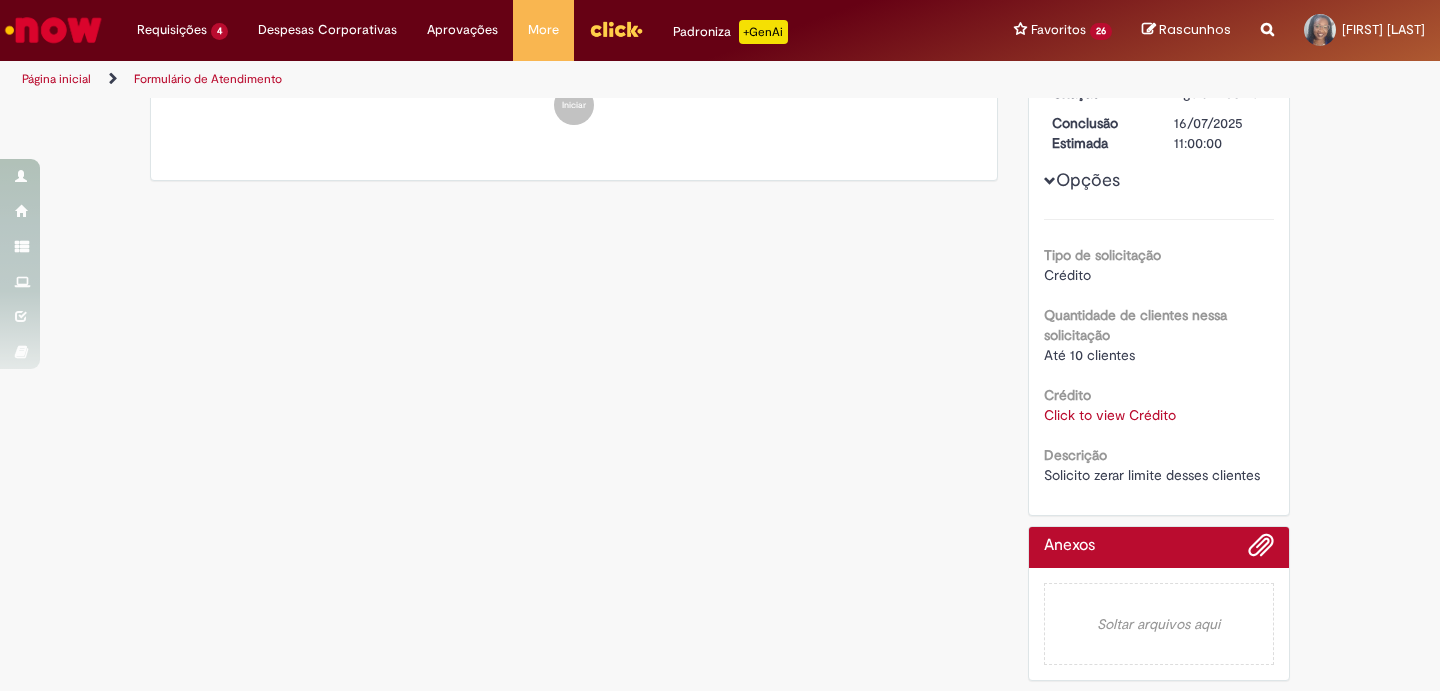scroll, scrollTop: 0, scrollLeft: 0, axis: both 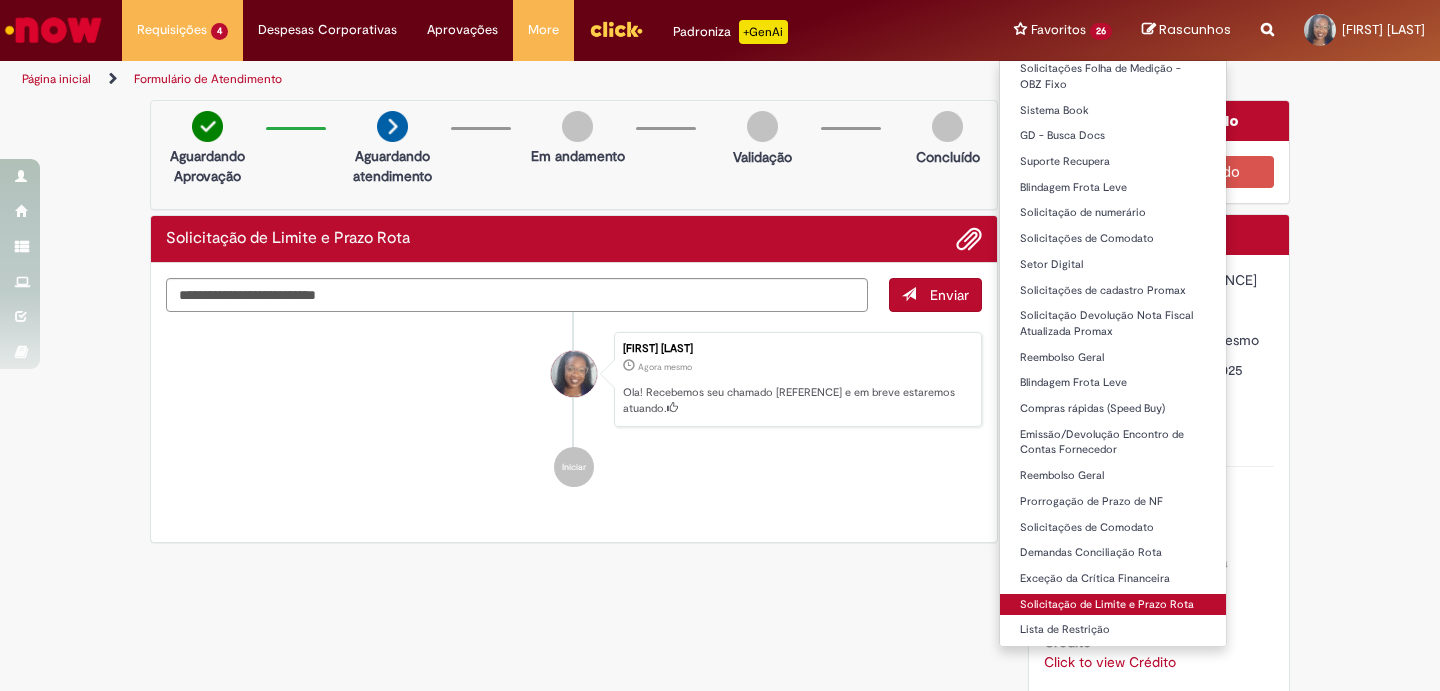 click on "Solicitação de Limite e Prazo Rota" at bounding box center [1113, 605] 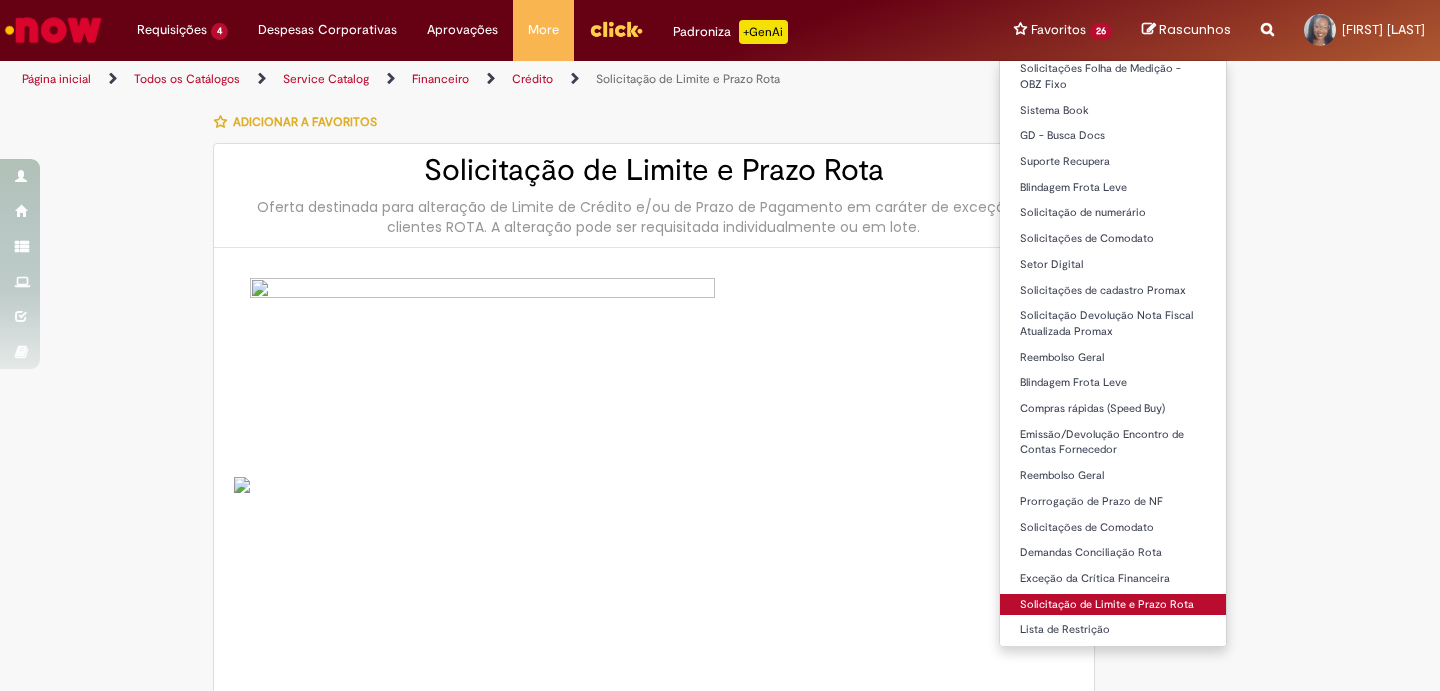 type on "********" 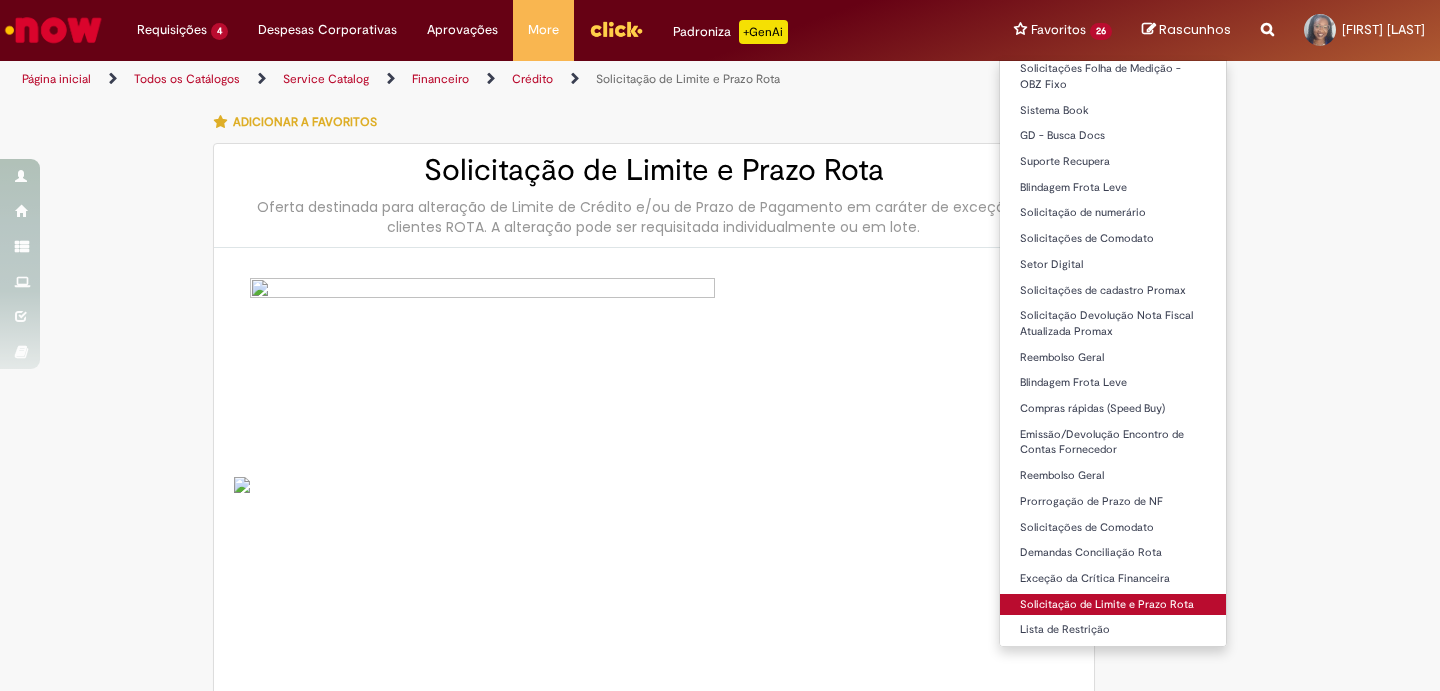 type on "**********" 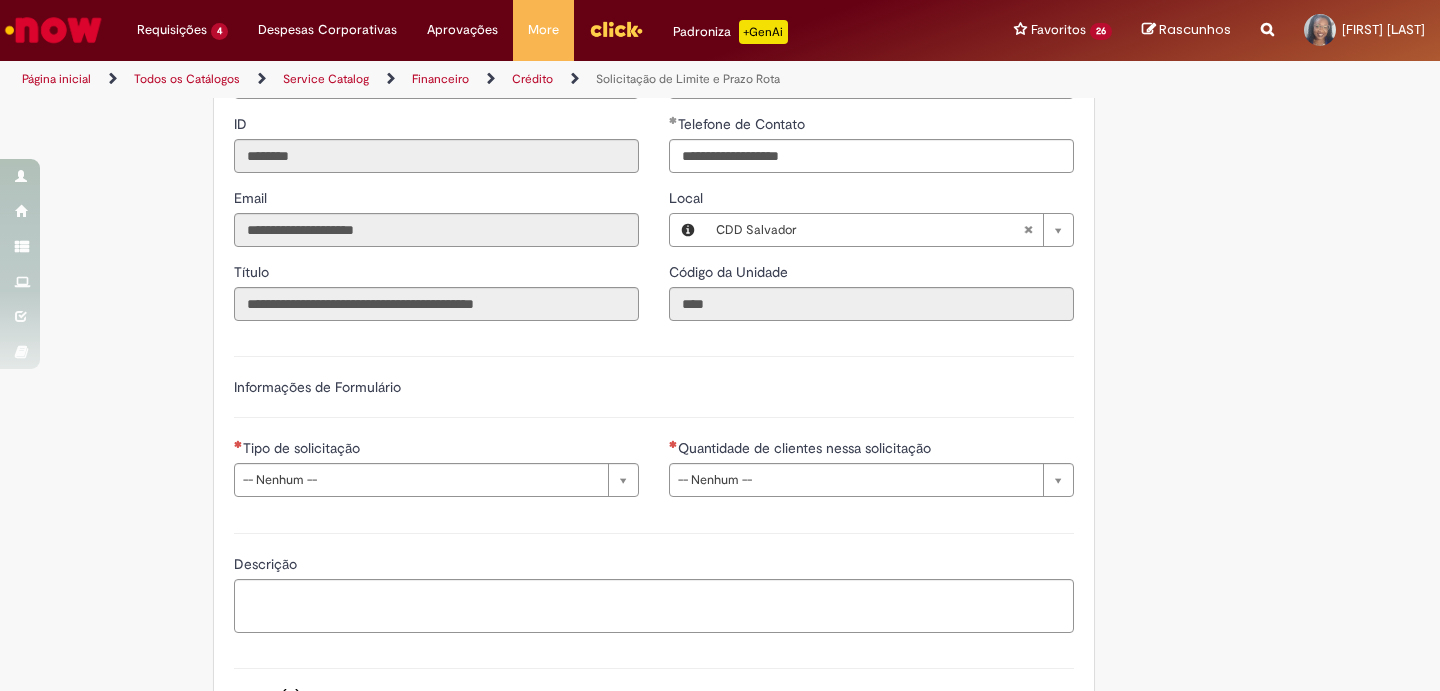 scroll, scrollTop: 1000, scrollLeft: 0, axis: vertical 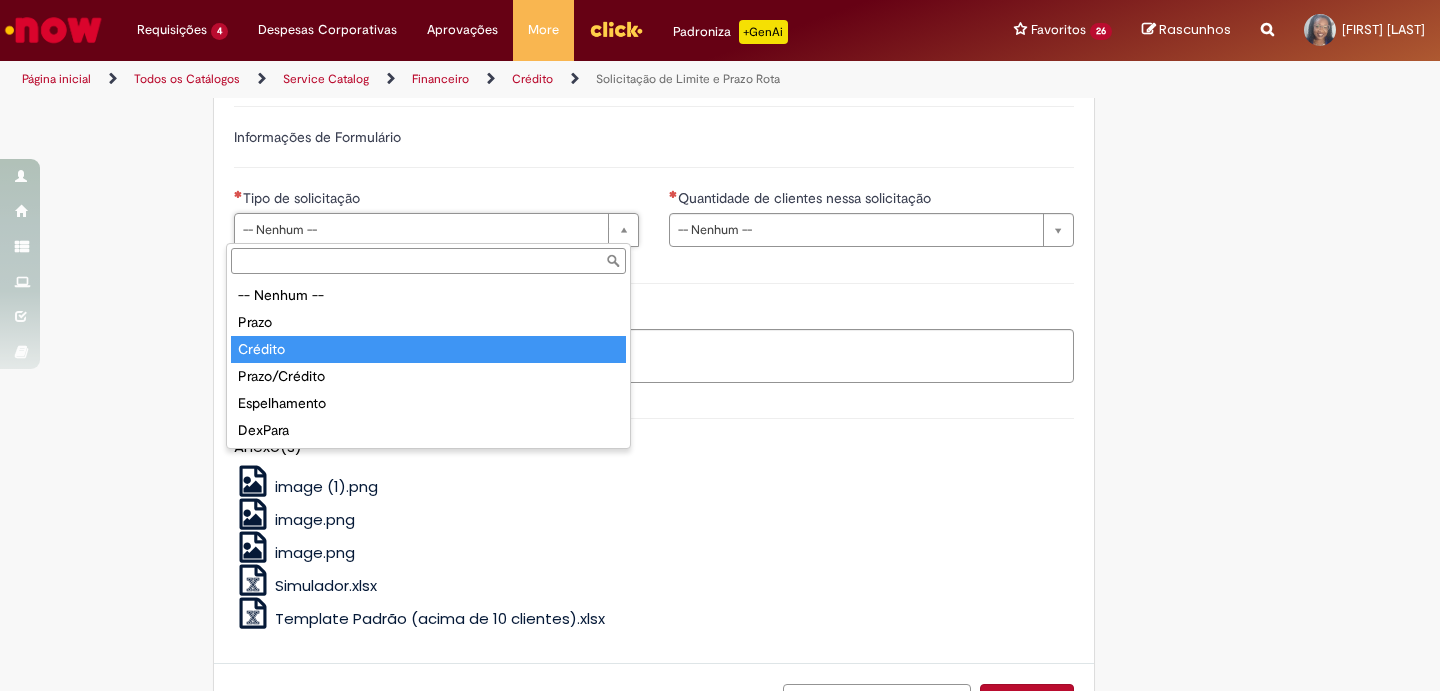 type on "*******" 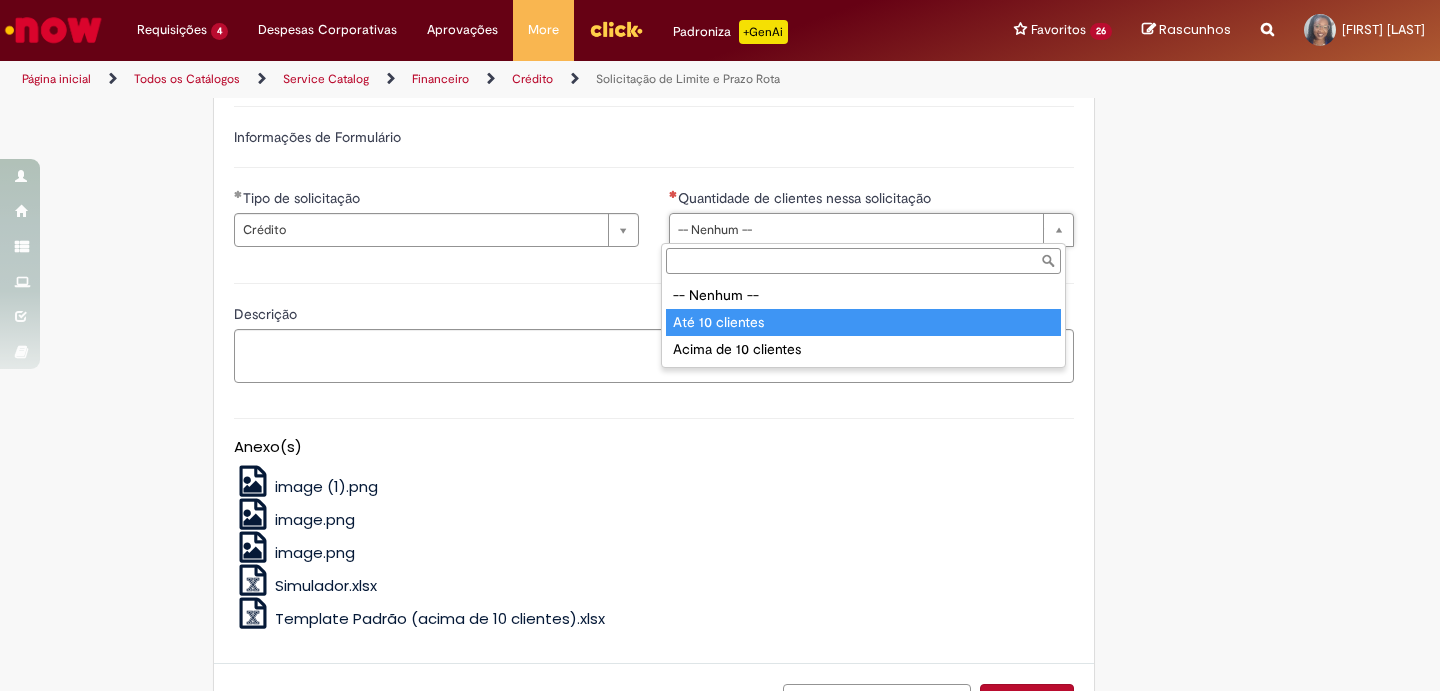 drag, startPoint x: 716, startPoint y: 325, endPoint x: 701, endPoint y: 322, distance: 15.297058 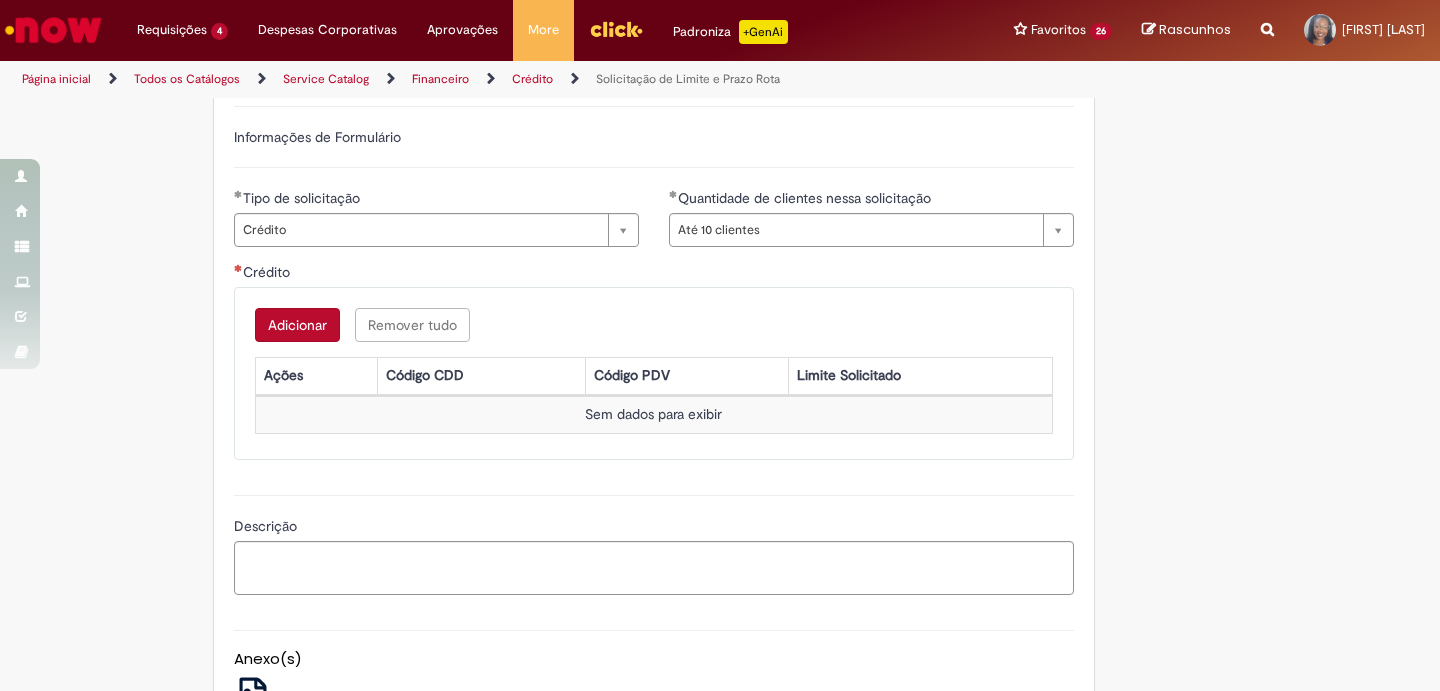 click on "Adicionar" at bounding box center (297, 325) 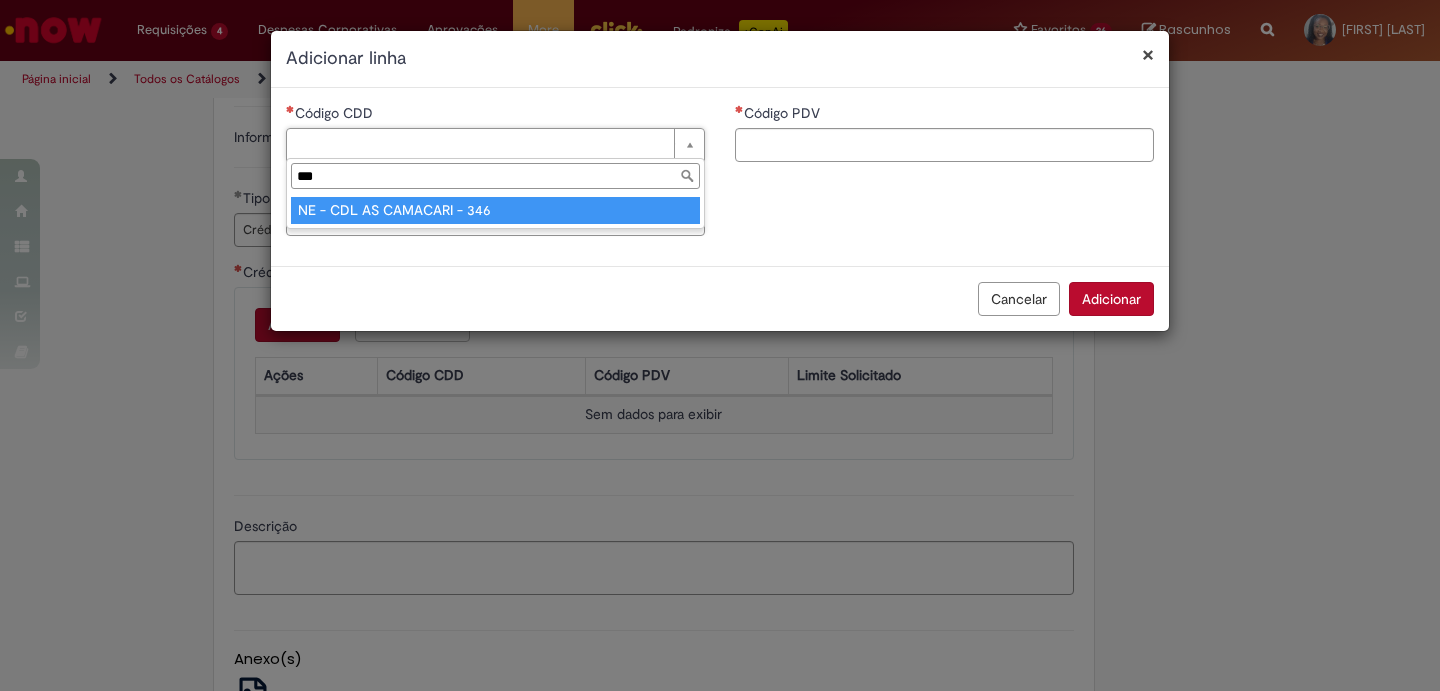 type on "***" 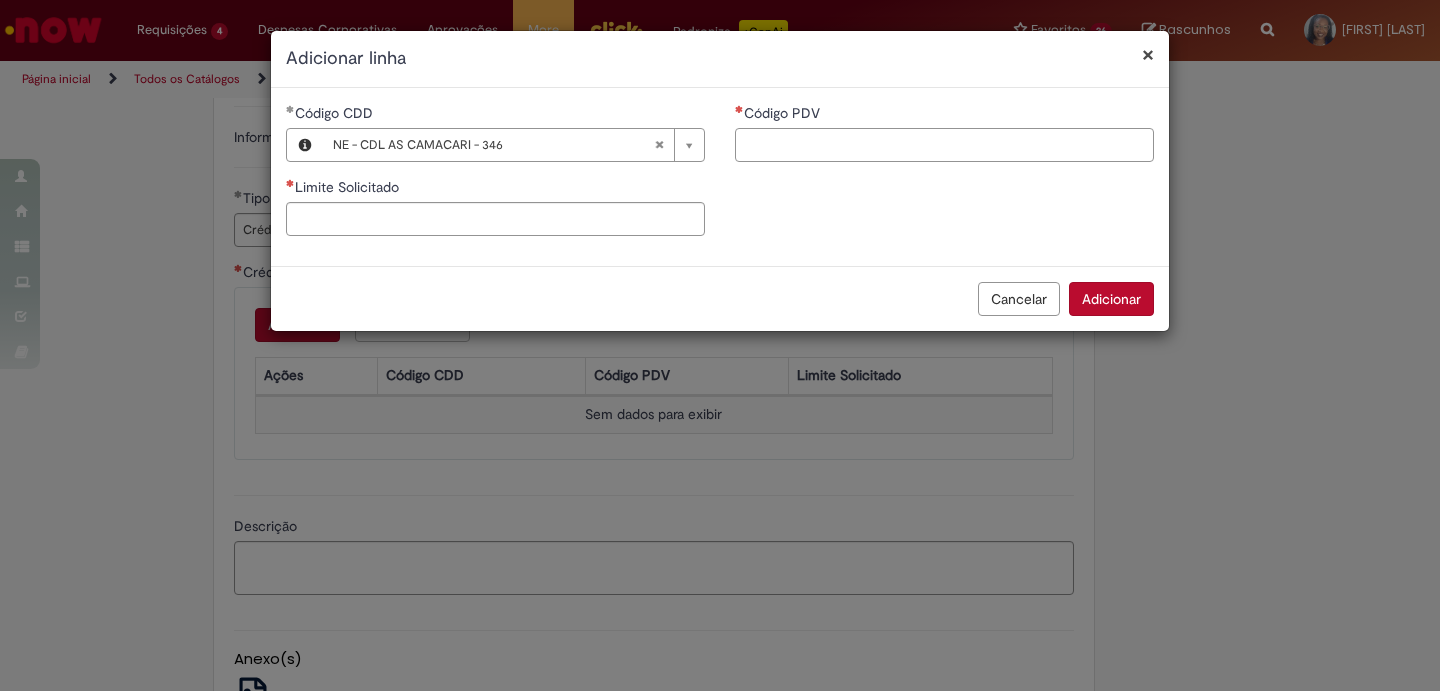 click on "Código PDV" at bounding box center [944, 145] 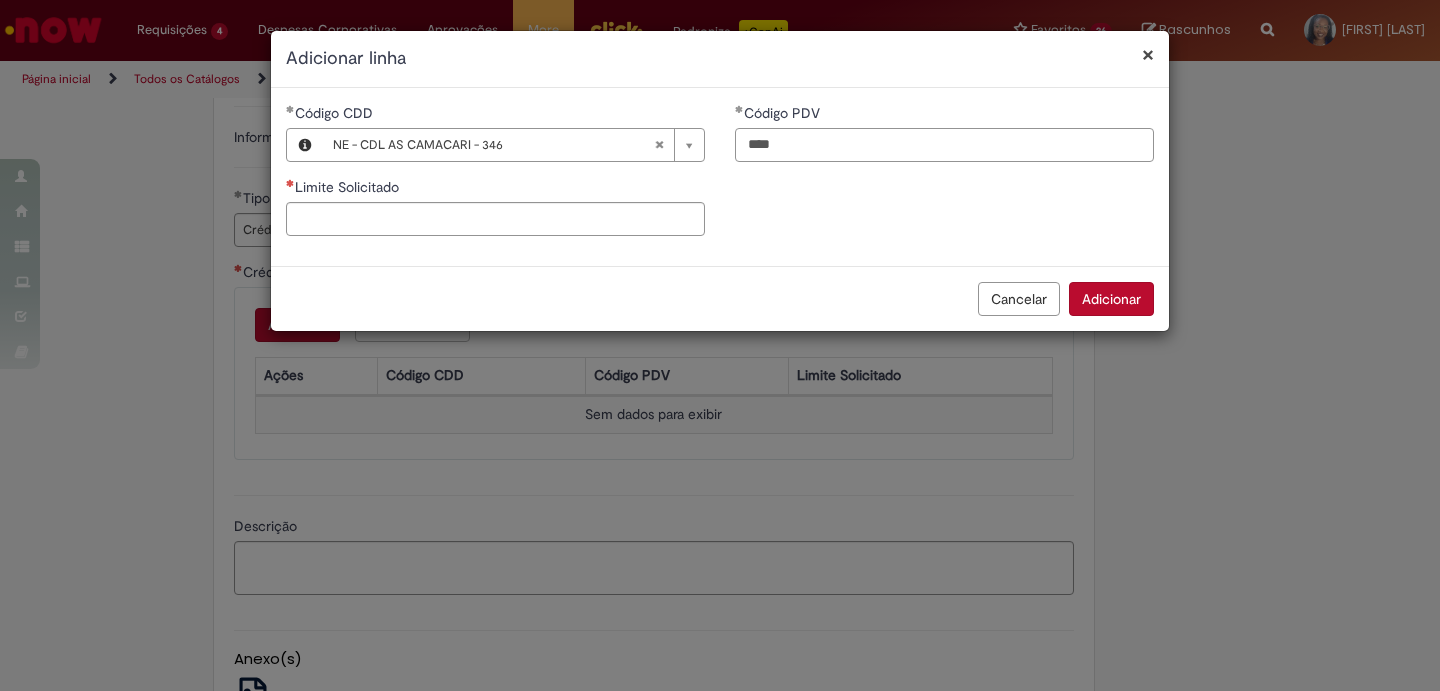 type on "****" 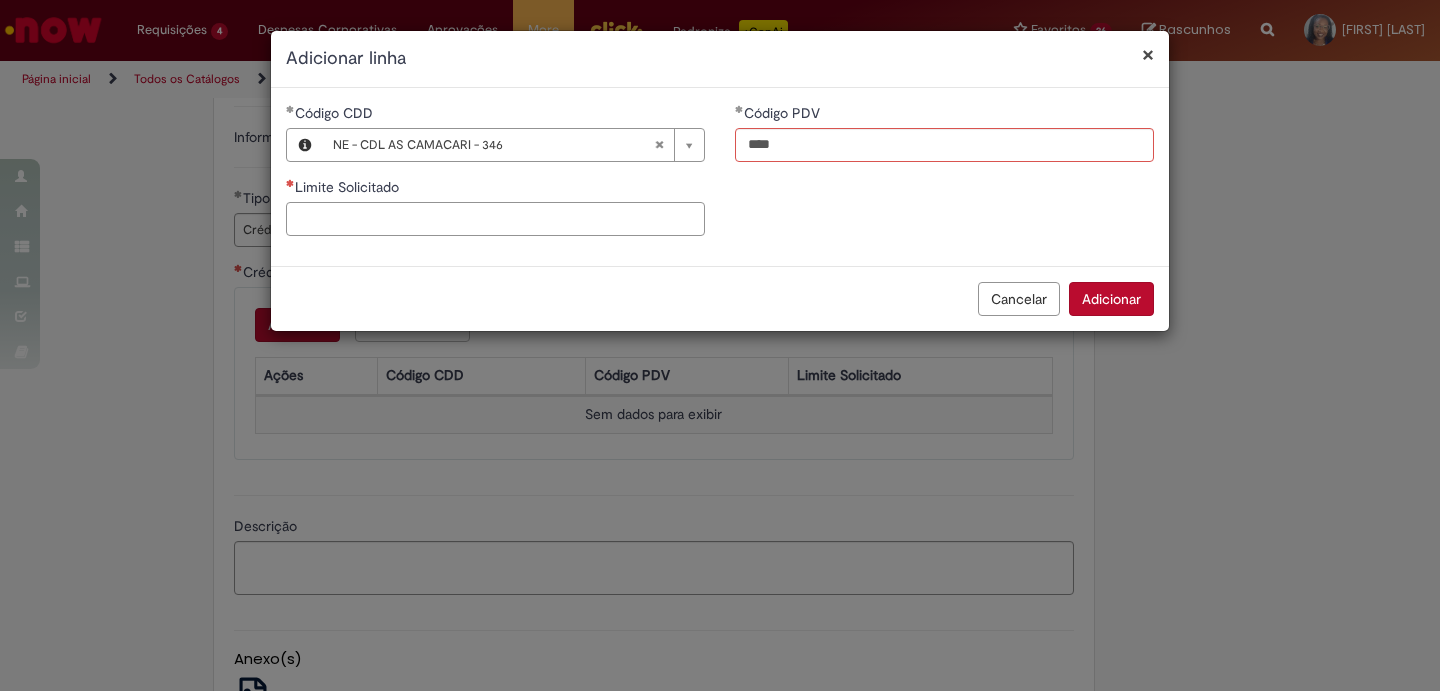 click on "Limite Solicitado" at bounding box center (495, 219) 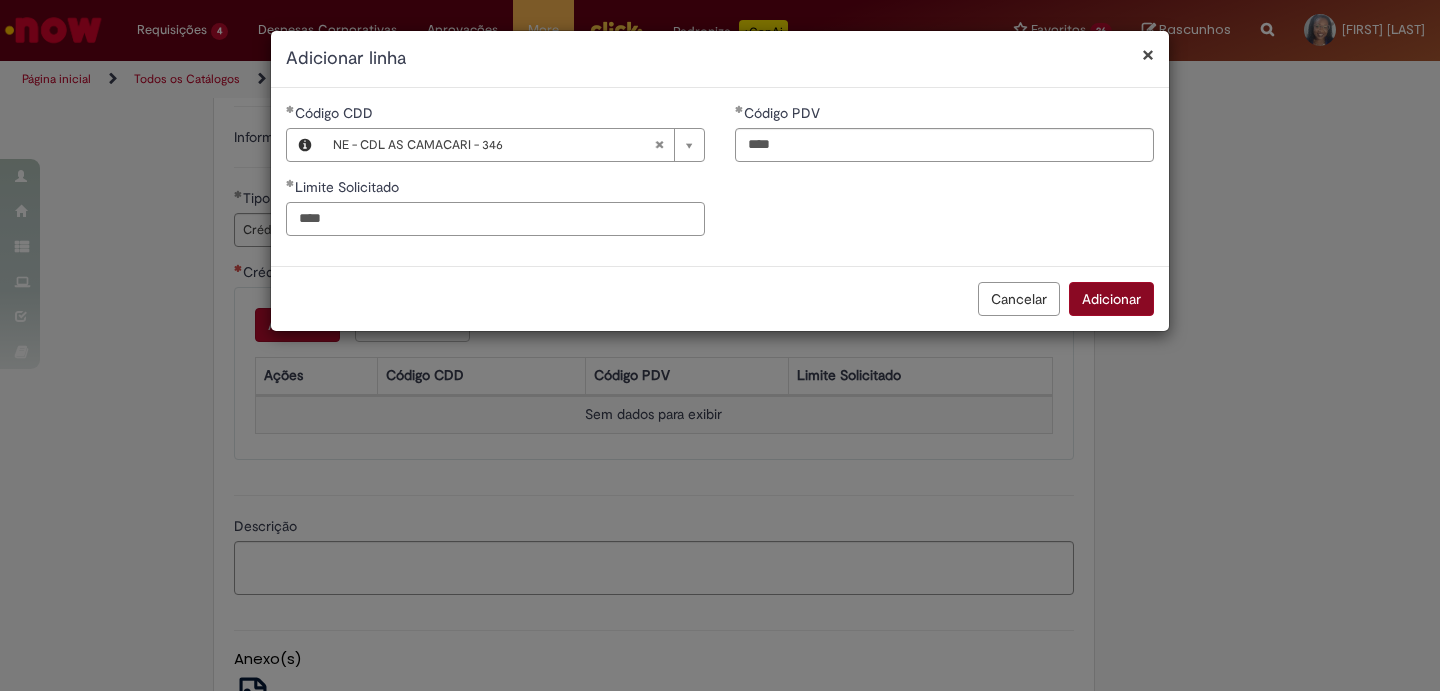 type on "****" 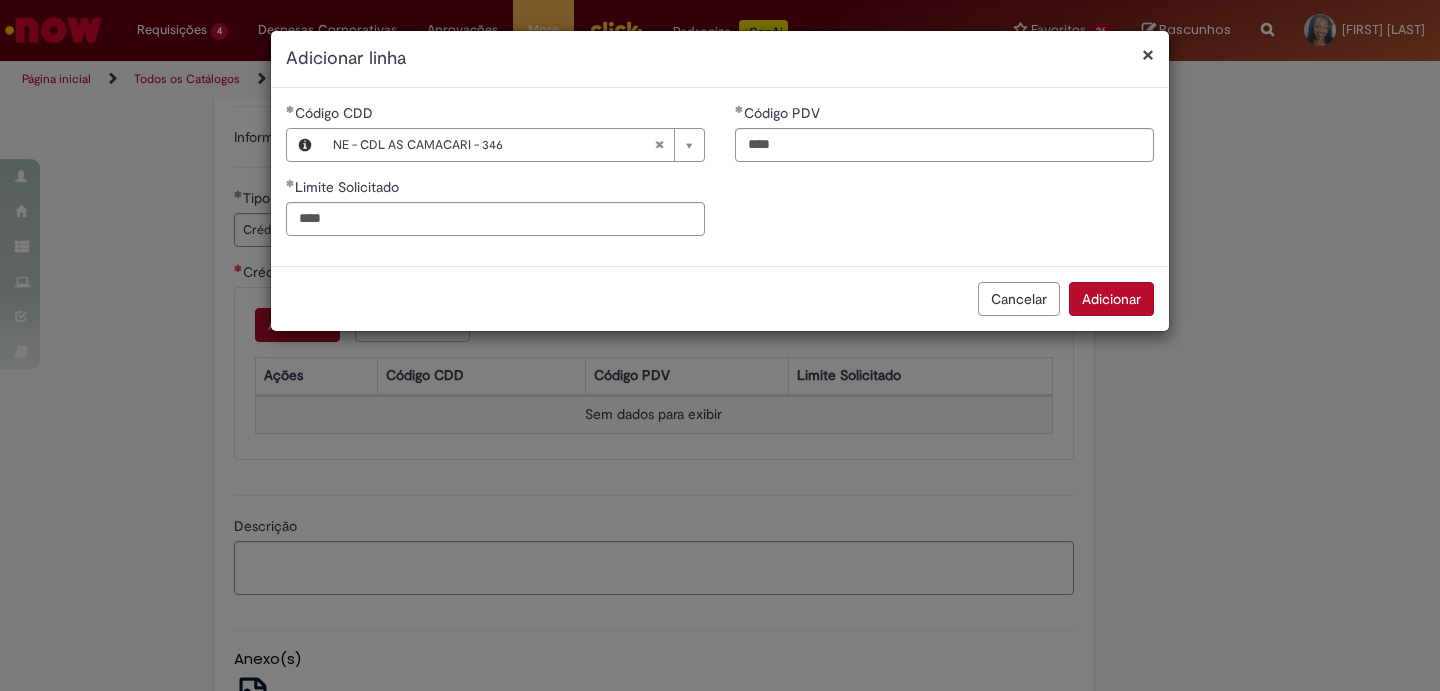 click on "Adicionar" at bounding box center [1111, 299] 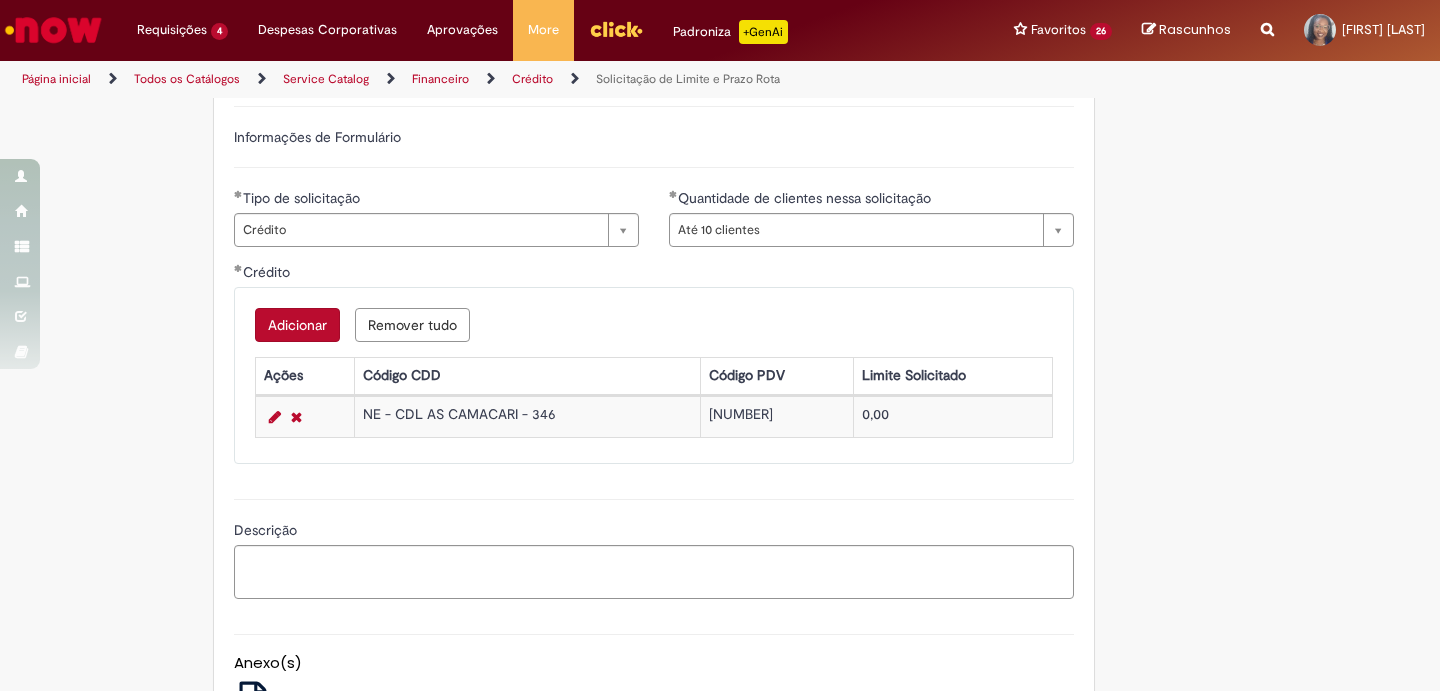 click on "Adicionar" at bounding box center (297, 325) 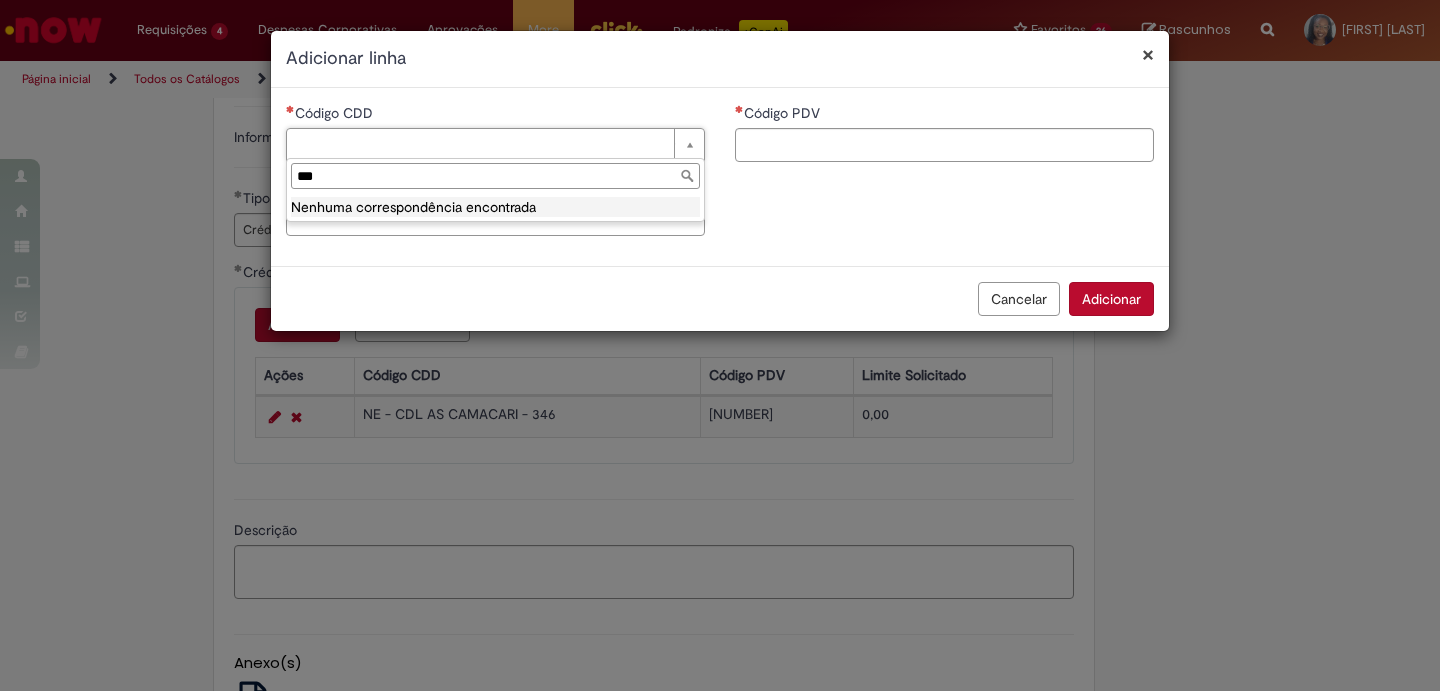 click on "Nenhuma correspondência encontrada" at bounding box center (495, 207) 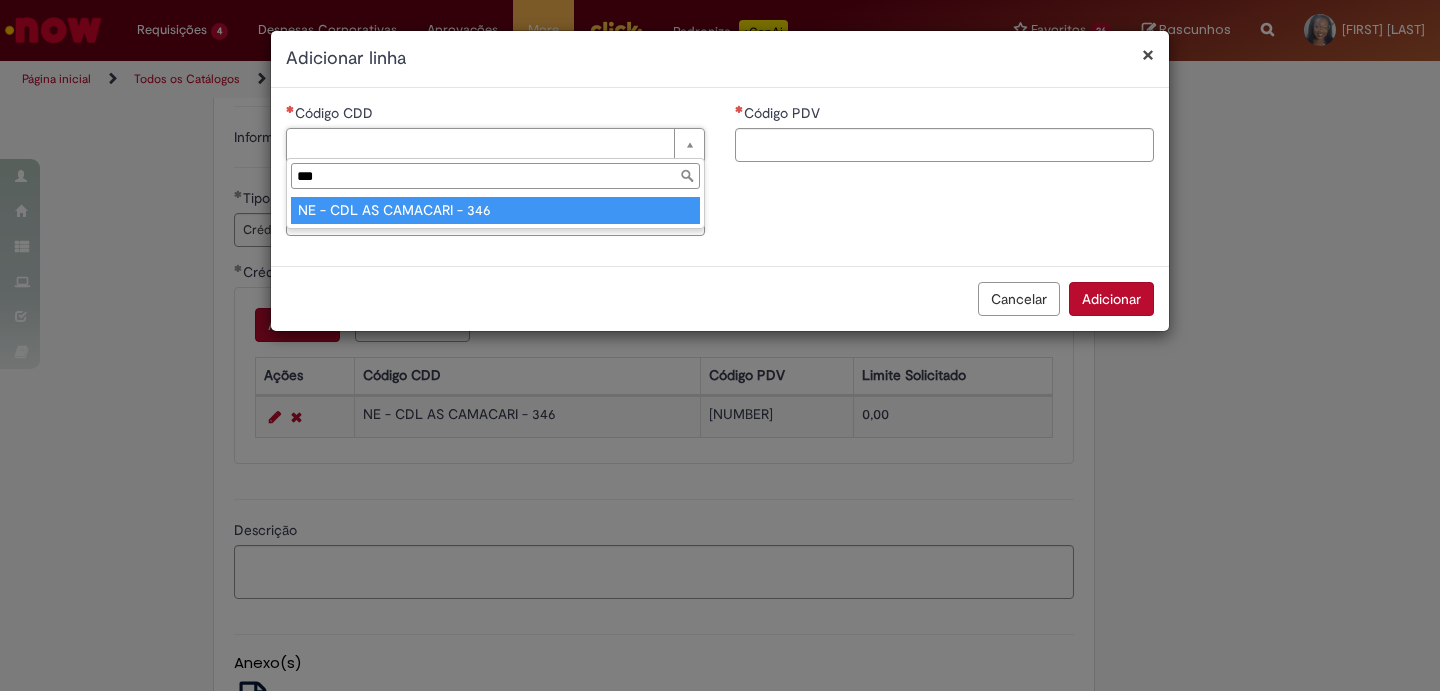 type on "***" 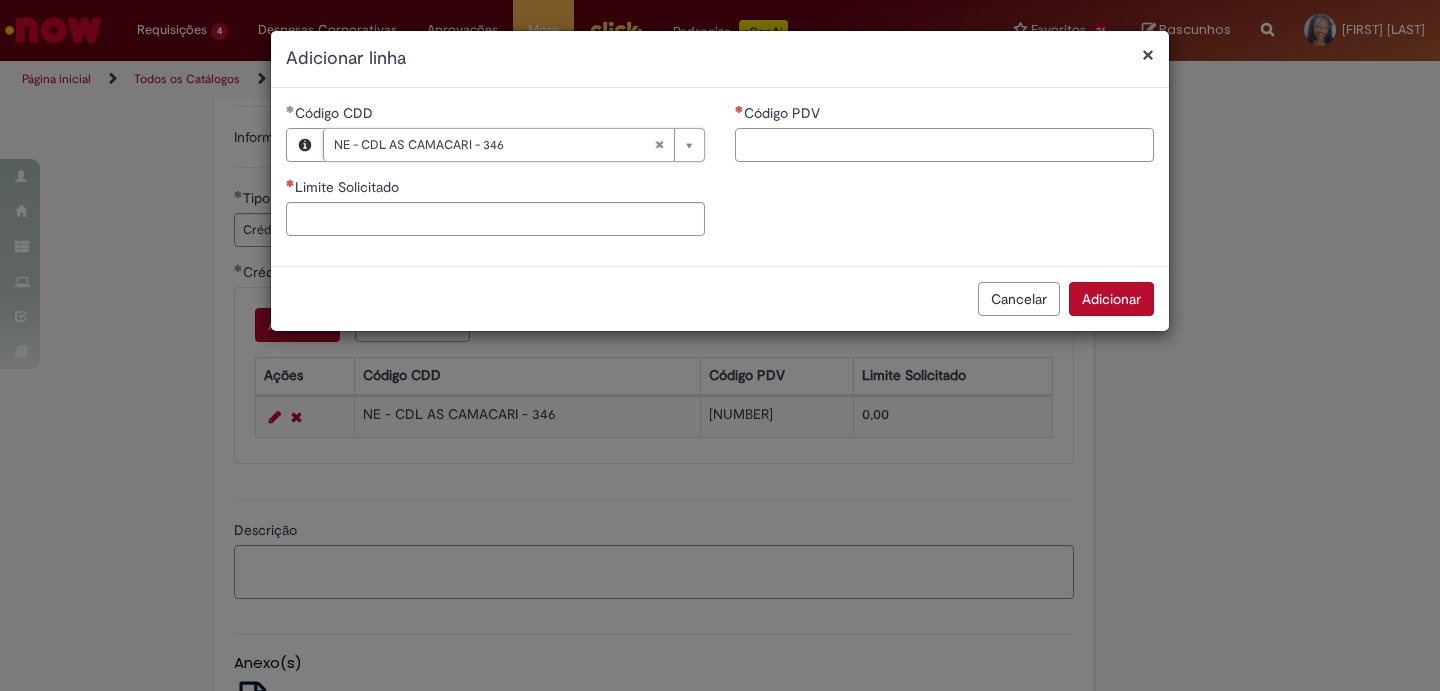 click on "Código PDV" at bounding box center (944, 145) 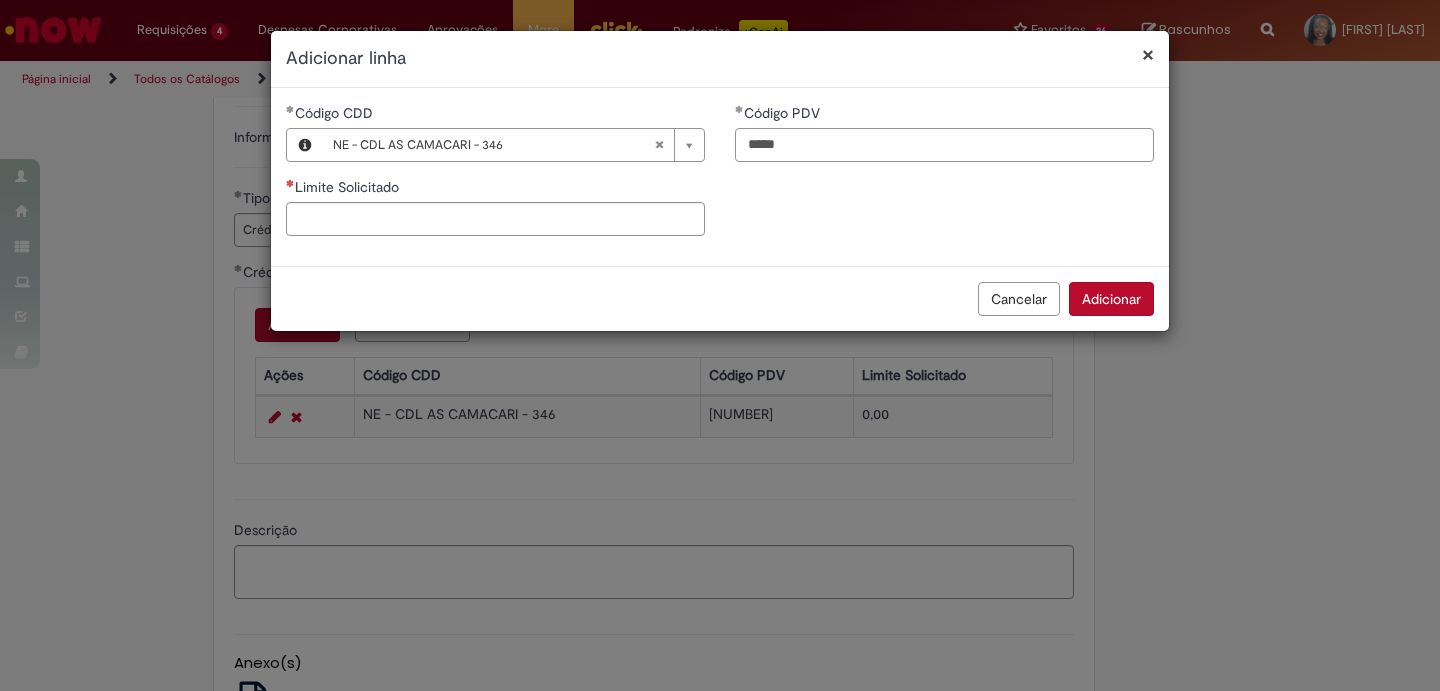 type on "*****" 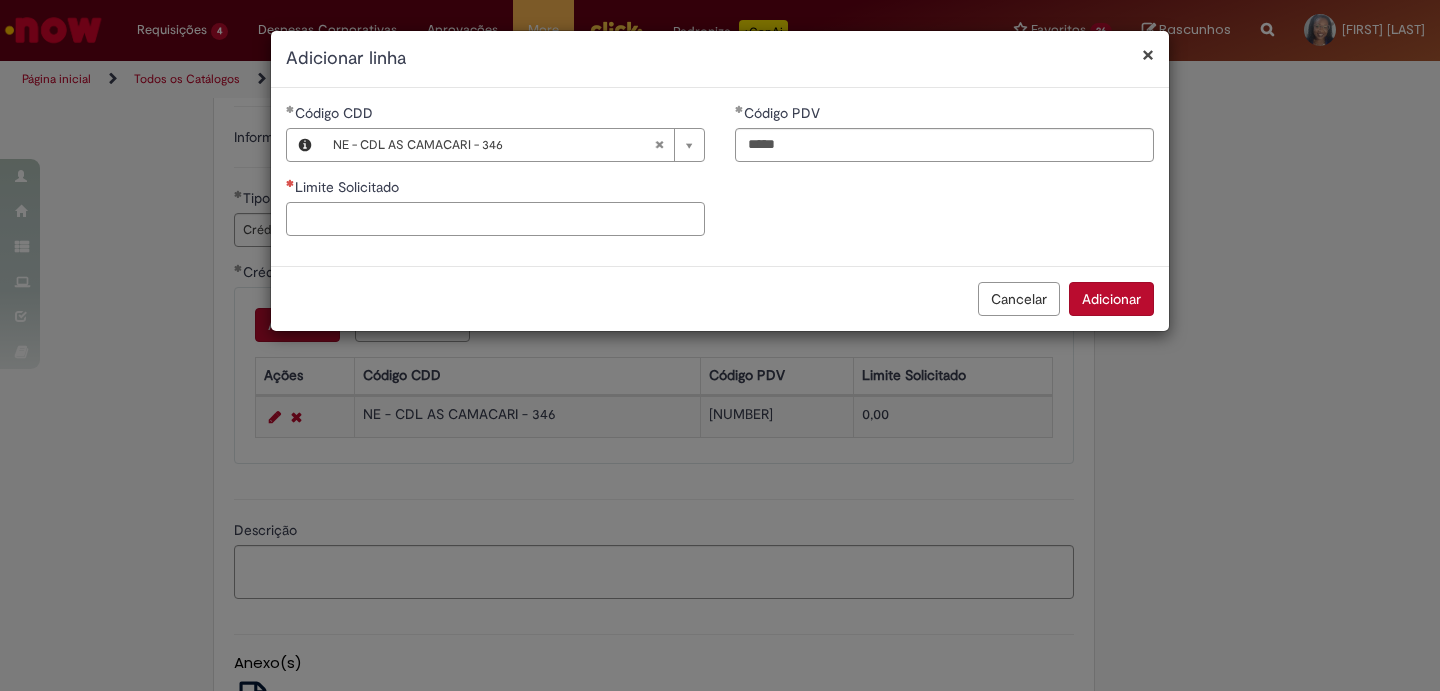 click on "Limite Solicitado" at bounding box center (495, 219) 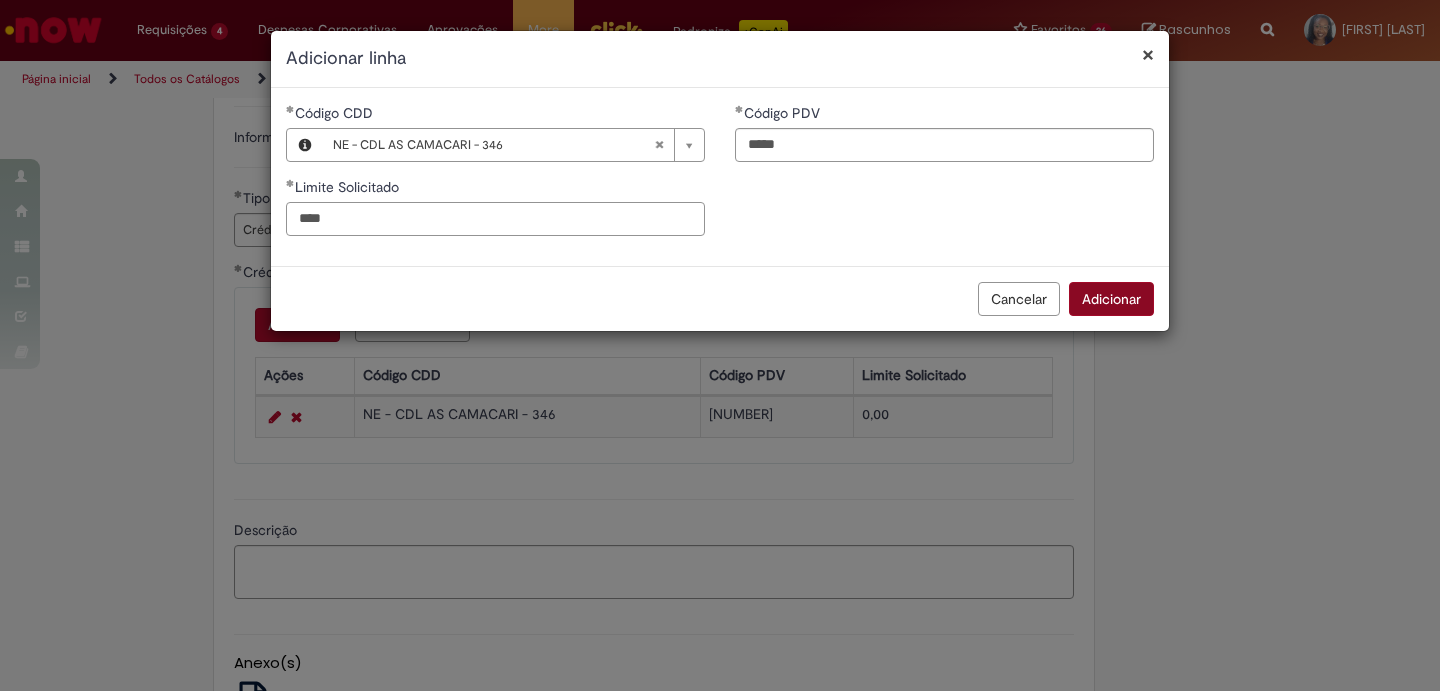 type on "****" 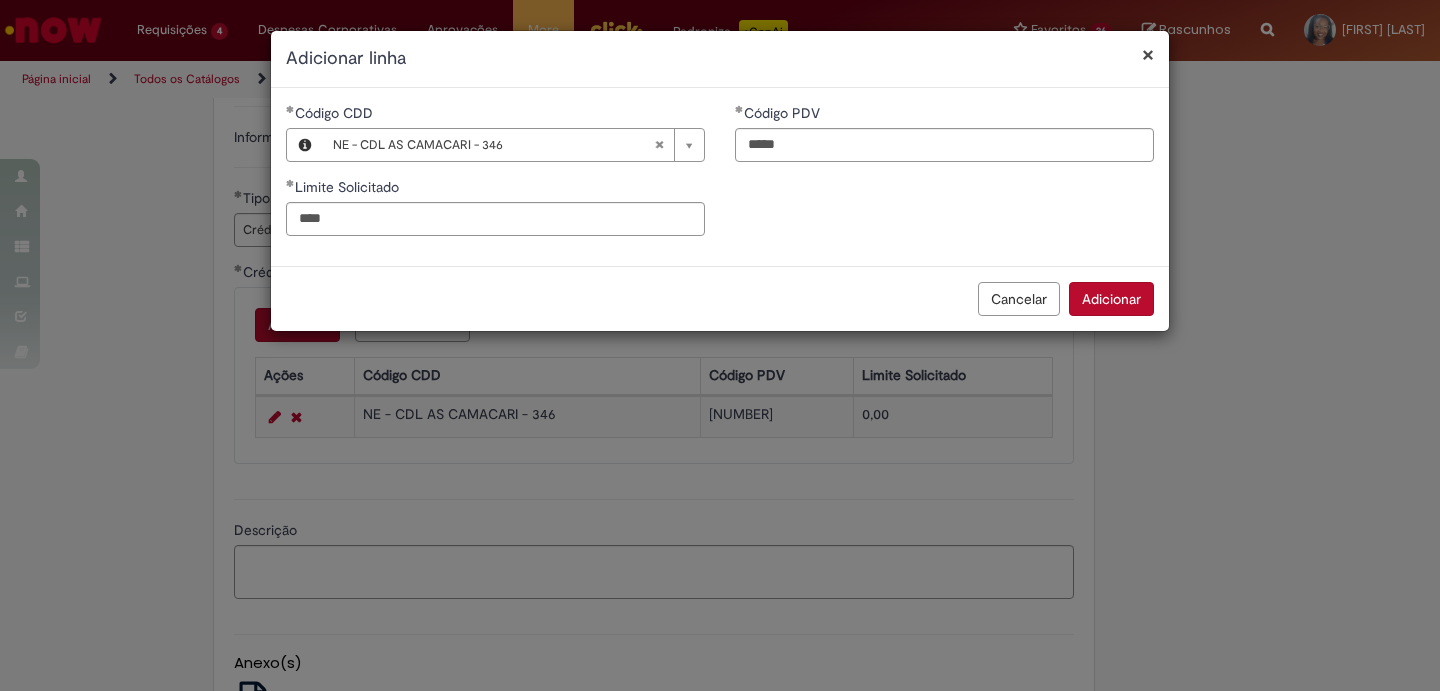 click on "Adicionar" at bounding box center [1111, 299] 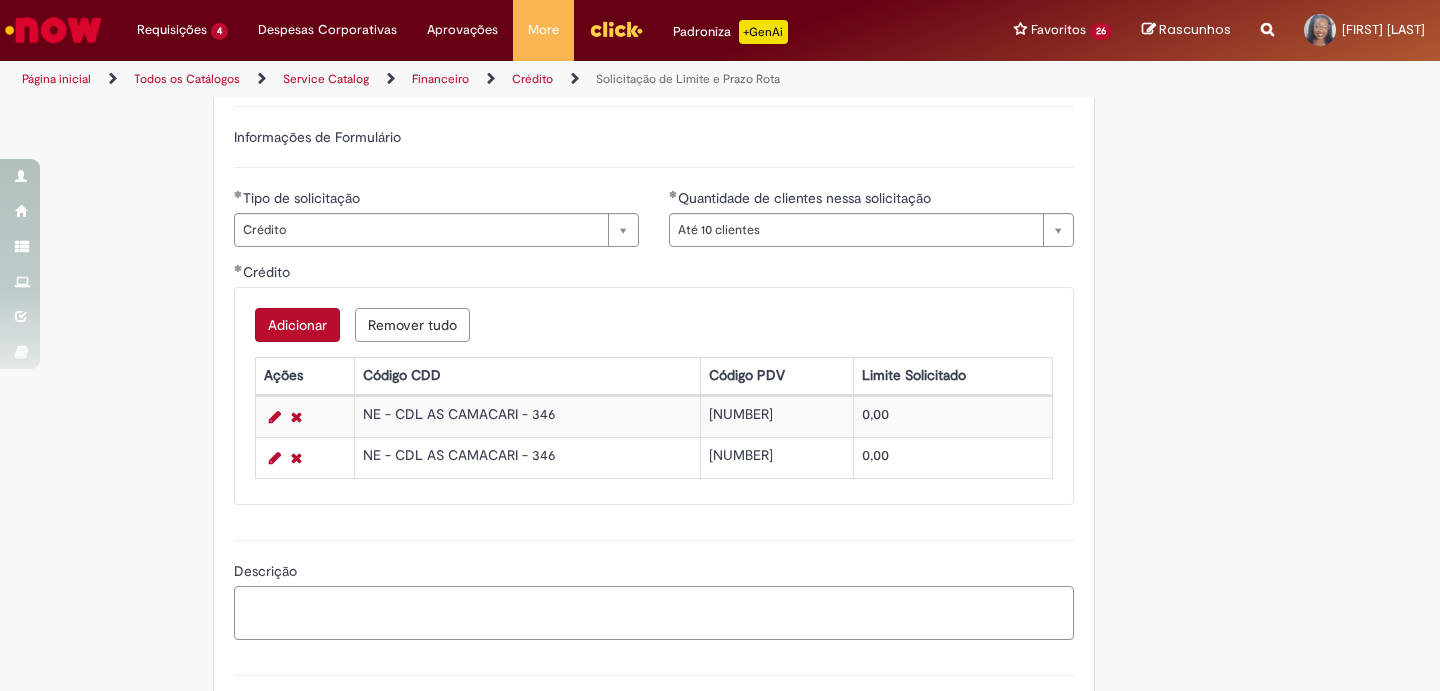 click on "Descrição" at bounding box center (654, 613) 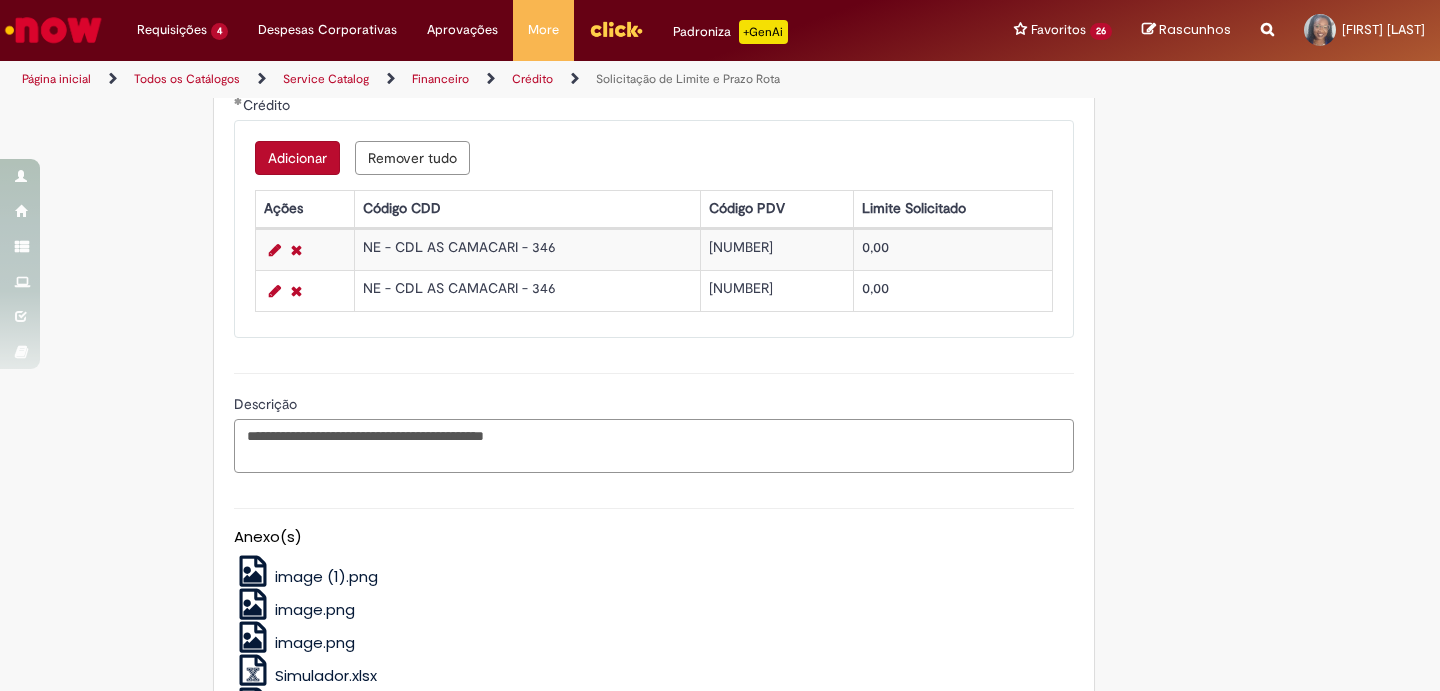 scroll, scrollTop: 1333, scrollLeft: 0, axis: vertical 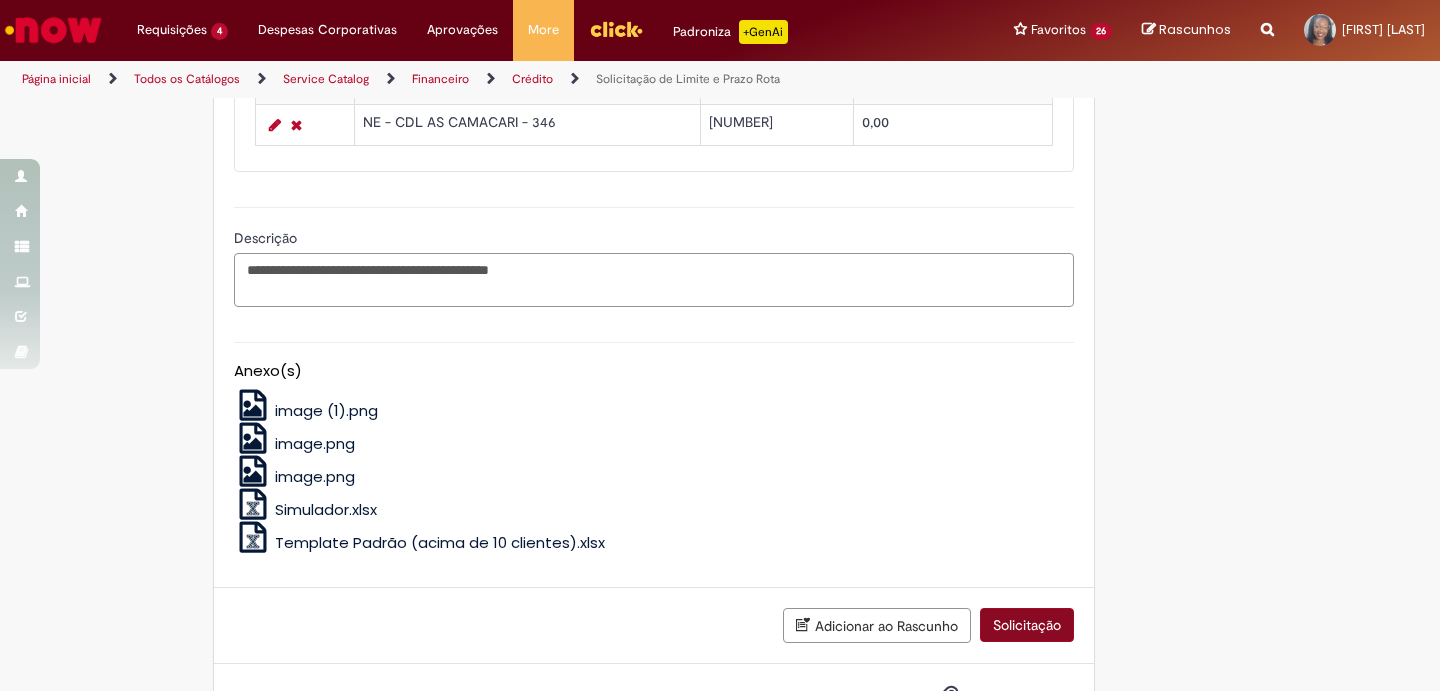 type on "**********" 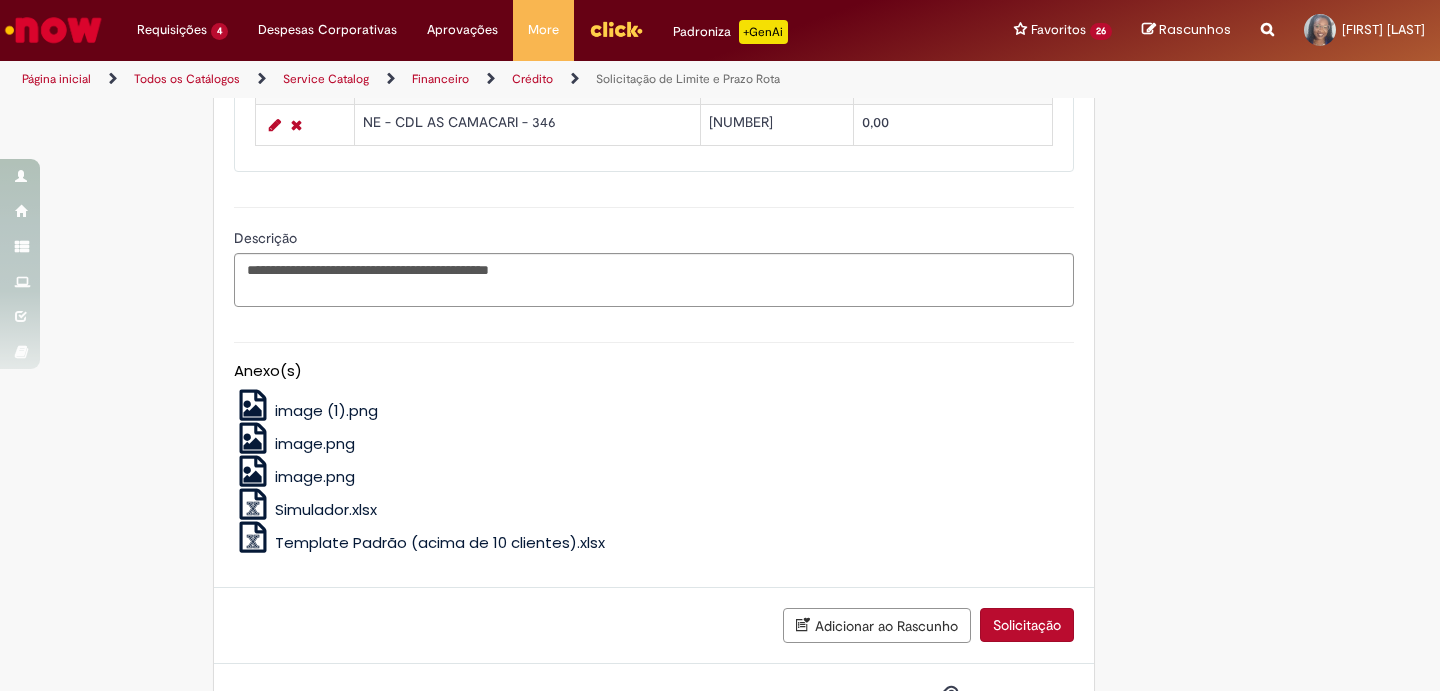 click on "Solicitação" at bounding box center (1027, 625) 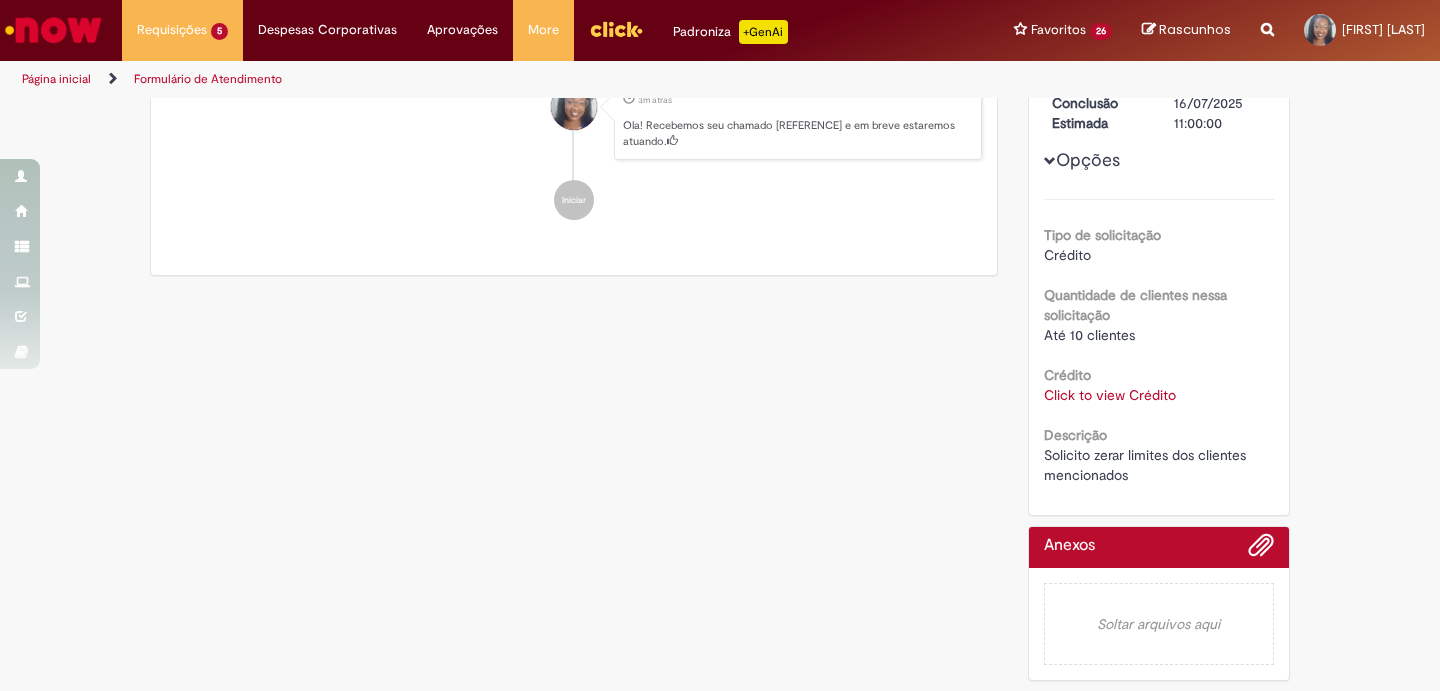scroll, scrollTop: 0, scrollLeft: 0, axis: both 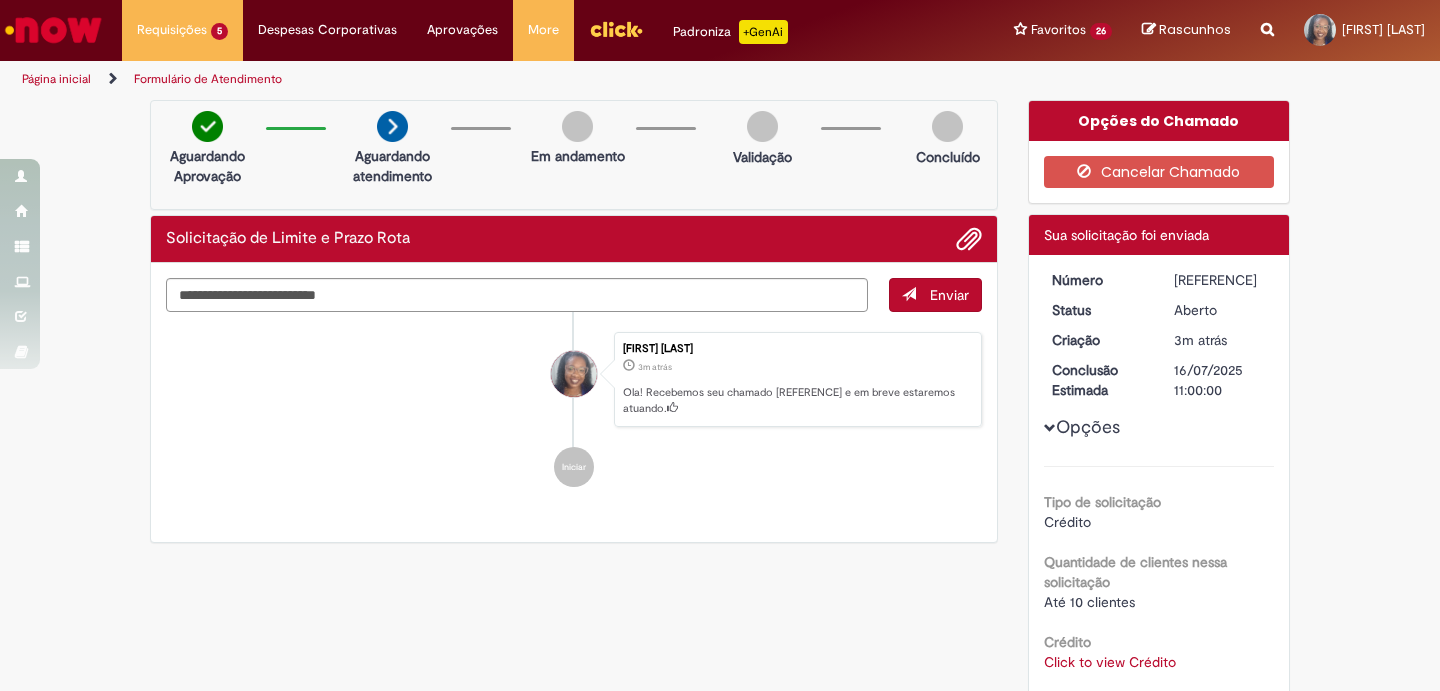 click on "Página inicial" at bounding box center (56, 79) 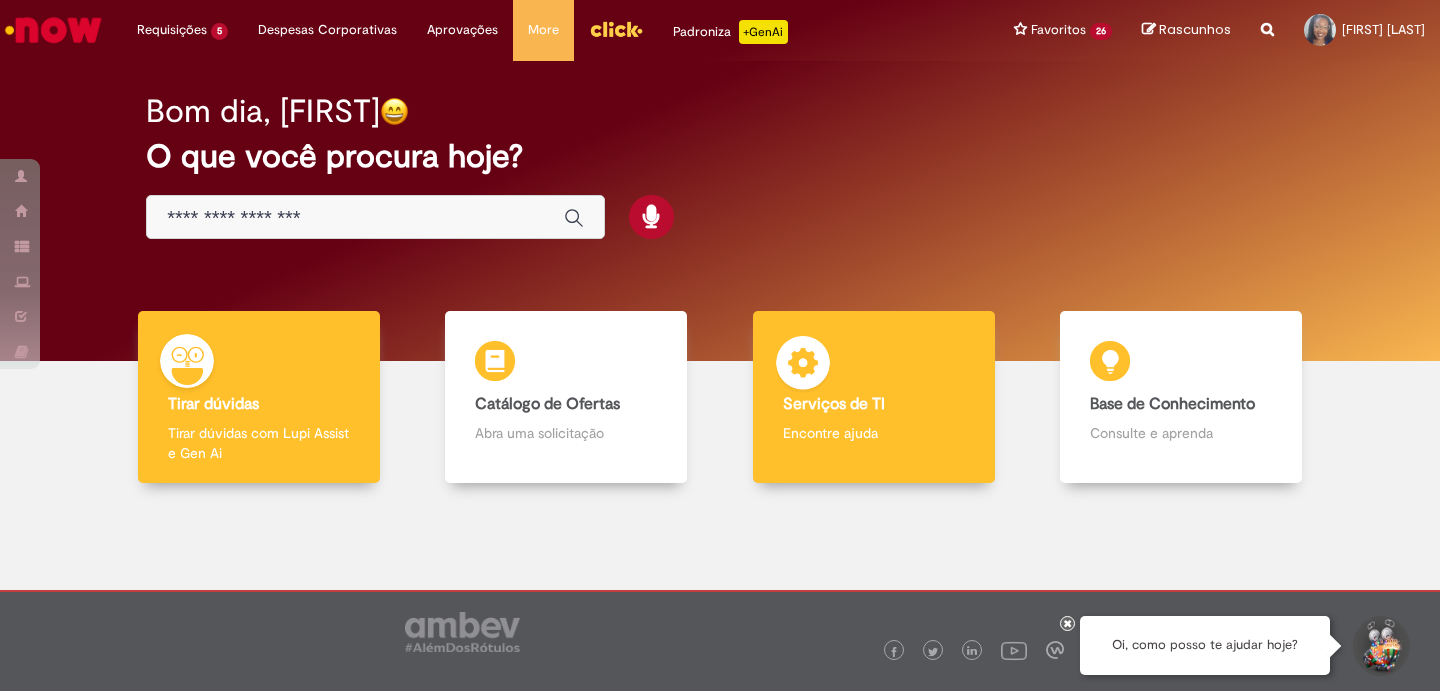 click on "Encontre ajuda" at bounding box center [874, 433] 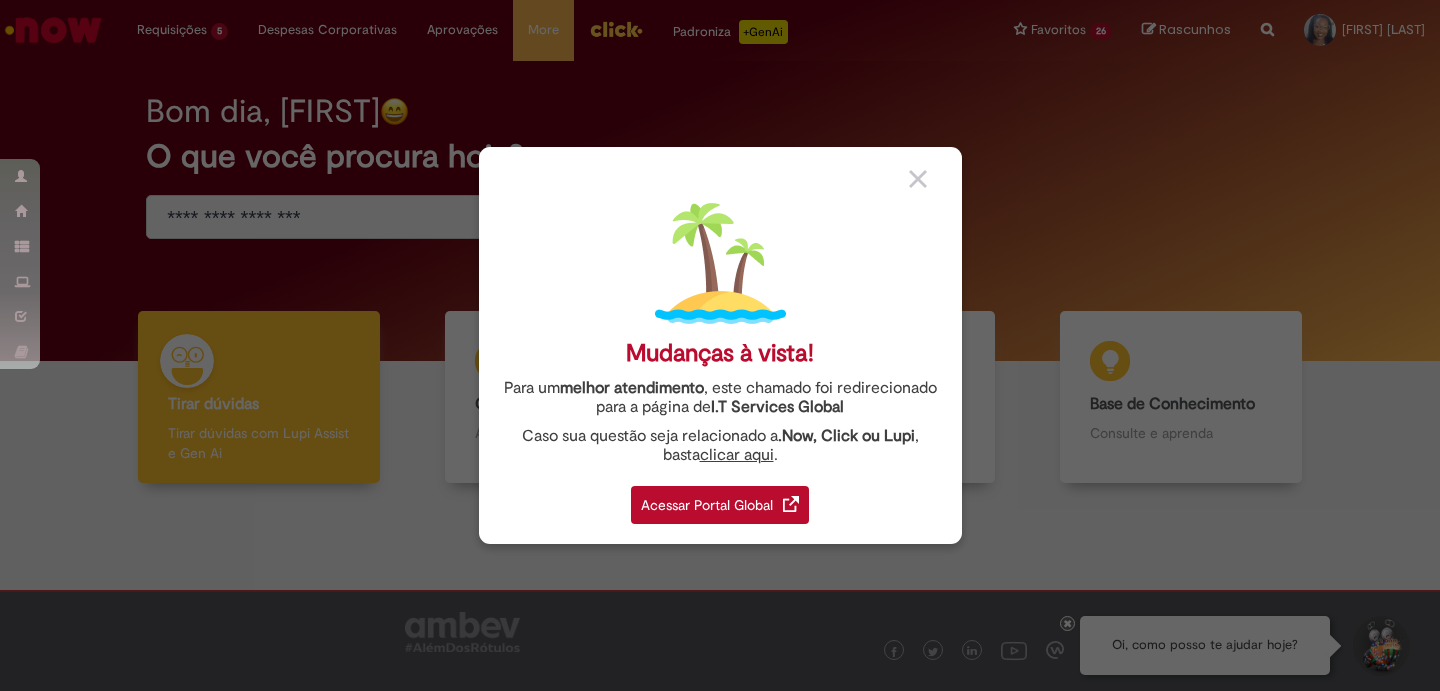 click on "Acessar Portal Global" at bounding box center [720, 505] 